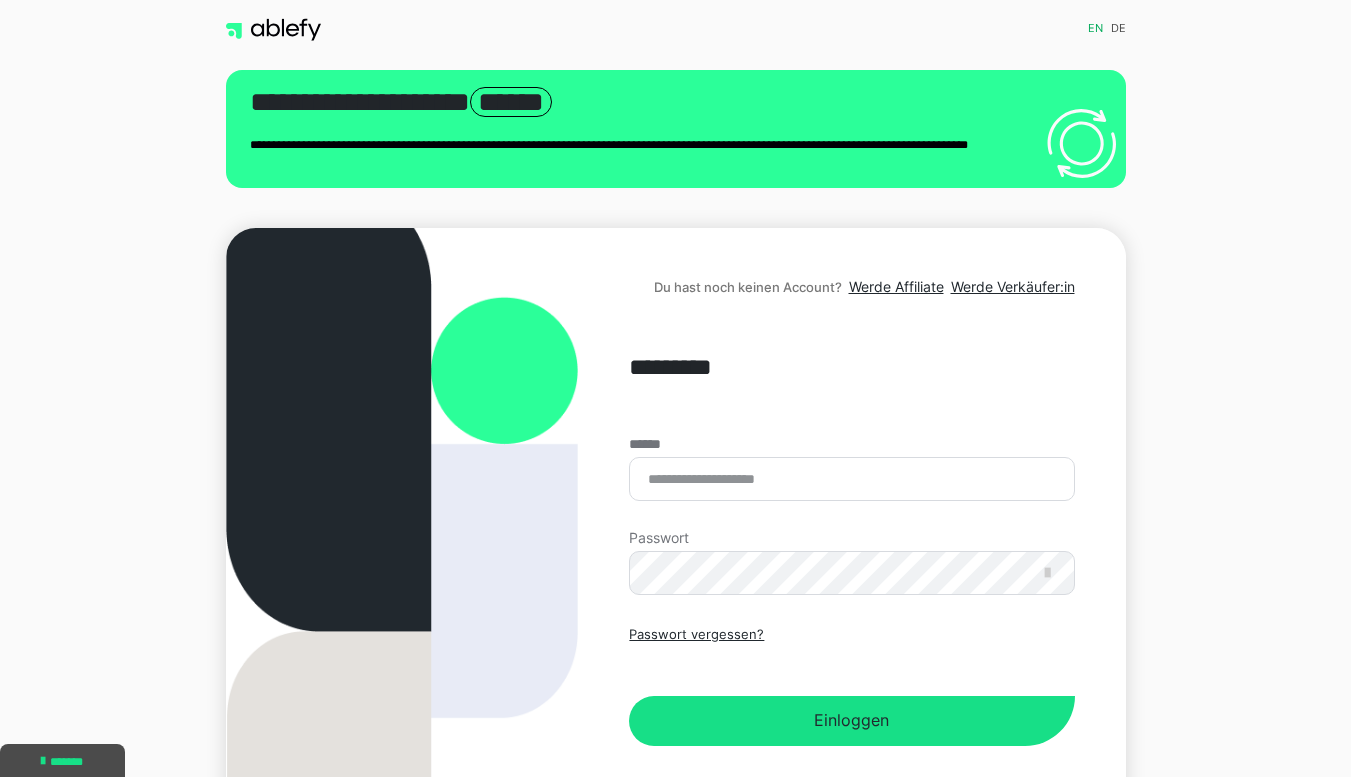 scroll, scrollTop: 0, scrollLeft: 0, axis: both 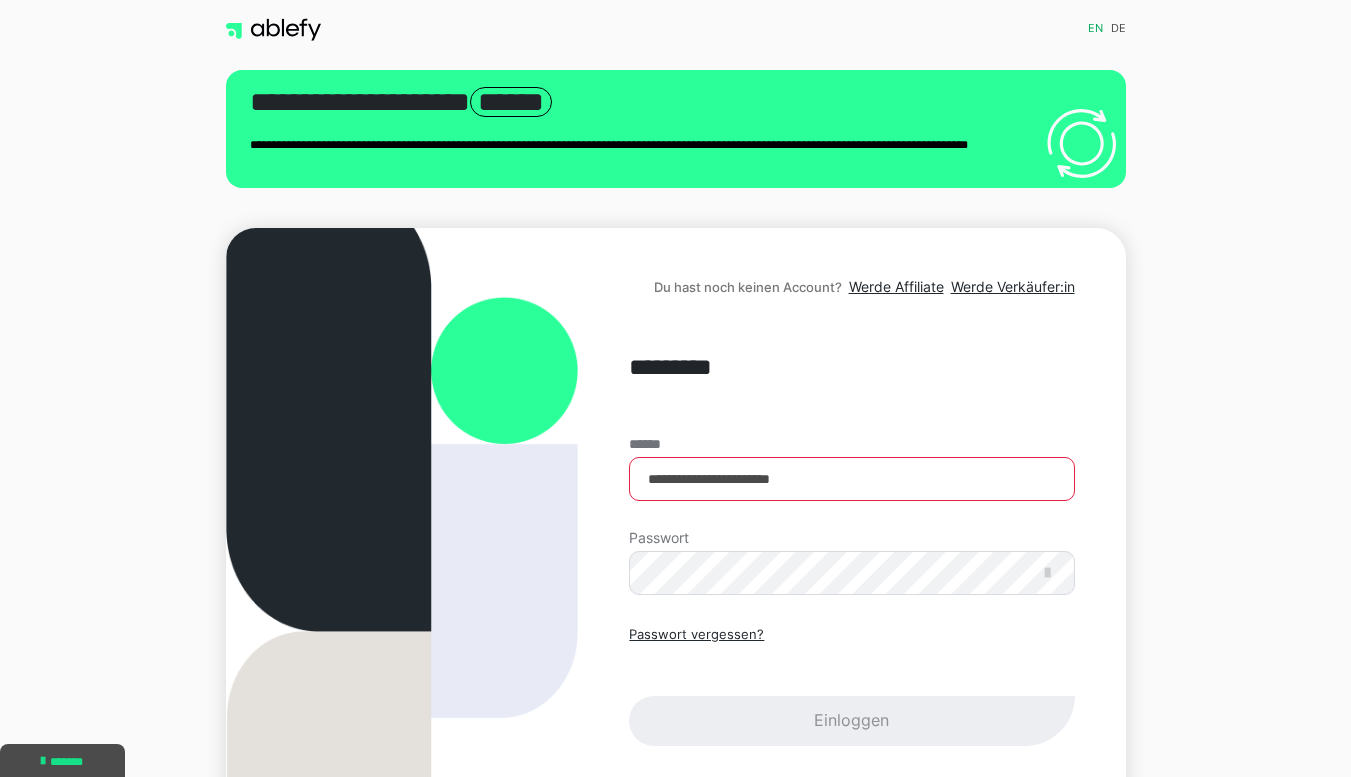 type on "**********" 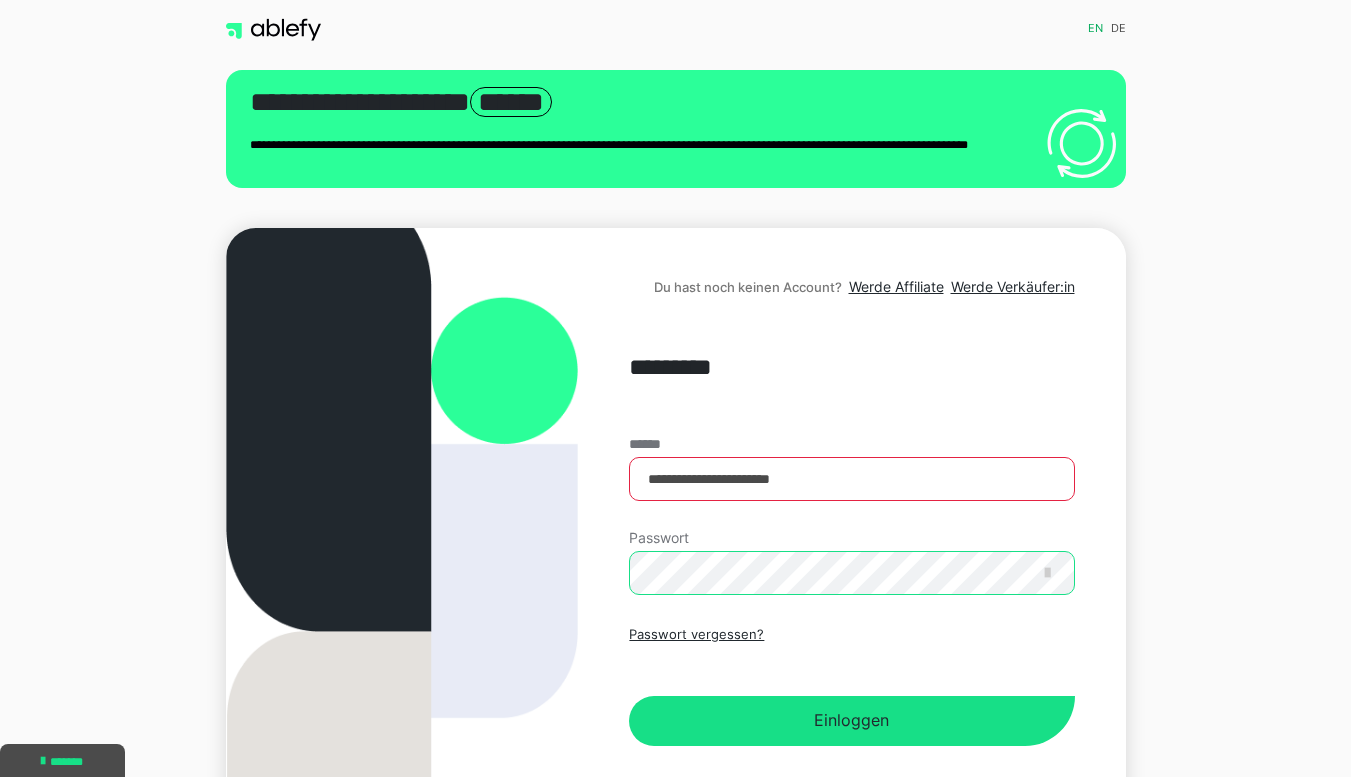 click on "Einloggen" at bounding box center (851, 721) 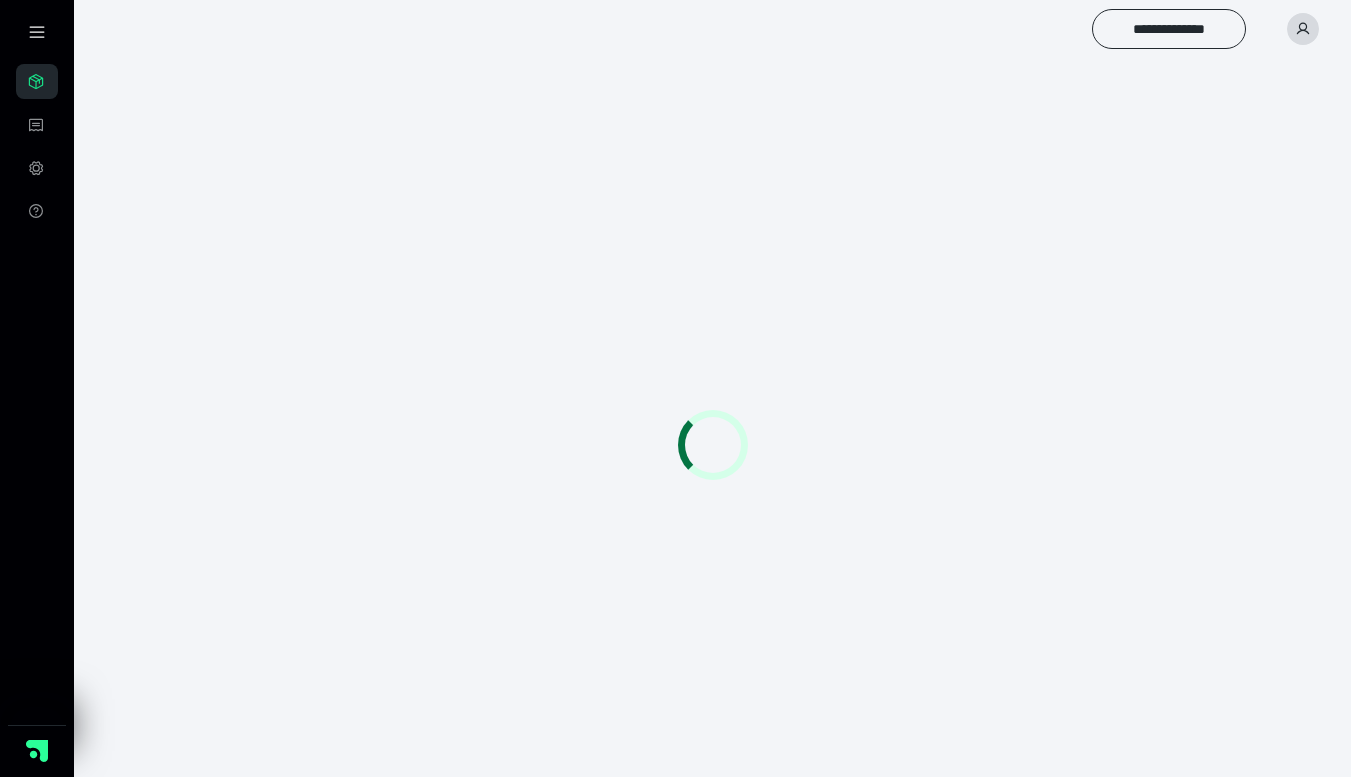 scroll, scrollTop: 0, scrollLeft: 0, axis: both 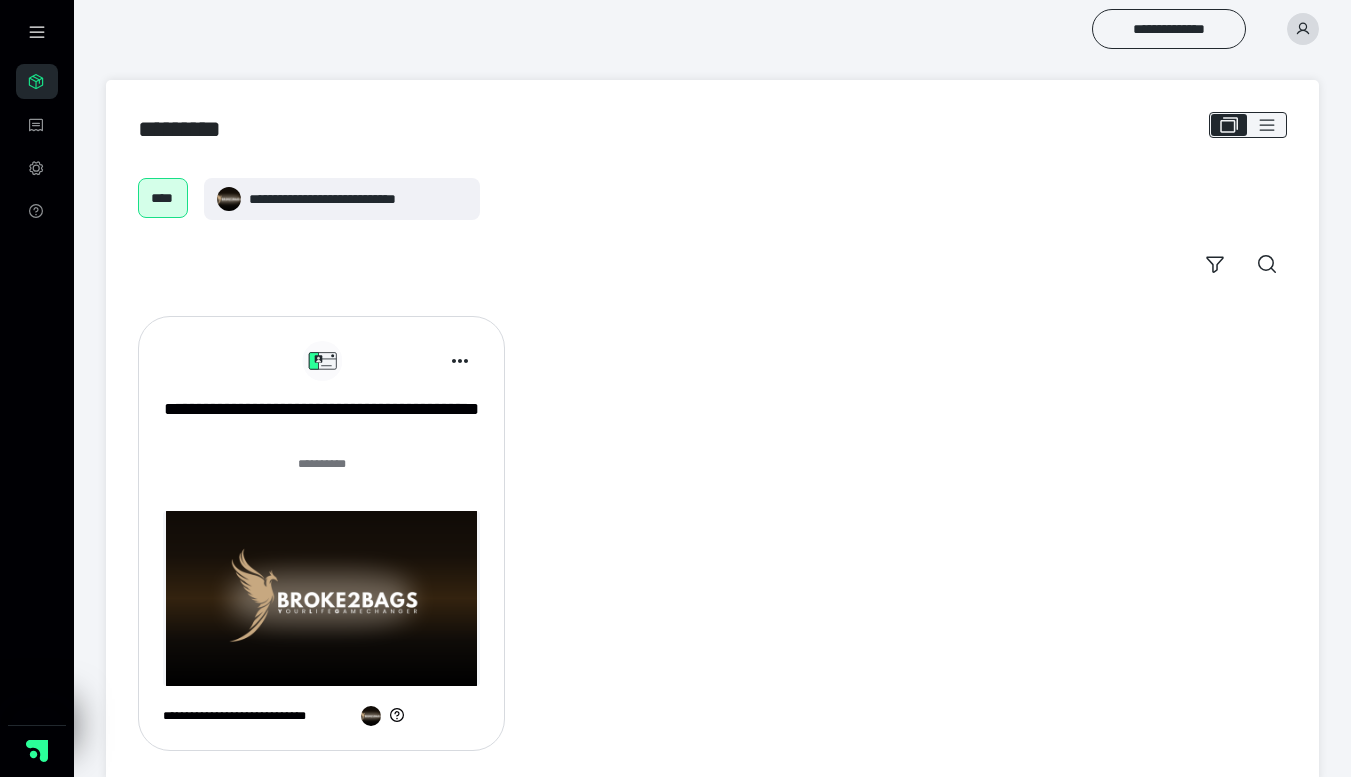 click at bounding box center [321, 598] 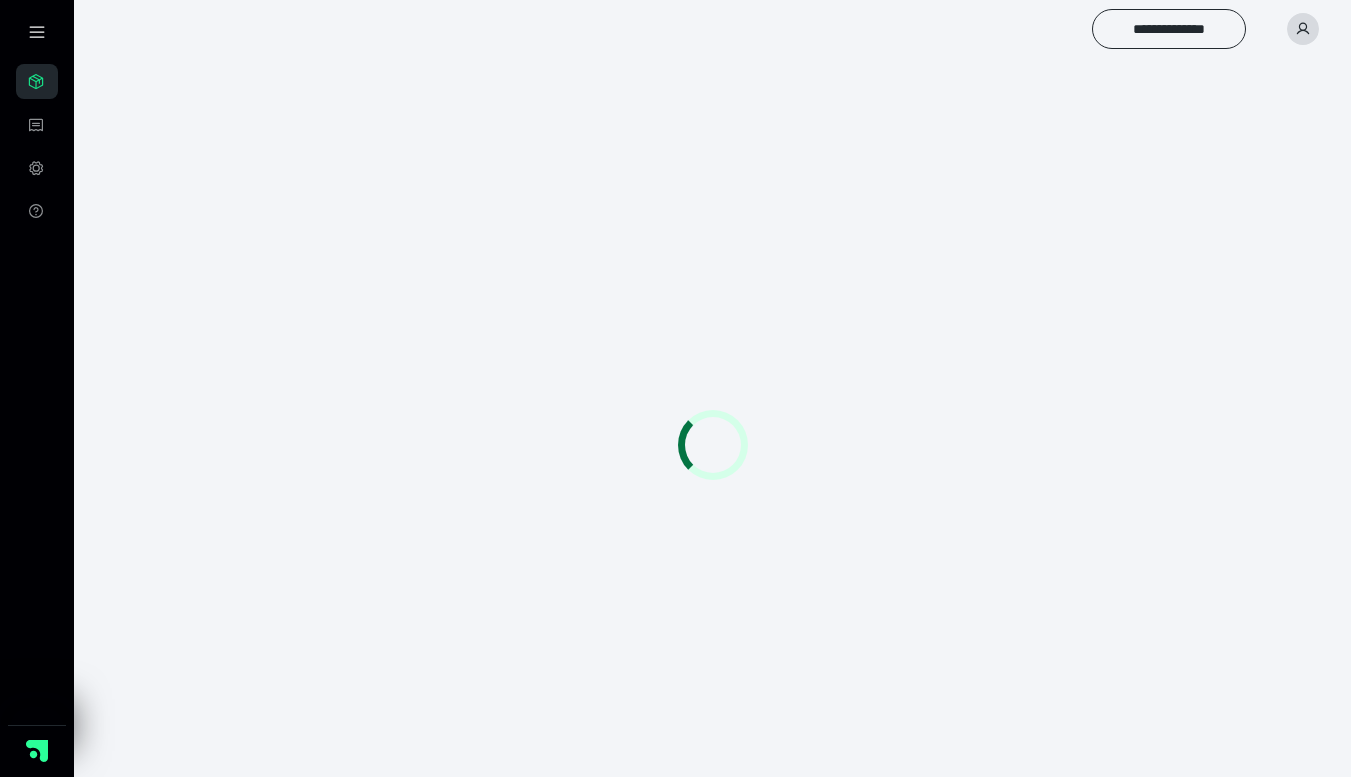 scroll, scrollTop: 0, scrollLeft: 0, axis: both 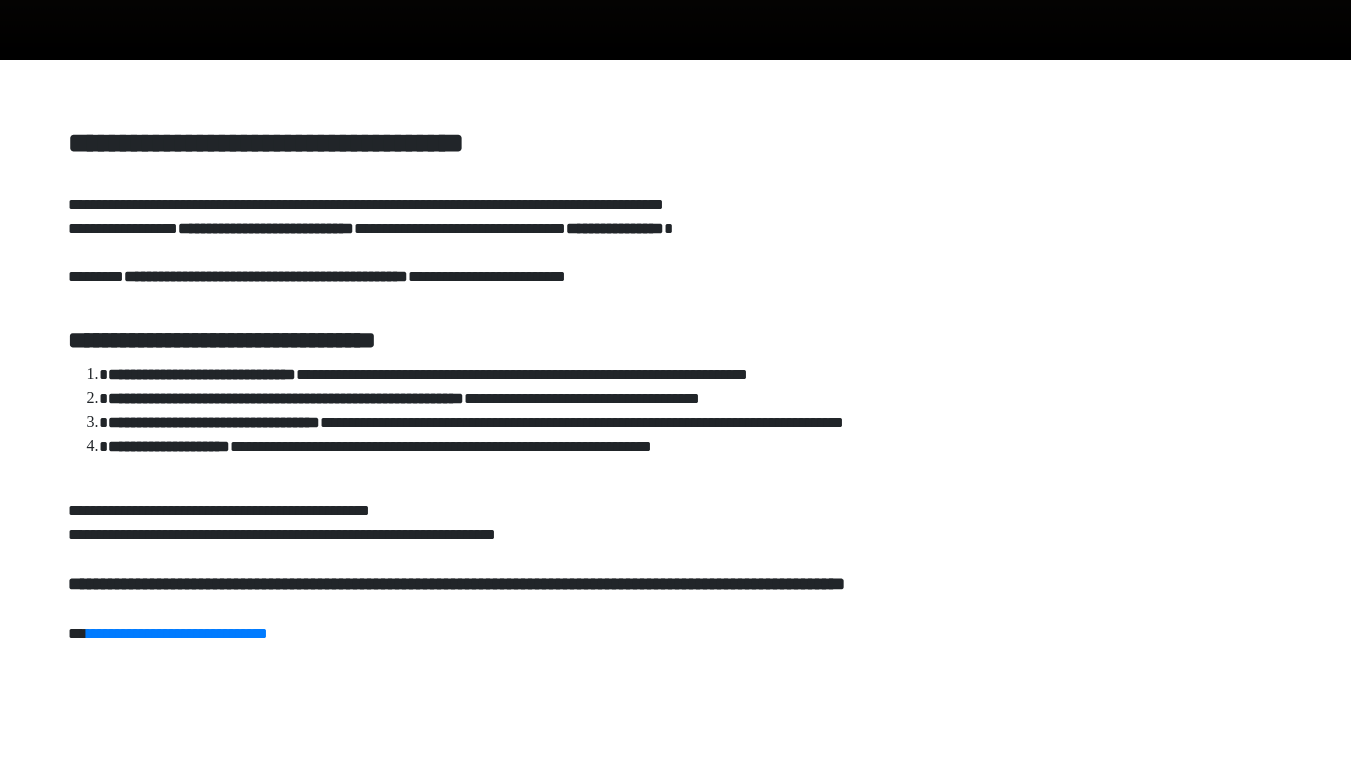 click on "**********" at bounding box center (676, 398) 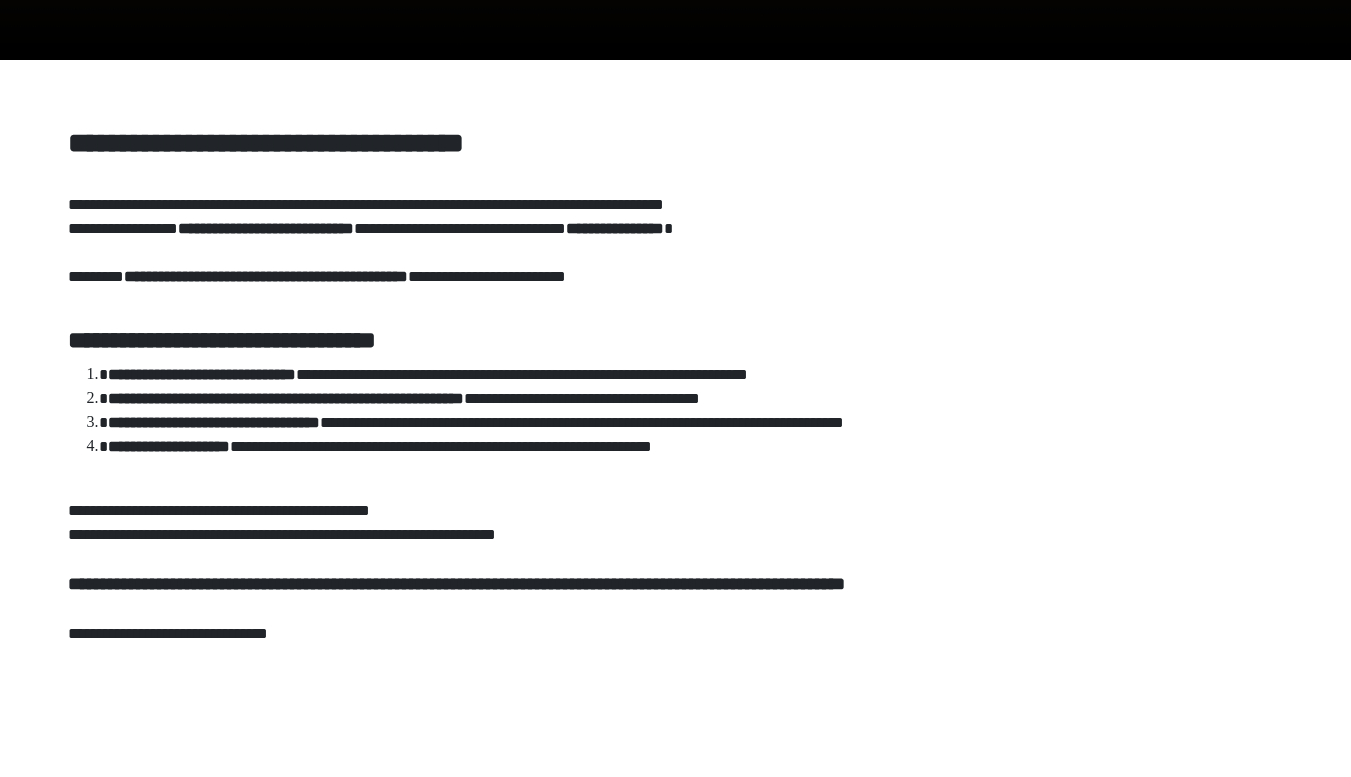 click on "**********" at bounding box center (177, 633) 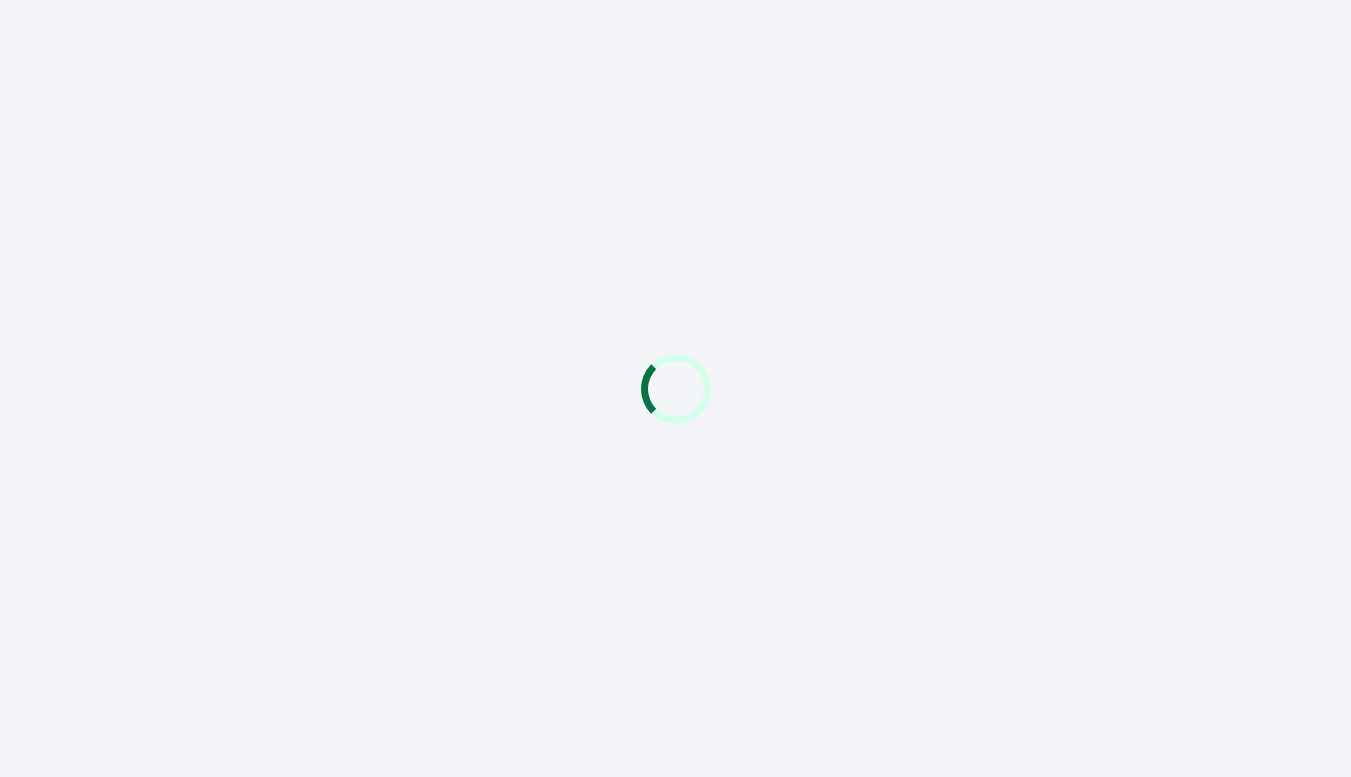 scroll, scrollTop: 0, scrollLeft: 0, axis: both 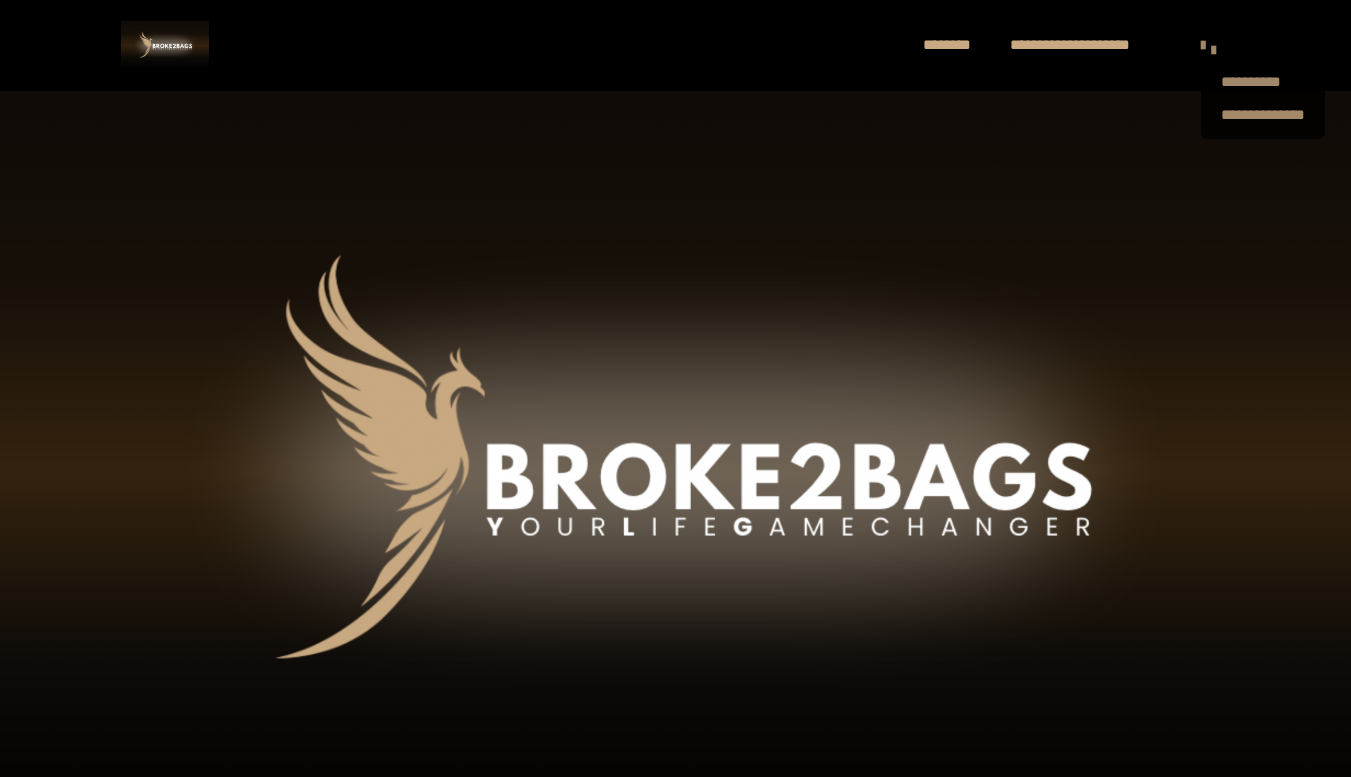 click at bounding box center [1203, 44] 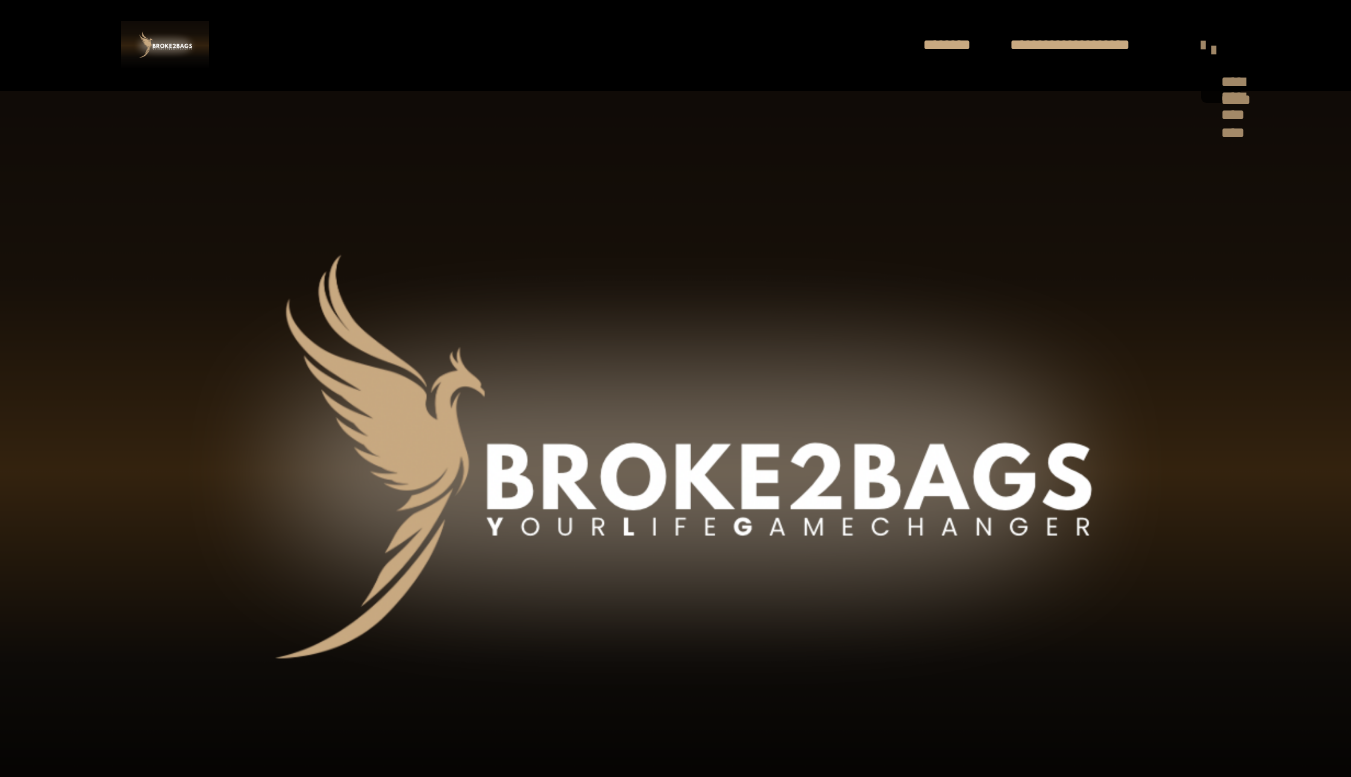 click on "**********" at bounding box center (1221, 80) 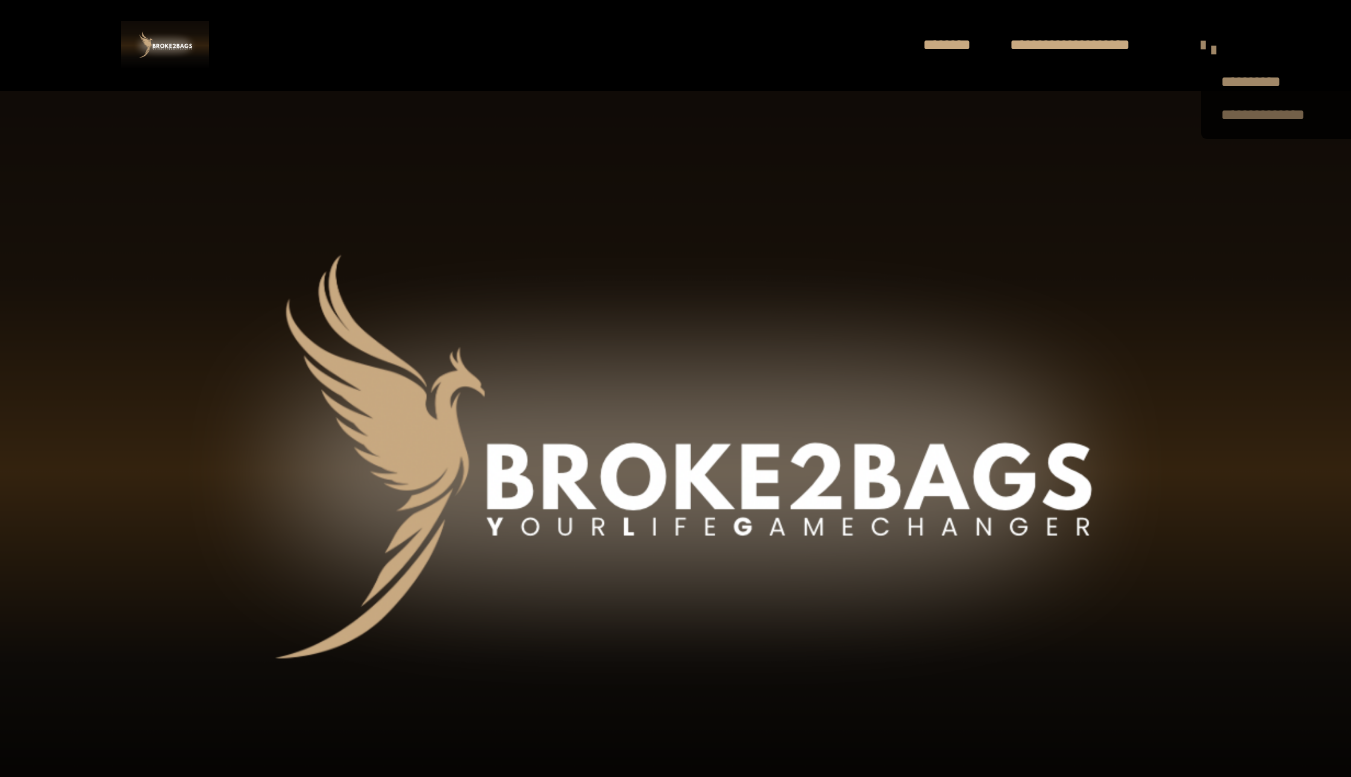 click on "**********" at bounding box center (1281, 115) 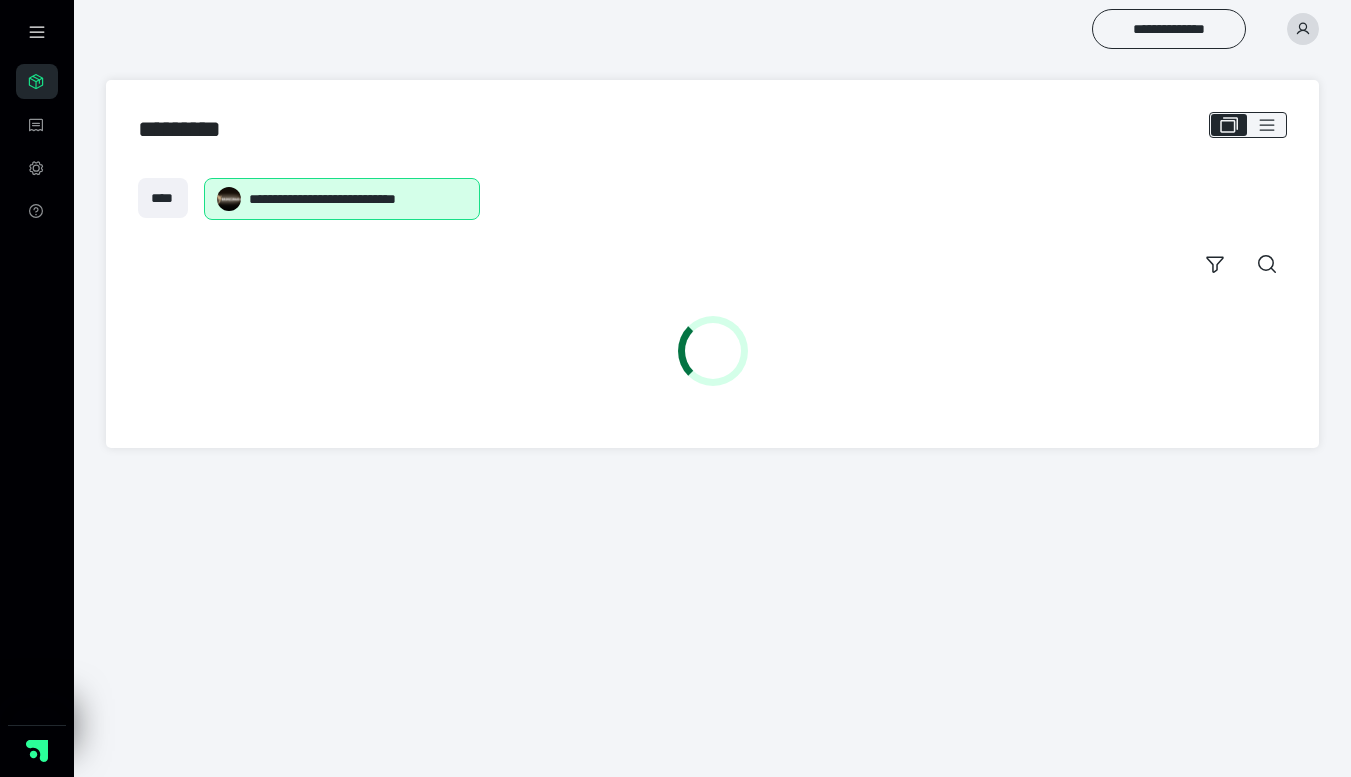 scroll, scrollTop: 0, scrollLeft: 0, axis: both 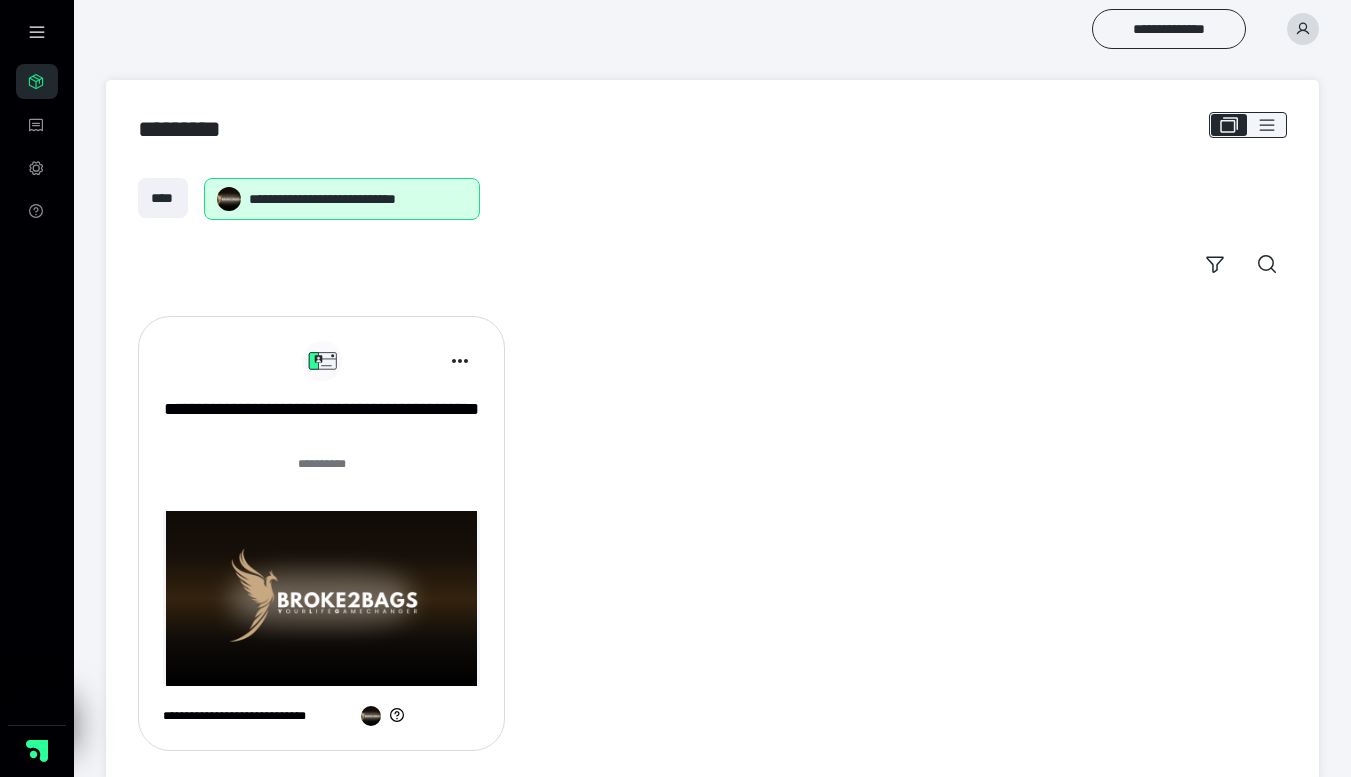 click at bounding box center [321, 598] 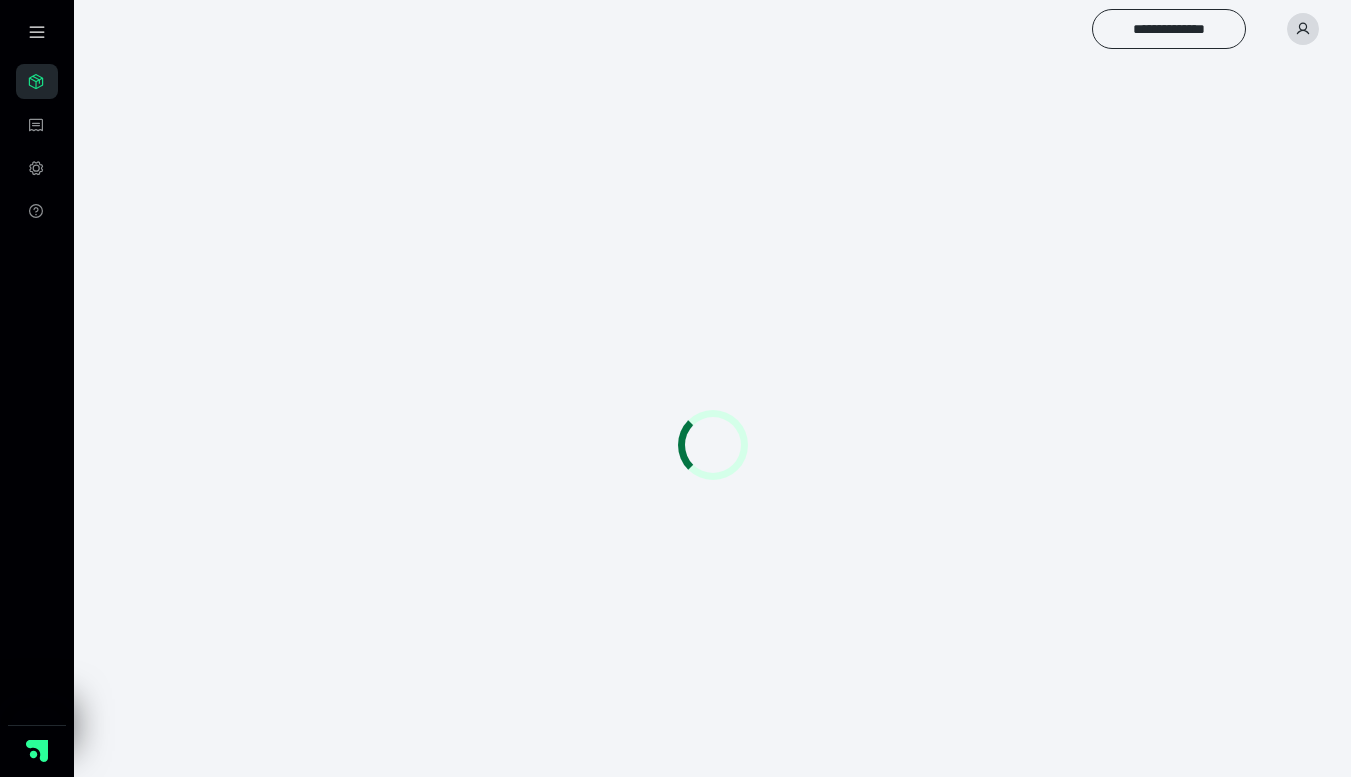 scroll, scrollTop: 0, scrollLeft: 0, axis: both 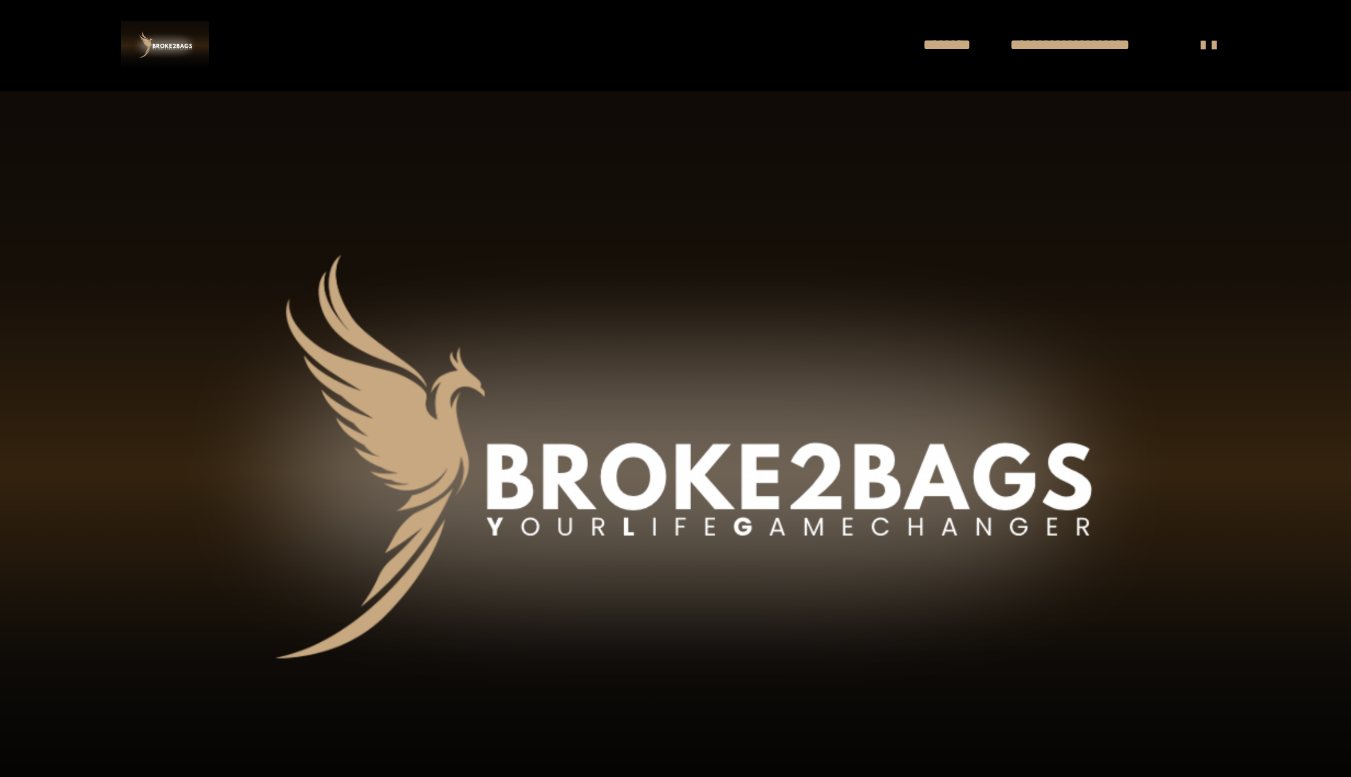 click on "**********" at bounding box center [1047, 45] 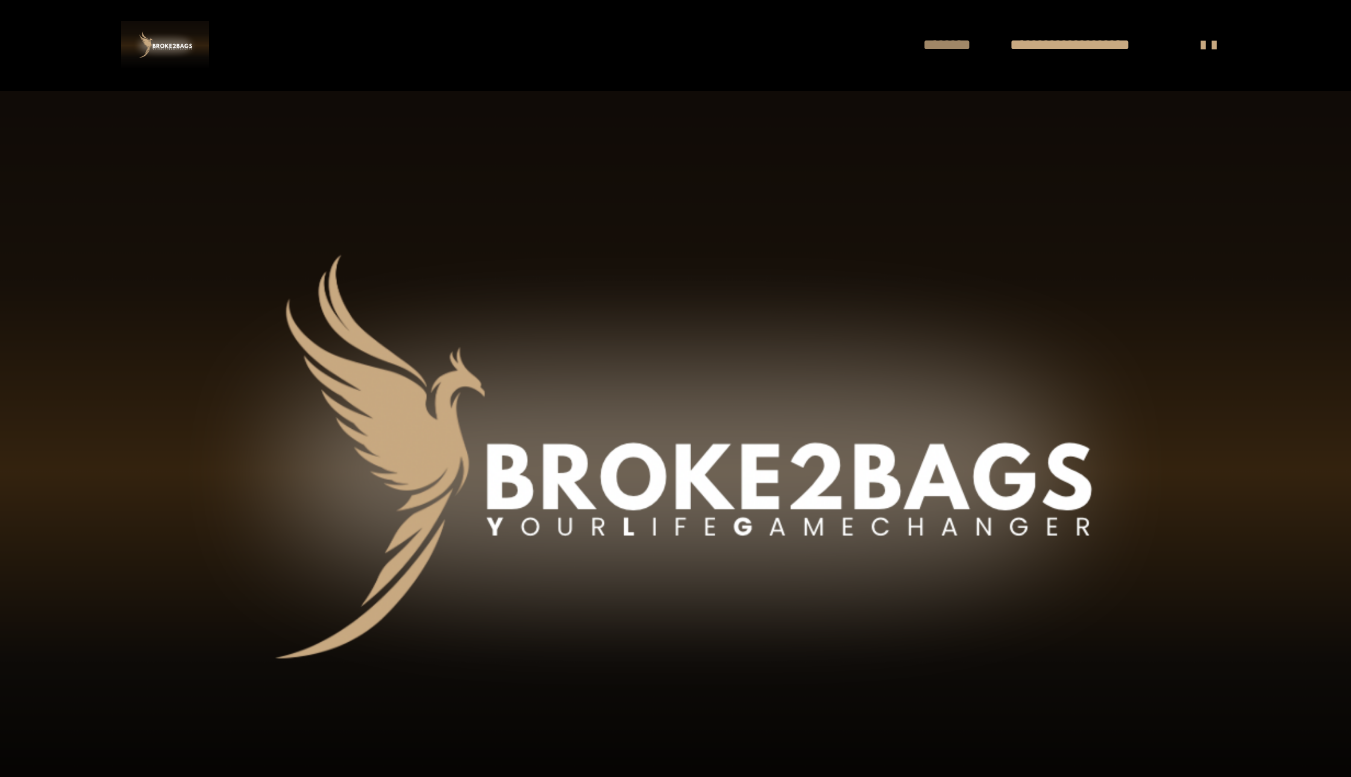 click on "********" at bounding box center [957, 45] 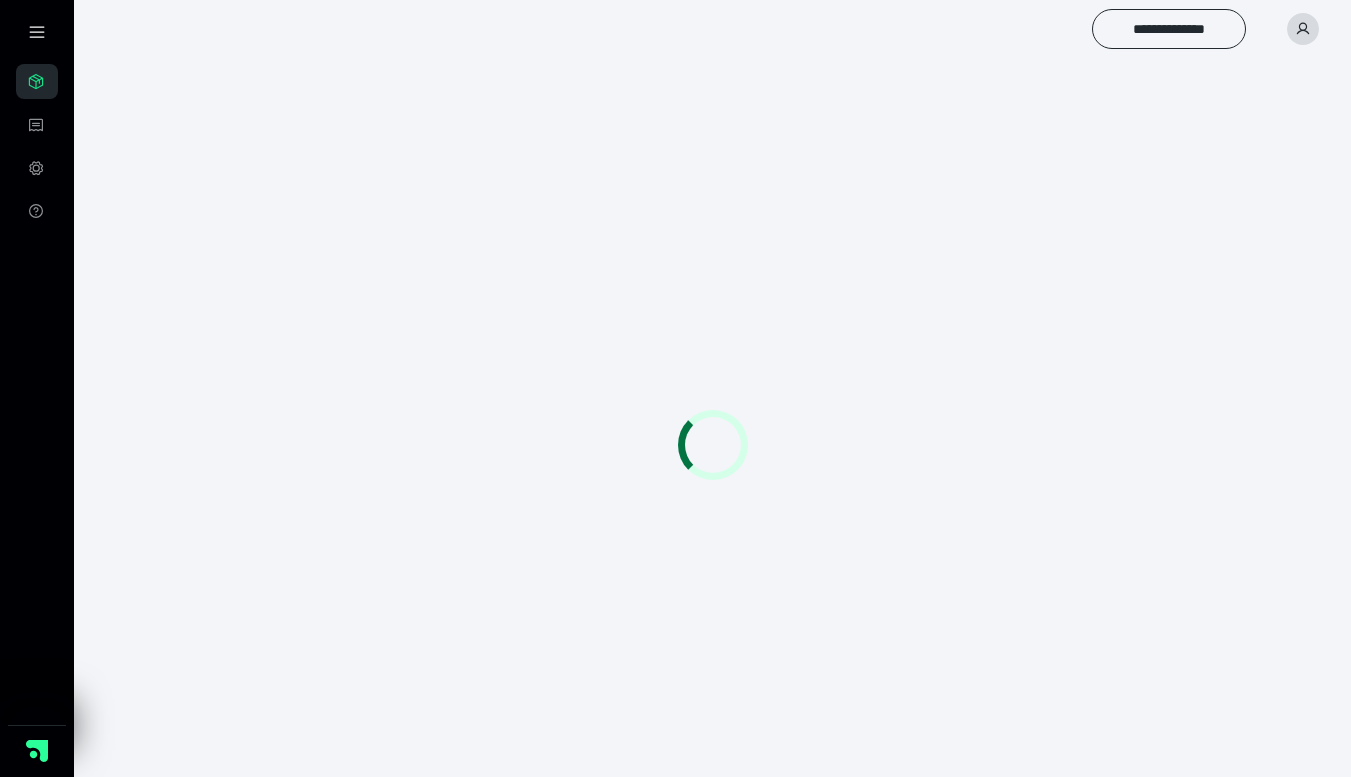 scroll, scrollTop: 0, scrollLeft: 0, axis: both 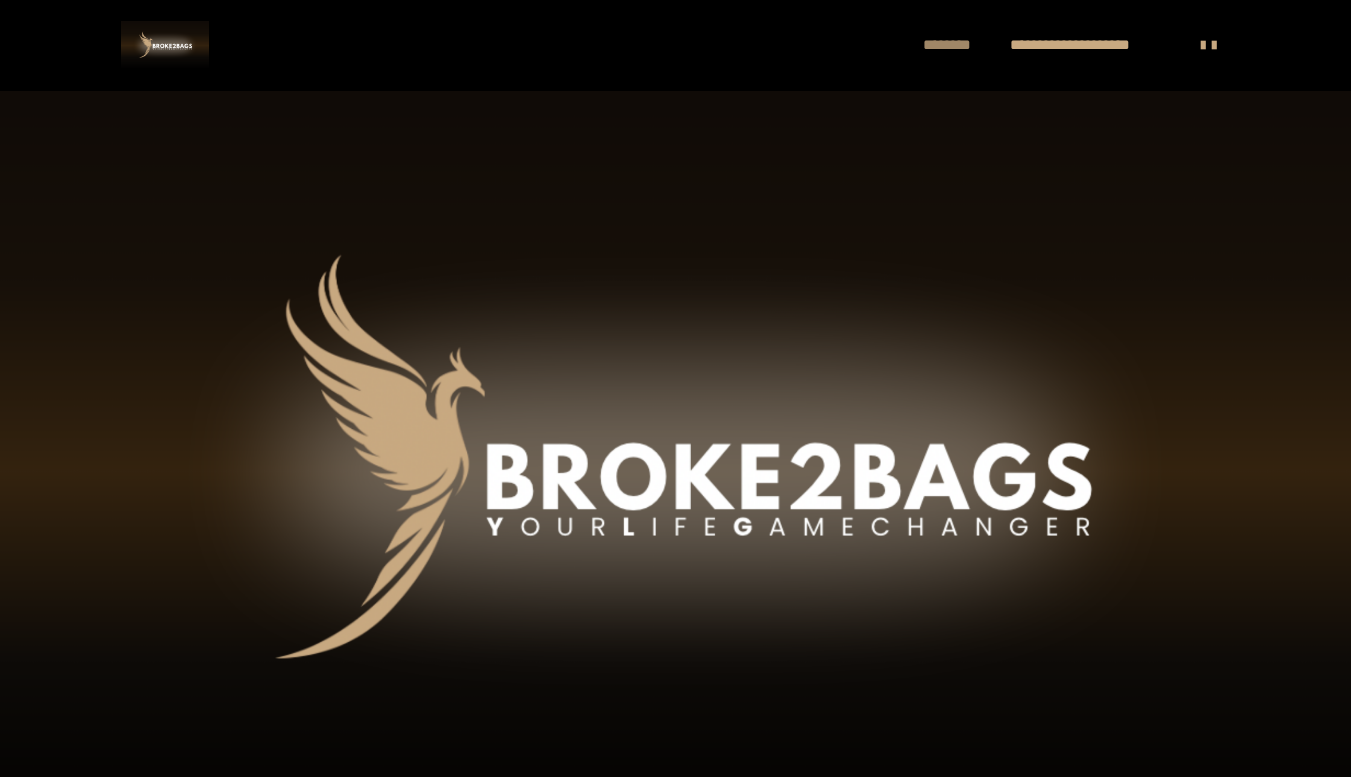 click on "********" at bounding box center (957, 45) 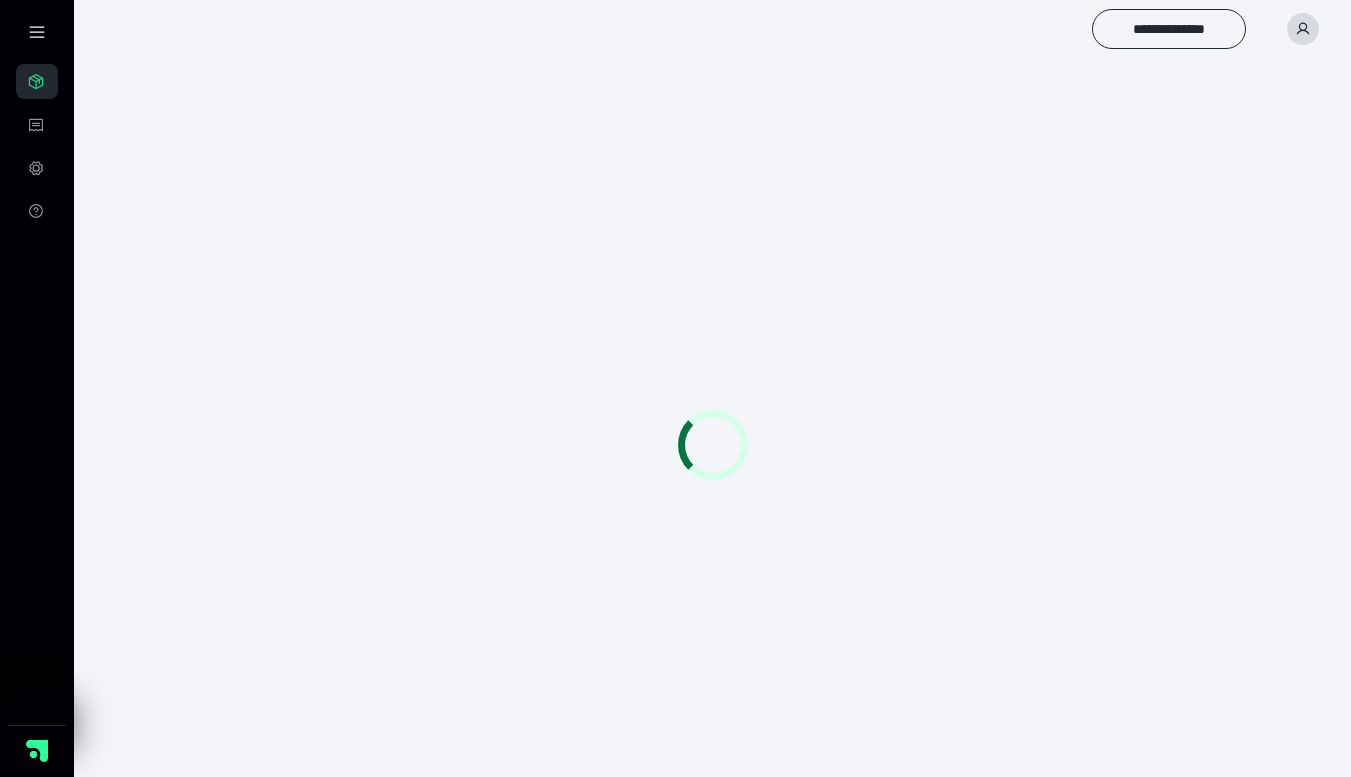 scroll, scrollTop: 0, scrollLeft: 0, axis: both 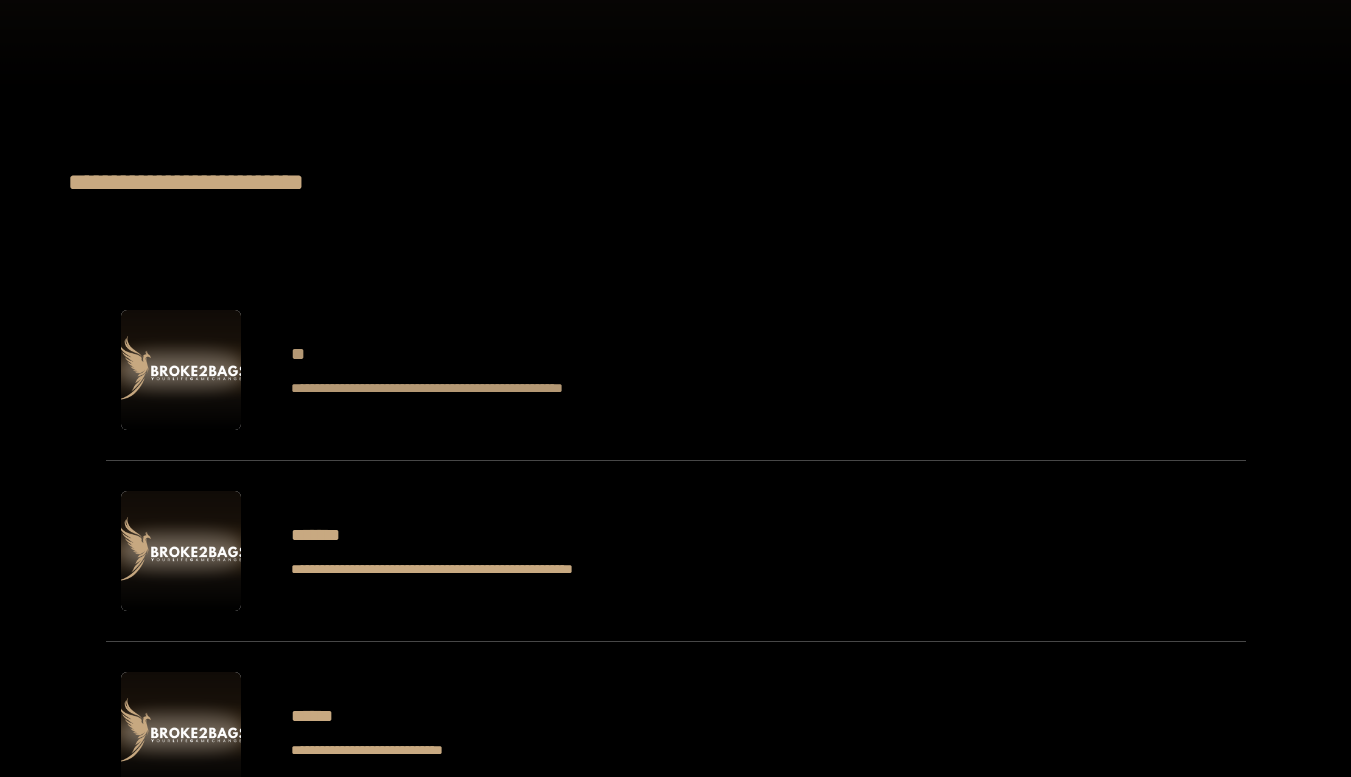 click on "**" at bounding box center (486, 354) 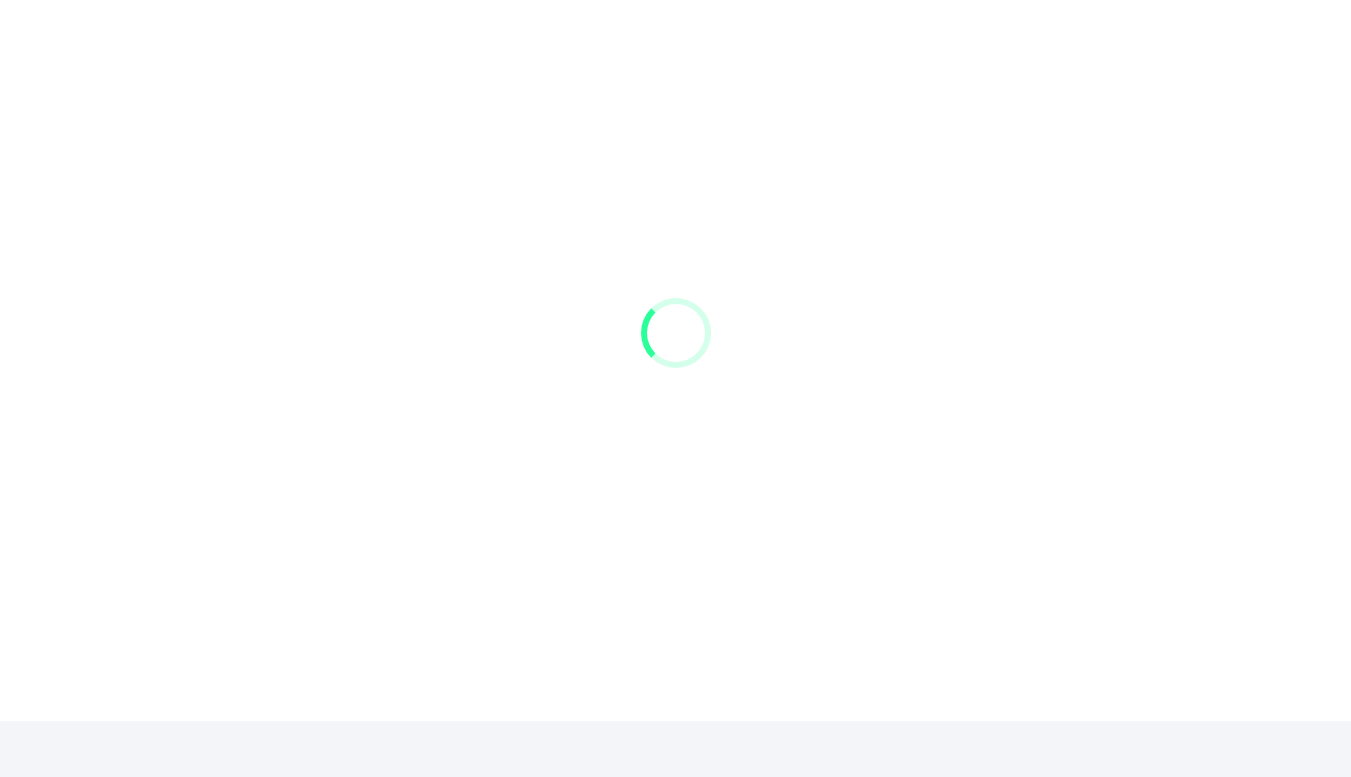 scroll, scrollTop: 0, scrollLeft: 0, axis: both 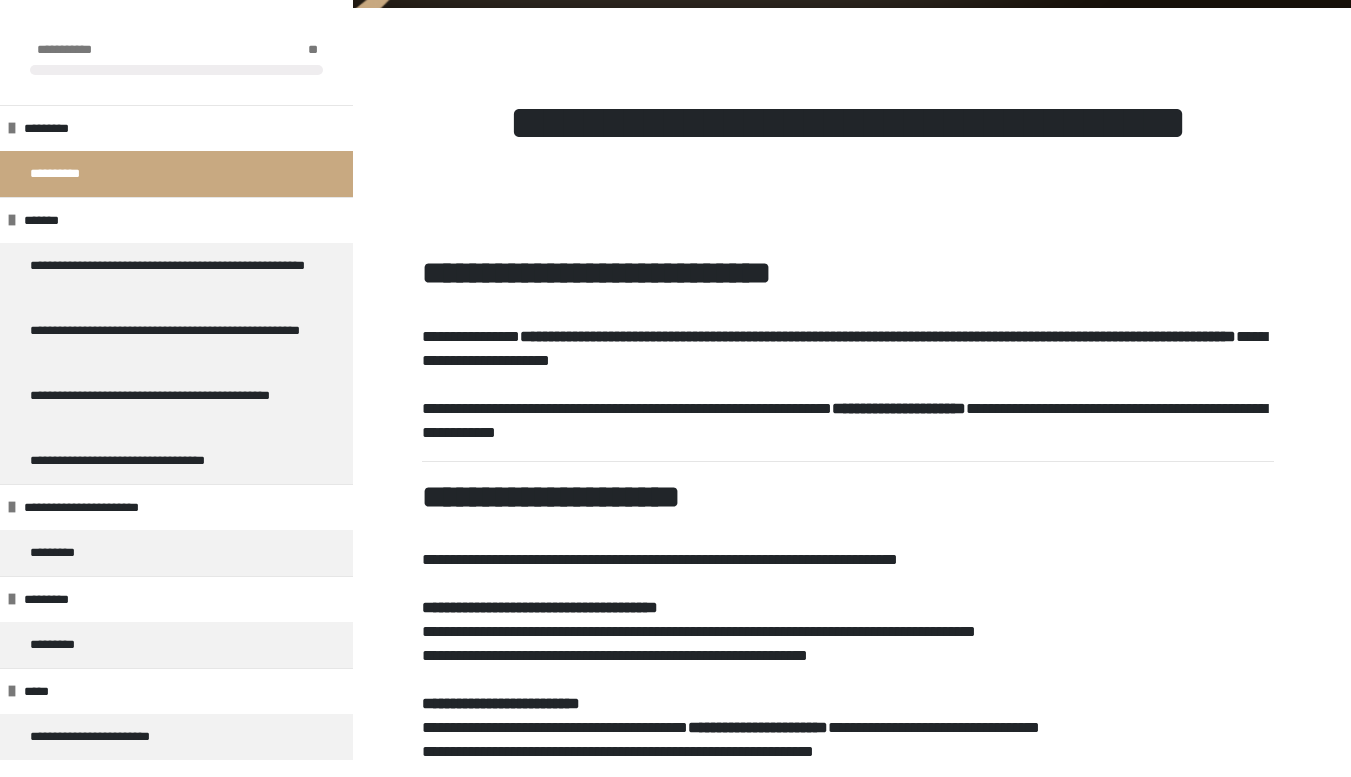 click on "**********" at bounding box center (675, 882) 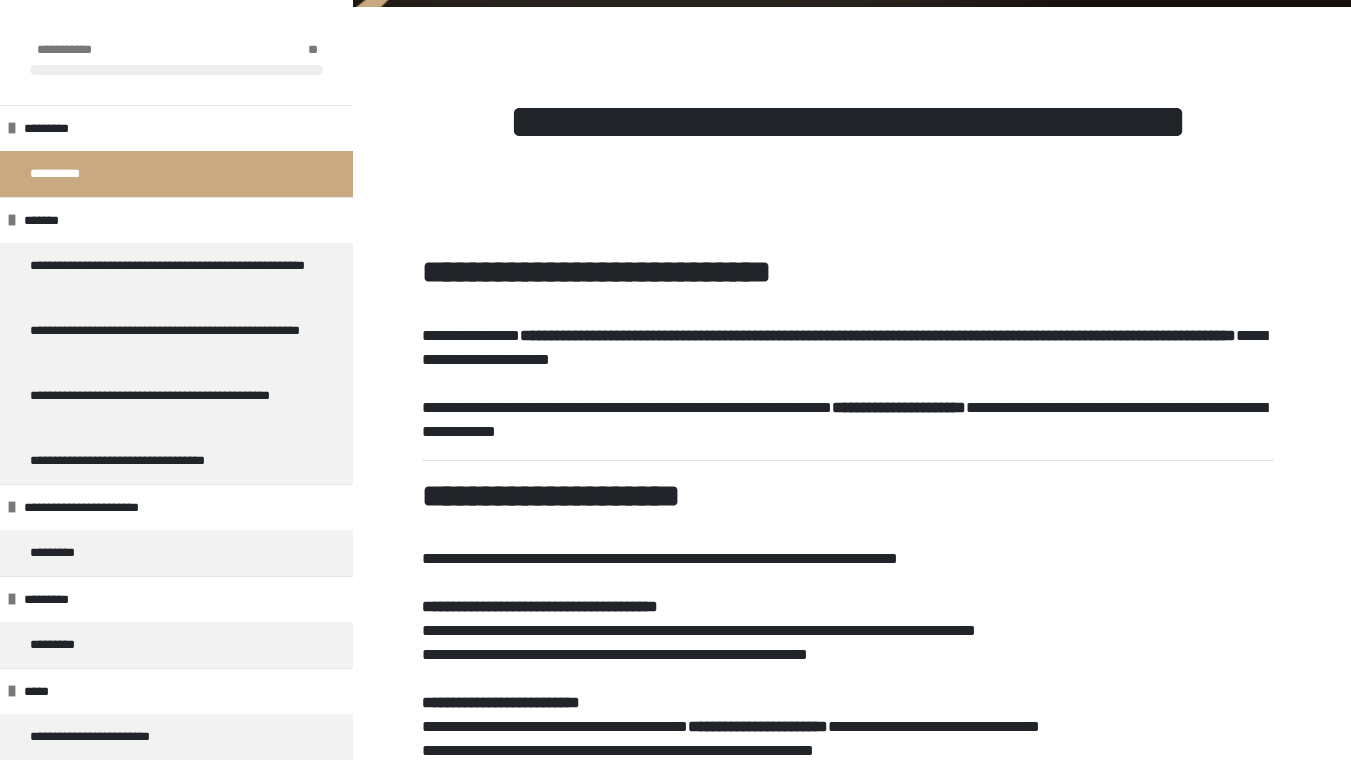 click on "**********" at bounding box center [848, 122] 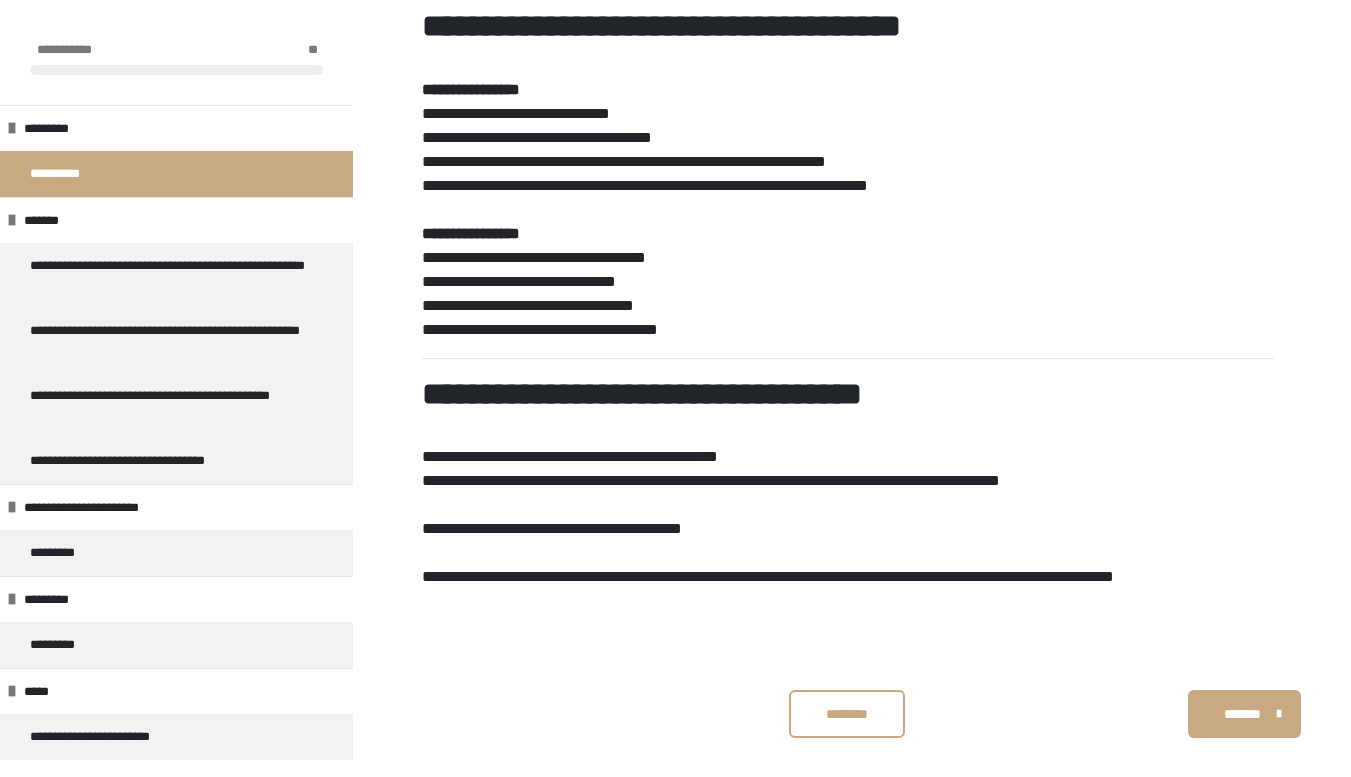 scroll, scrollTop: 1360, scrollLeft: 0, axis: vertical 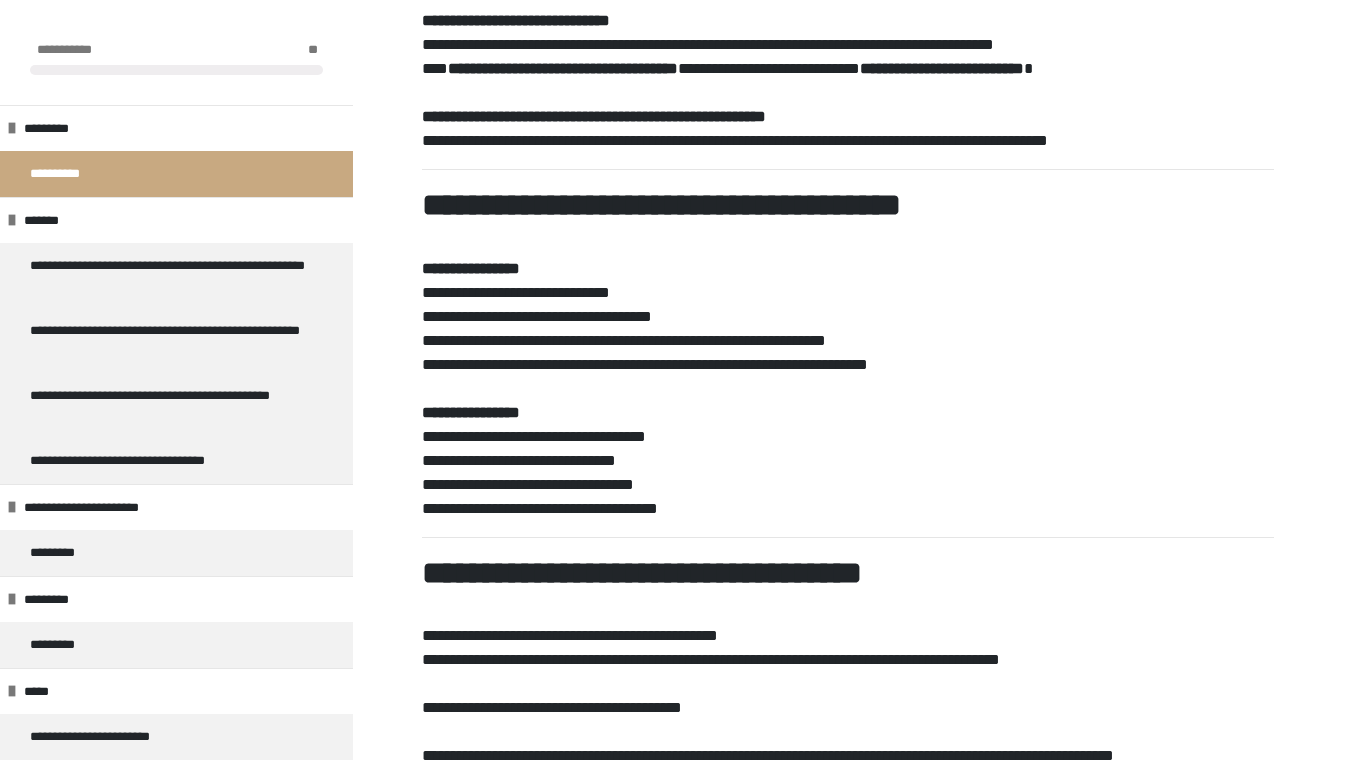 click on "**********" at bounding box center [847, 133] 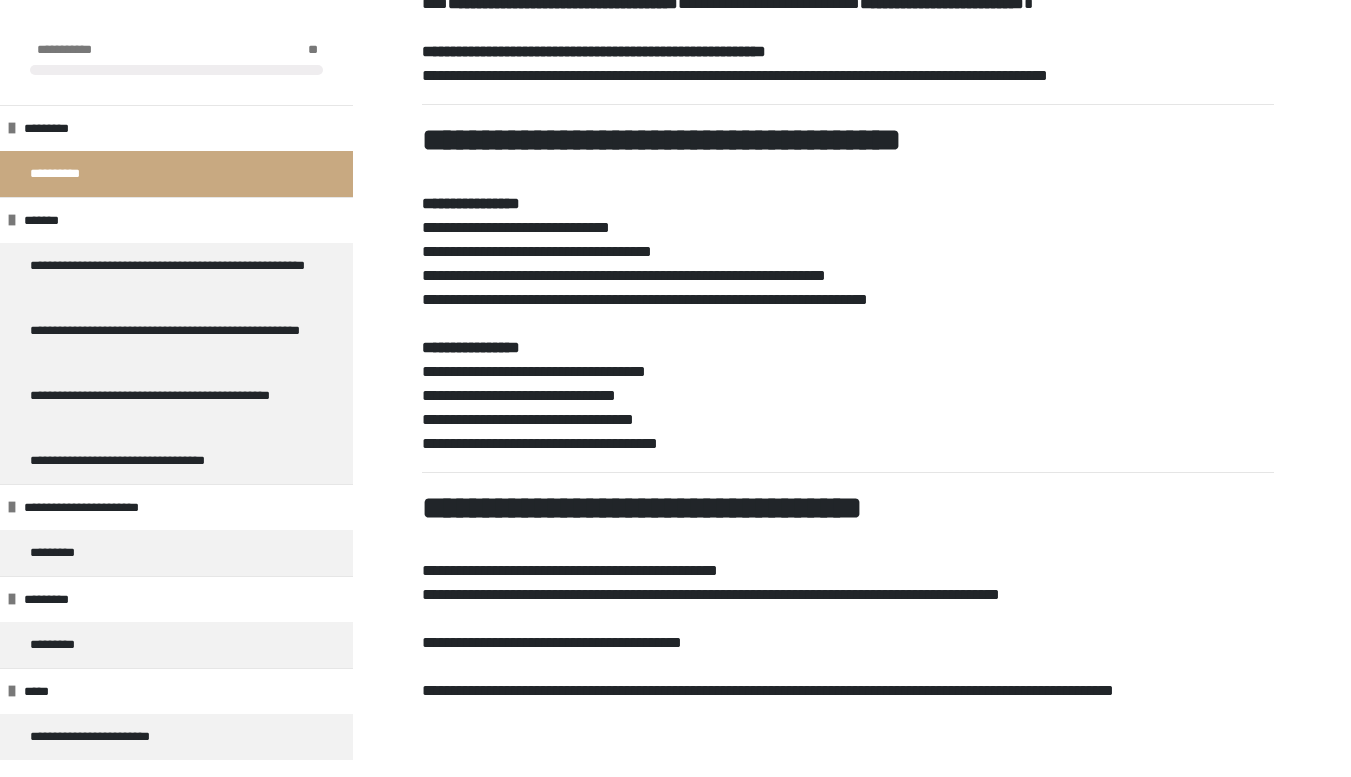 scroll, scrollTop: 1360, scrollLeft: 0, axis: vertical 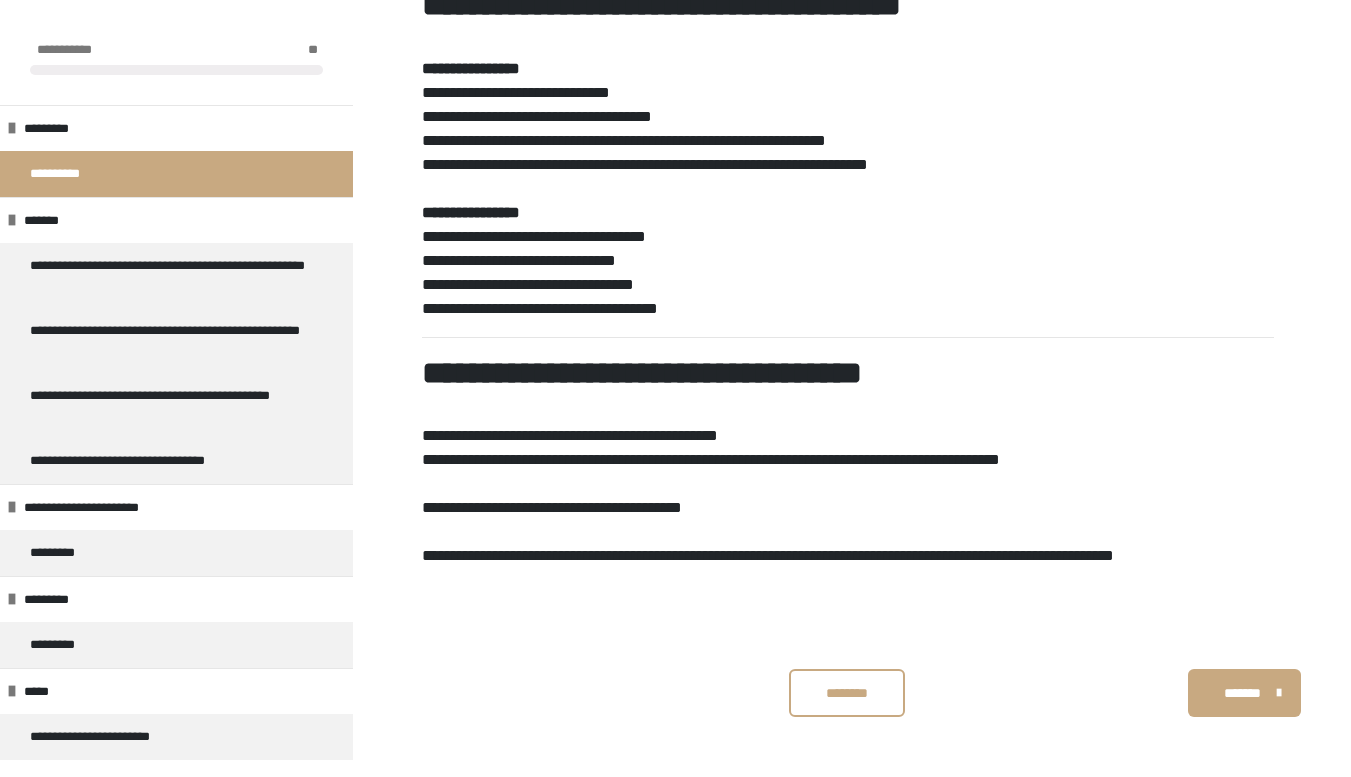 click on "**********" at bounding box center [847, -67] 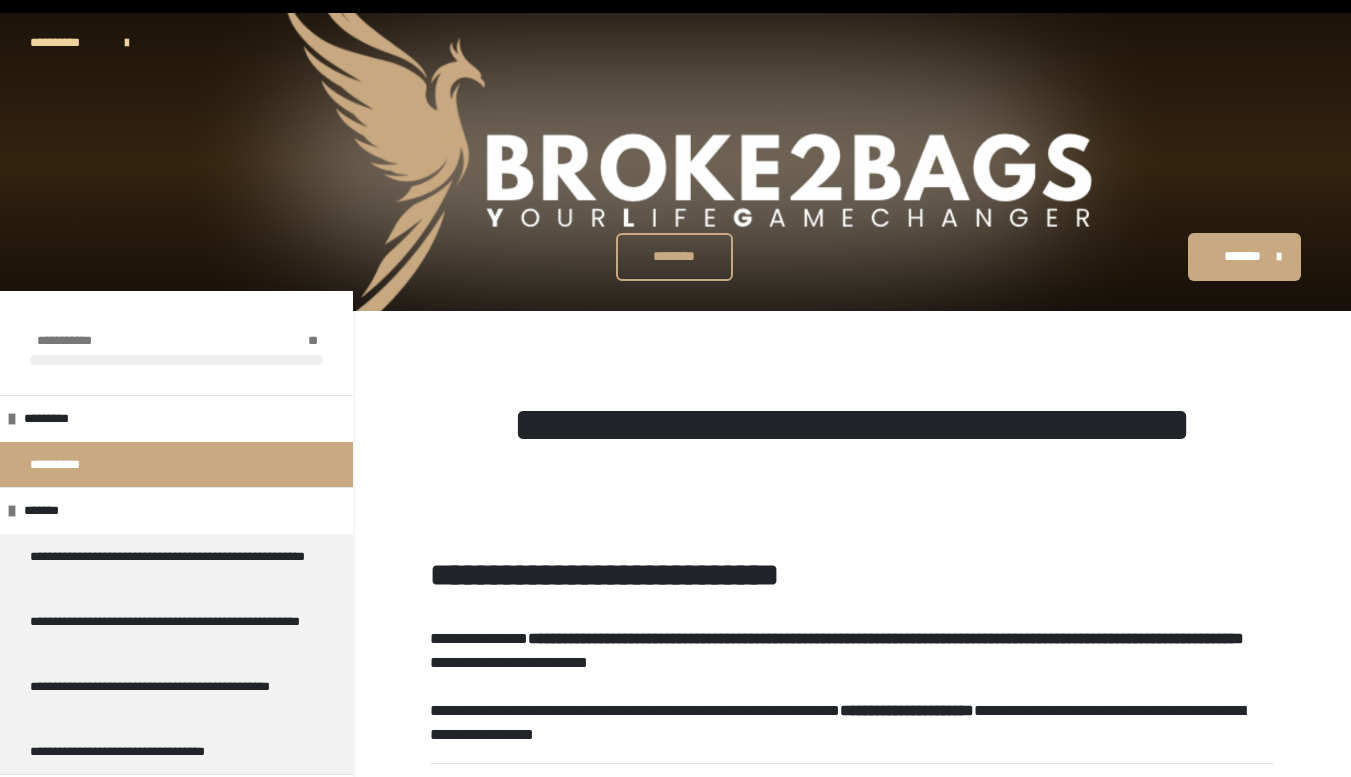 scroll, scrollTop: 0, scrollLeft: 0, axis: both 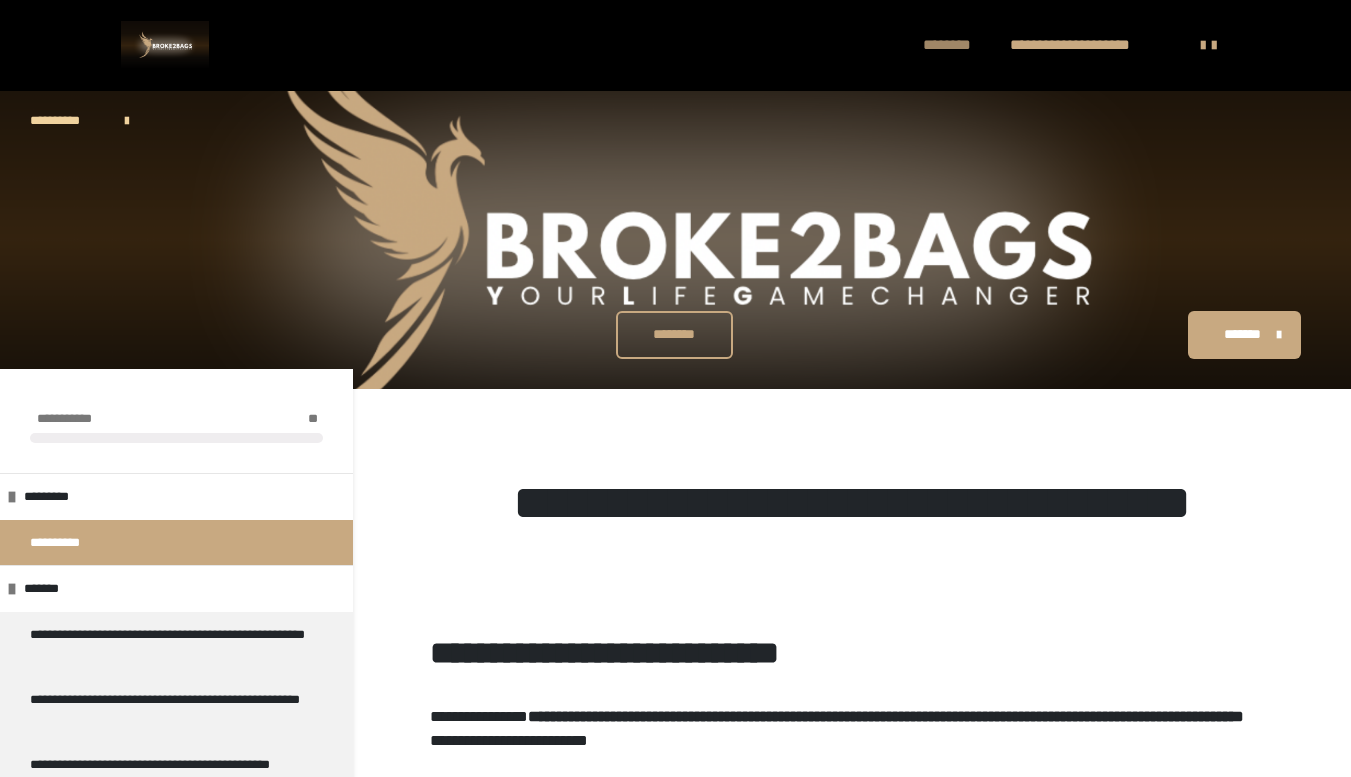 click on "********" at bounding box center (957, 45) 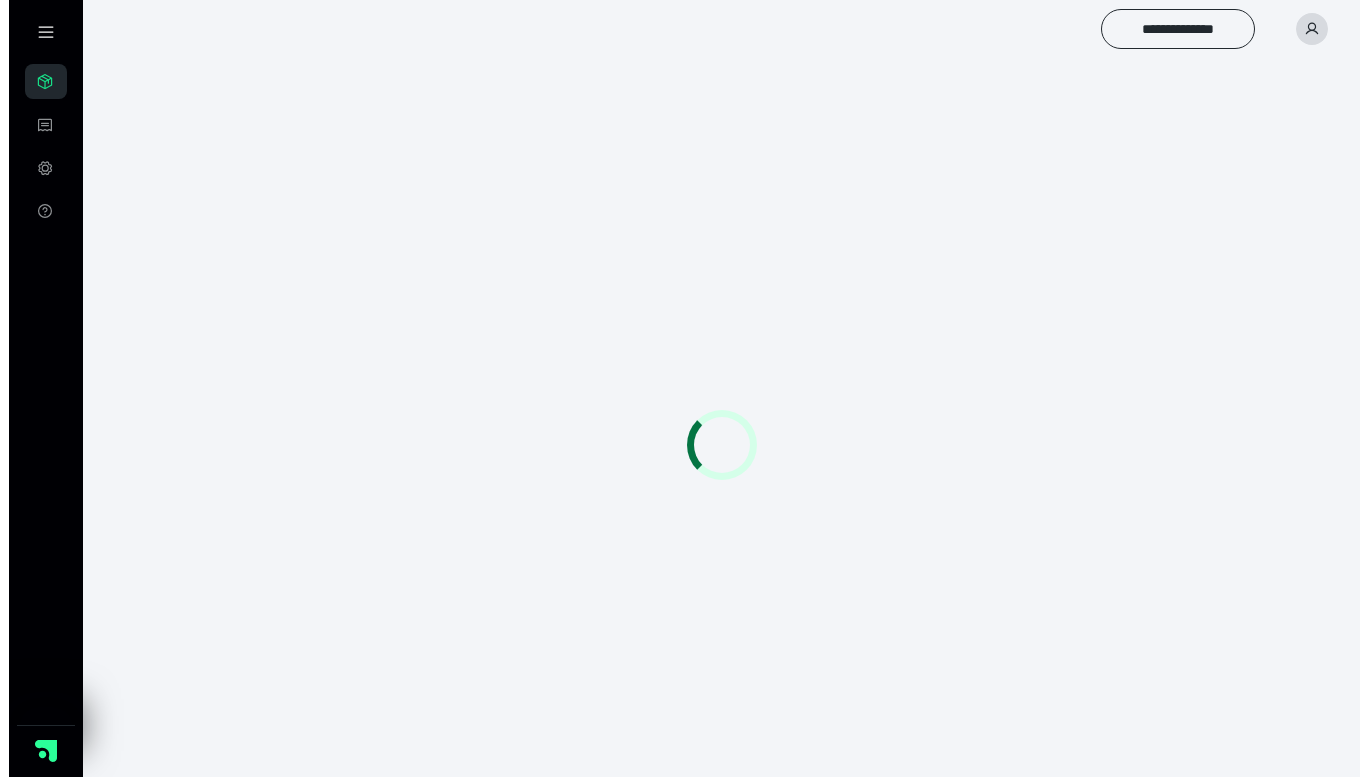 scroll, scrollTop: 0, scrollLeft: 0, axis: both 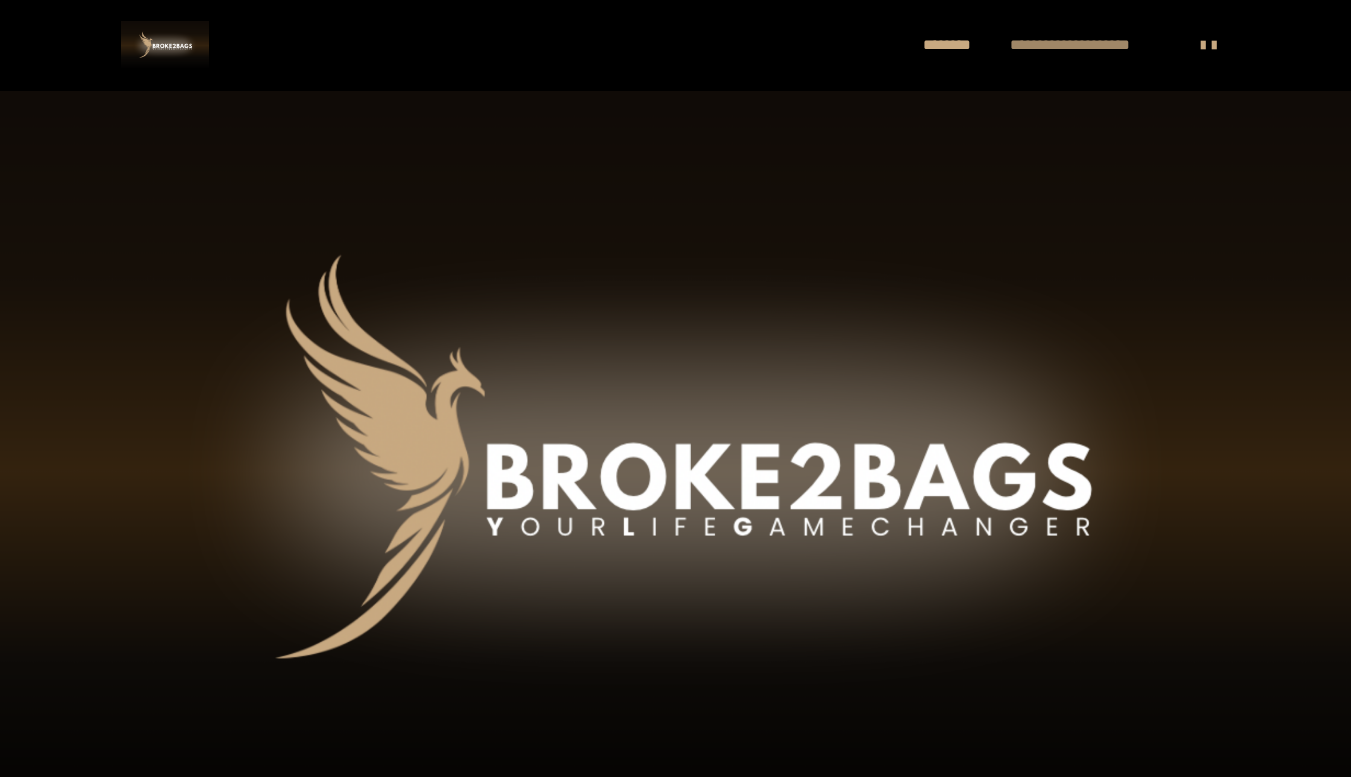 click on "**********" at bounding box center (1090, 45) 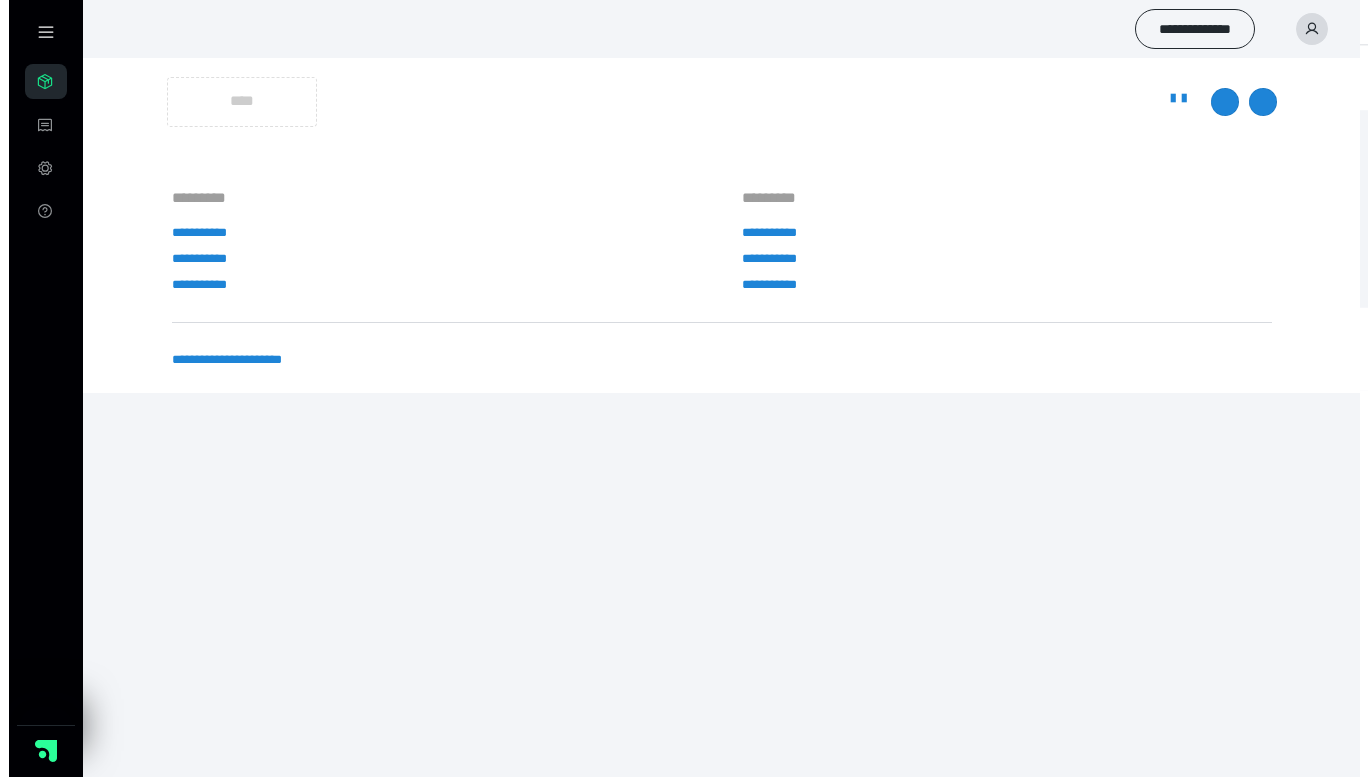 scroll, scrollTop: 0, scrollLeft: 0, axis: both 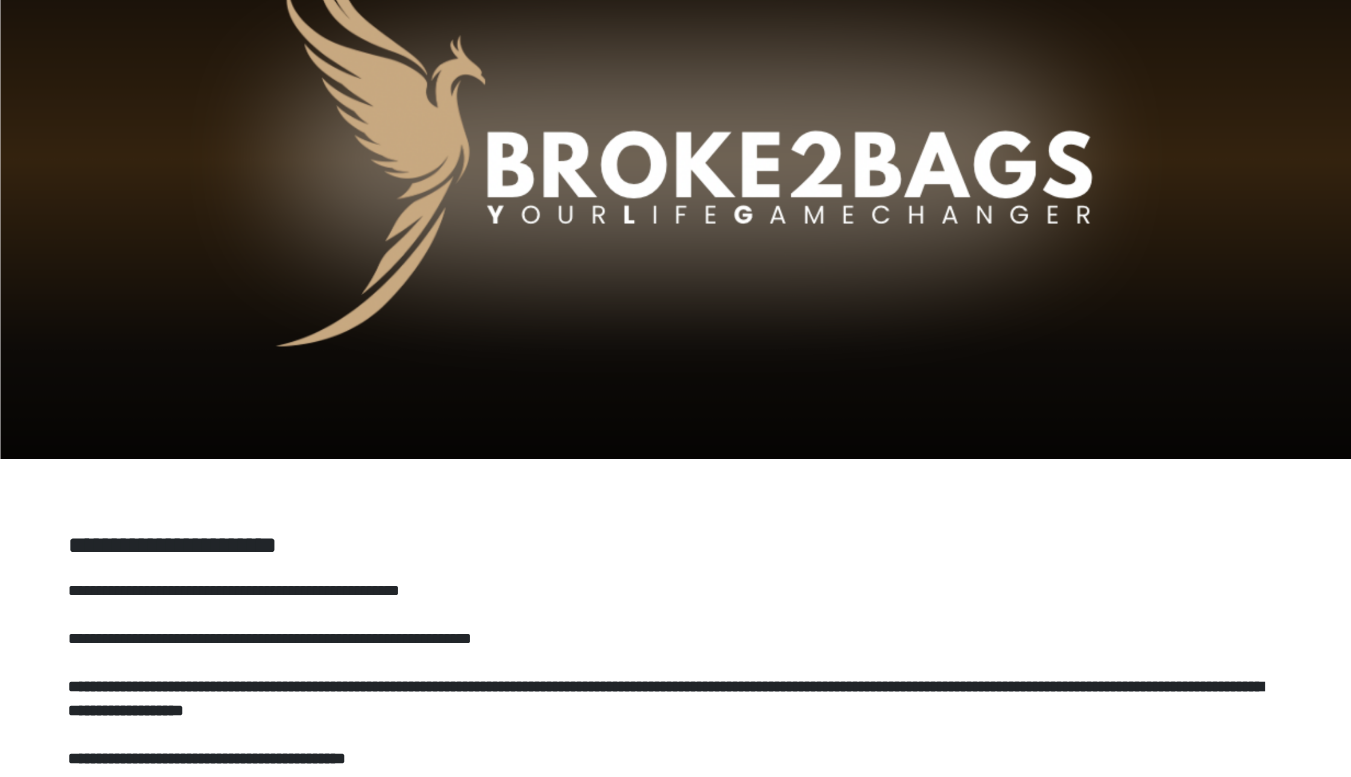 click on "********" at bounding box center (957, -187) 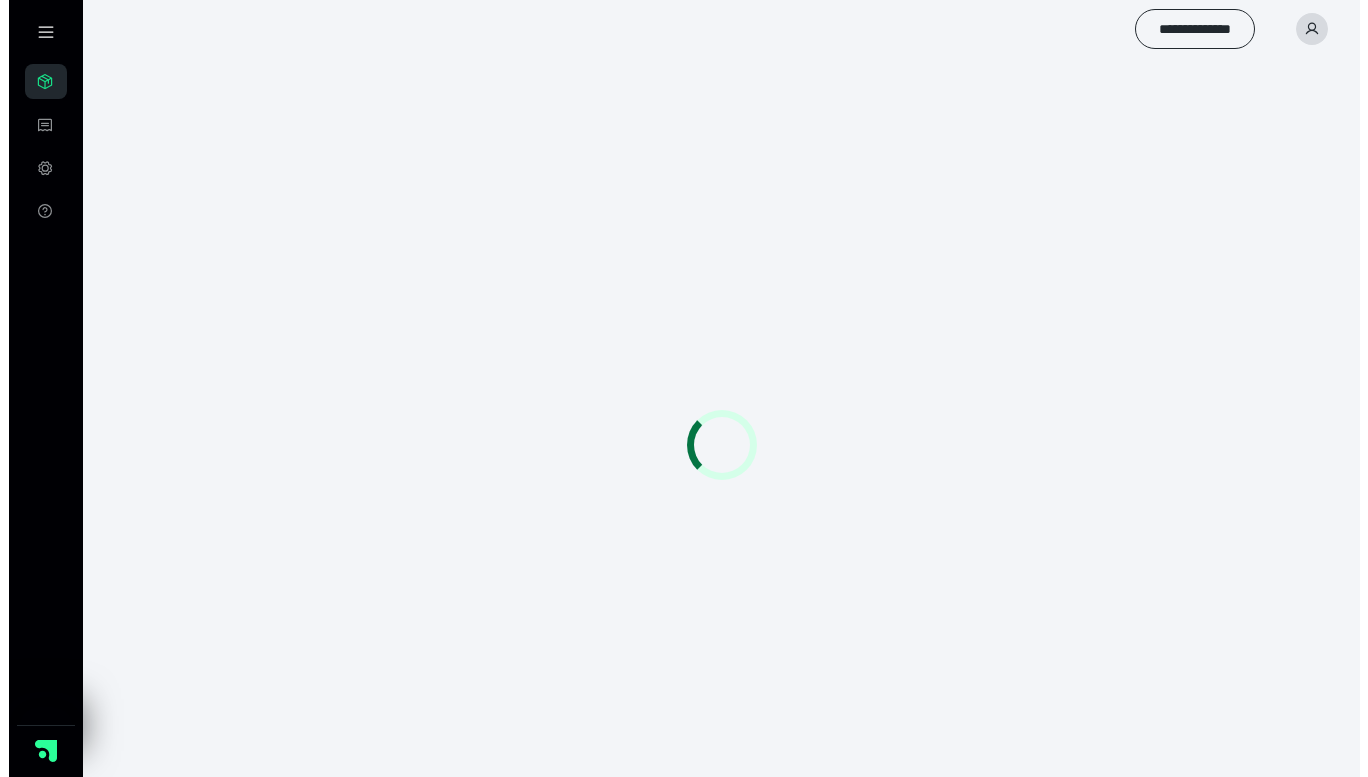 scroll, scrollTop: 0, scrollLeft: 0, axis: both 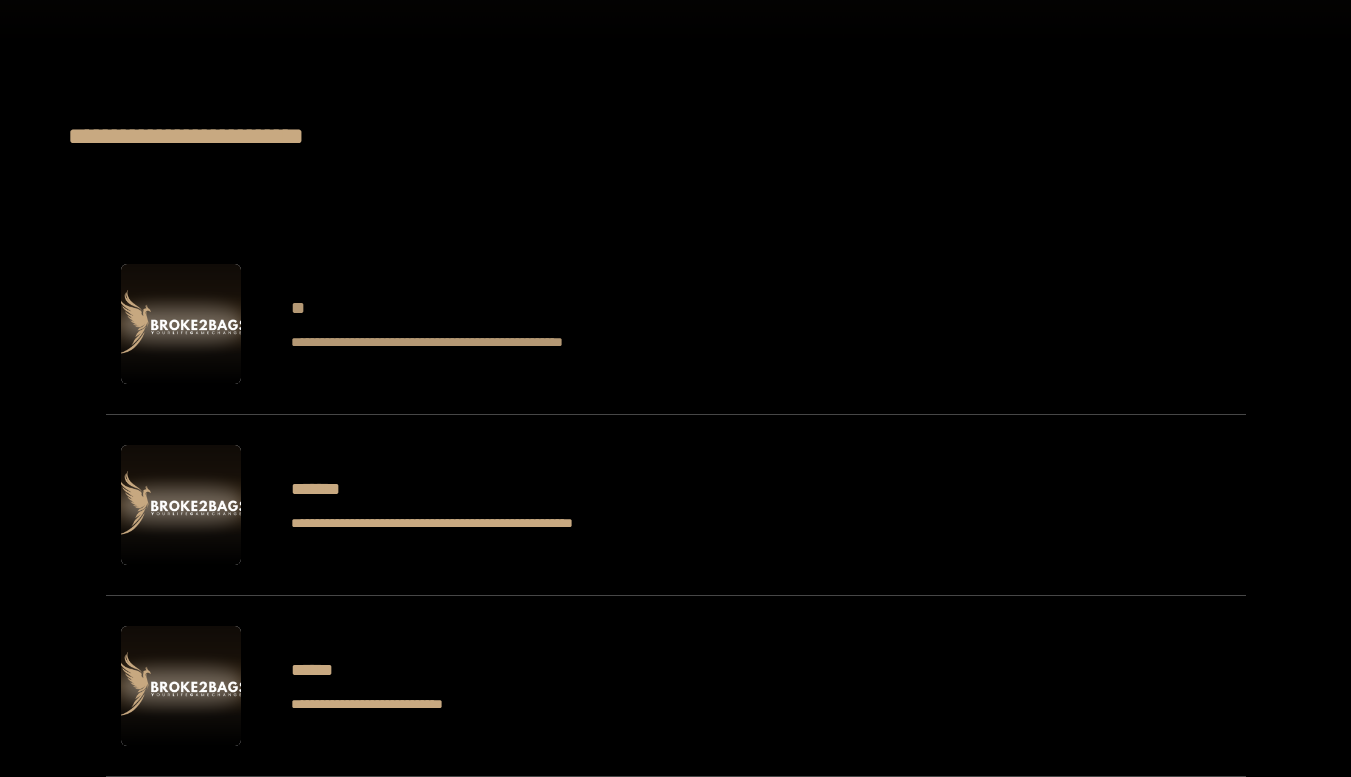 click on "**********" at bounding box center (486, 324) 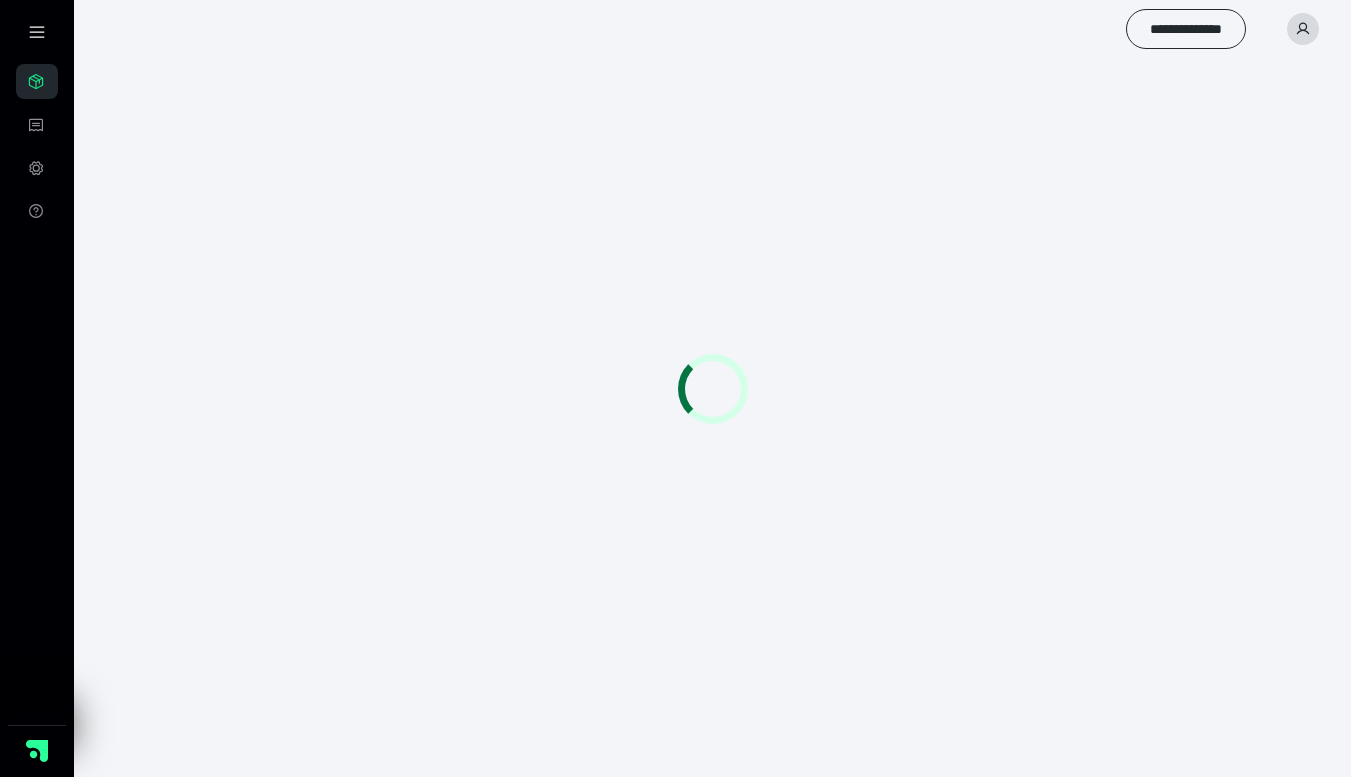scroll, scrollTop: 0, scrollLeft: 0, axis: both 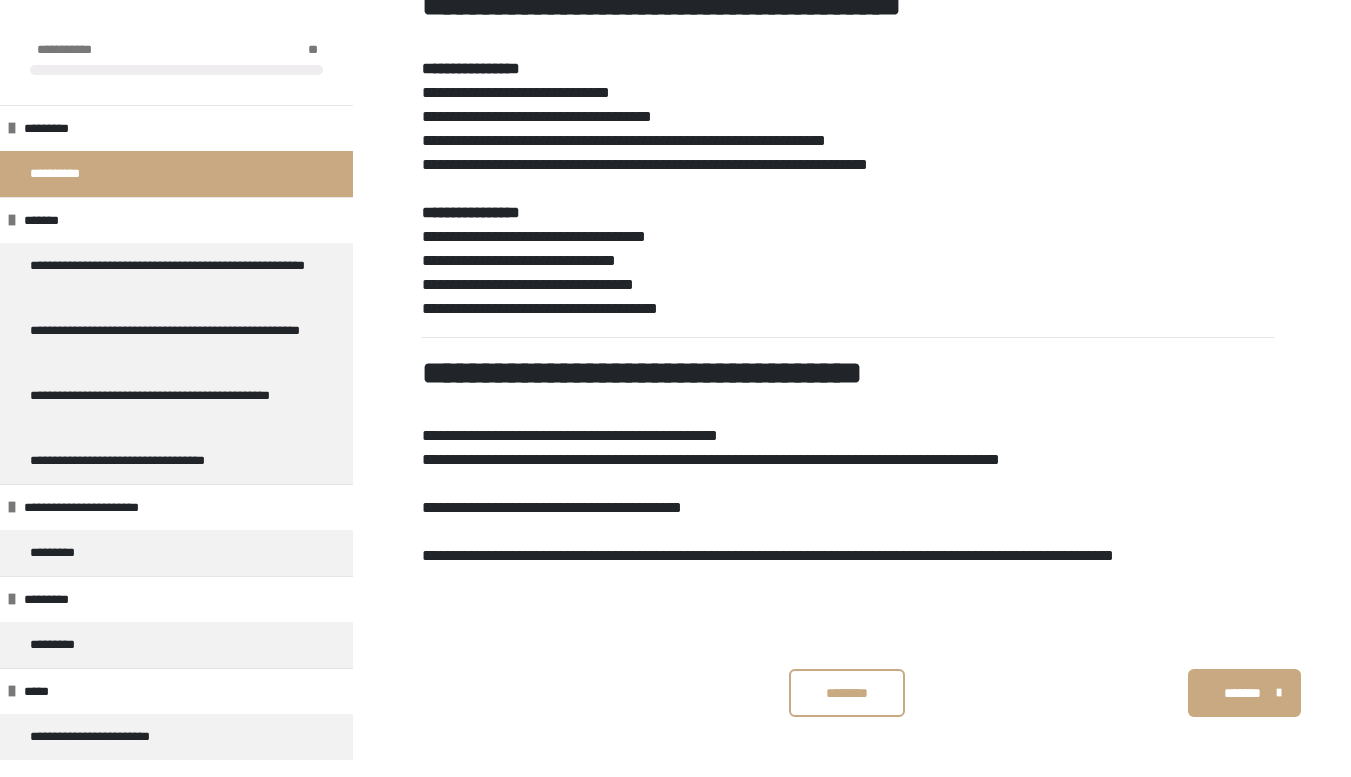 click on "********" at bounding box center (847, 693) 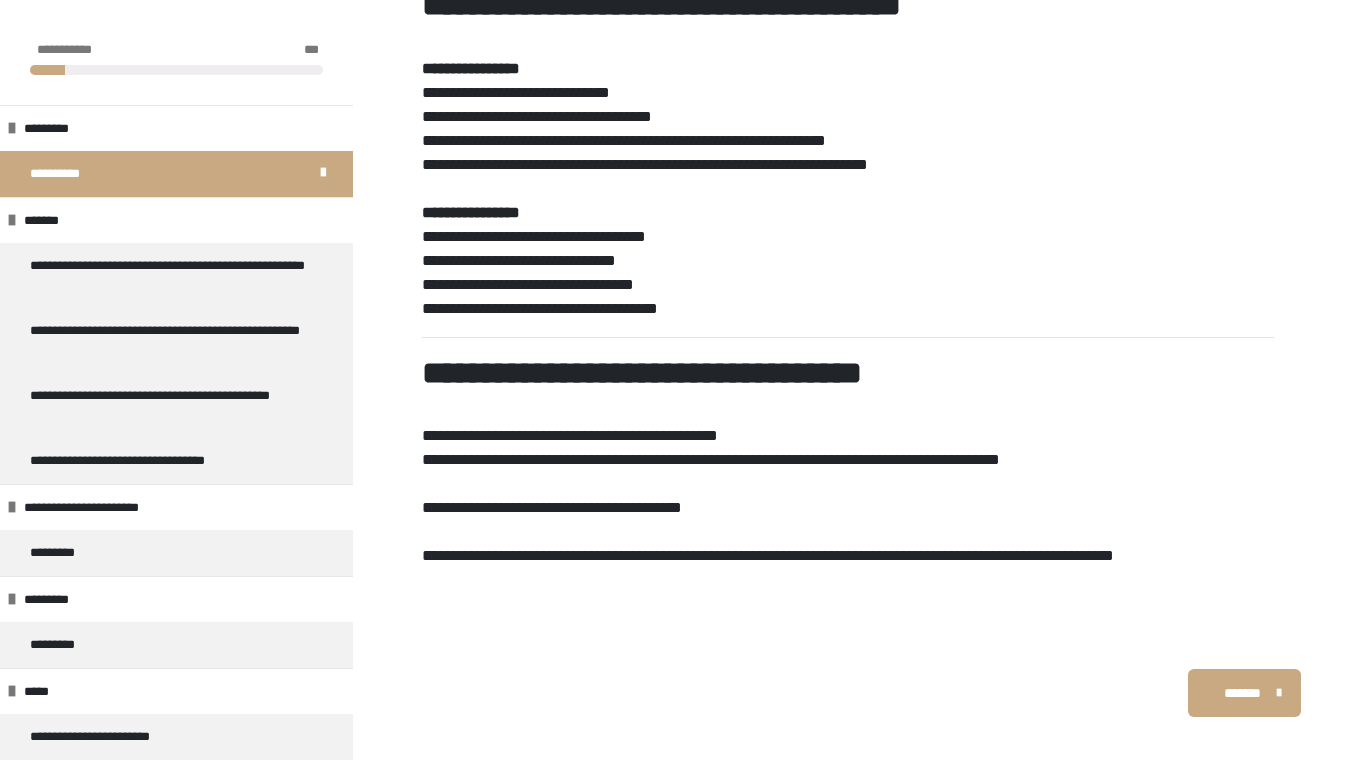 click on "*******" at bounding box center [1242, 693] 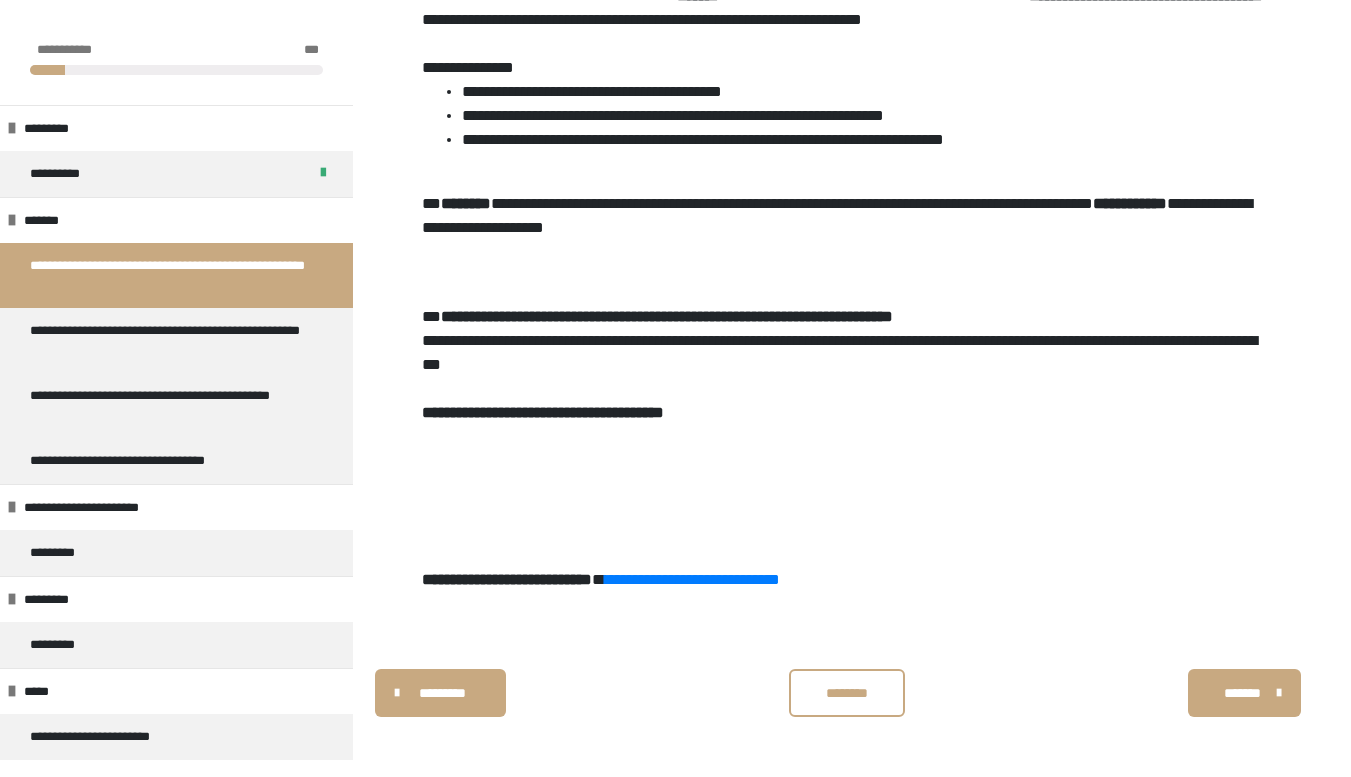 scroll, scrollTop: 1148, scrollLeft: 0, axis: vertical 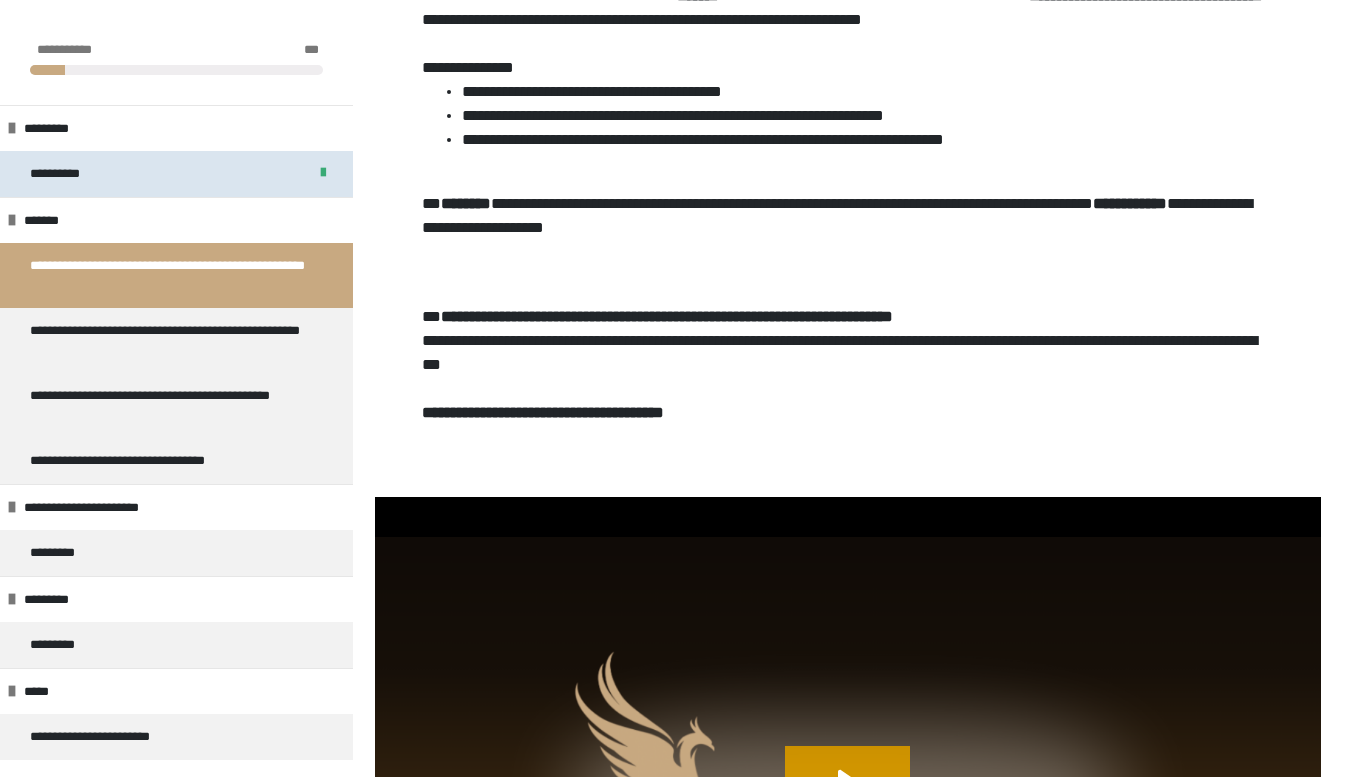 click on "**********" at bounding box center [176, 174] 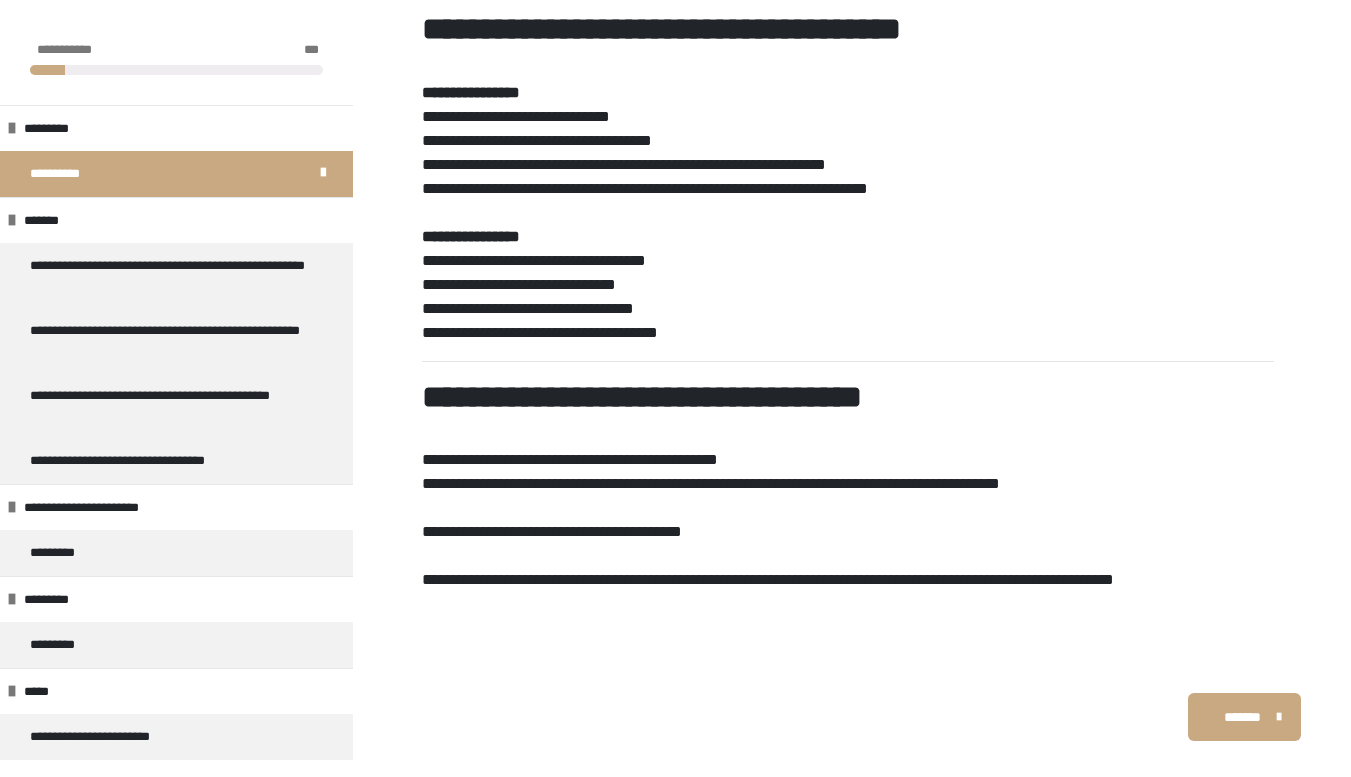 scroll, scrollTop: 1360, scrollLeft: 0, axis: vertical 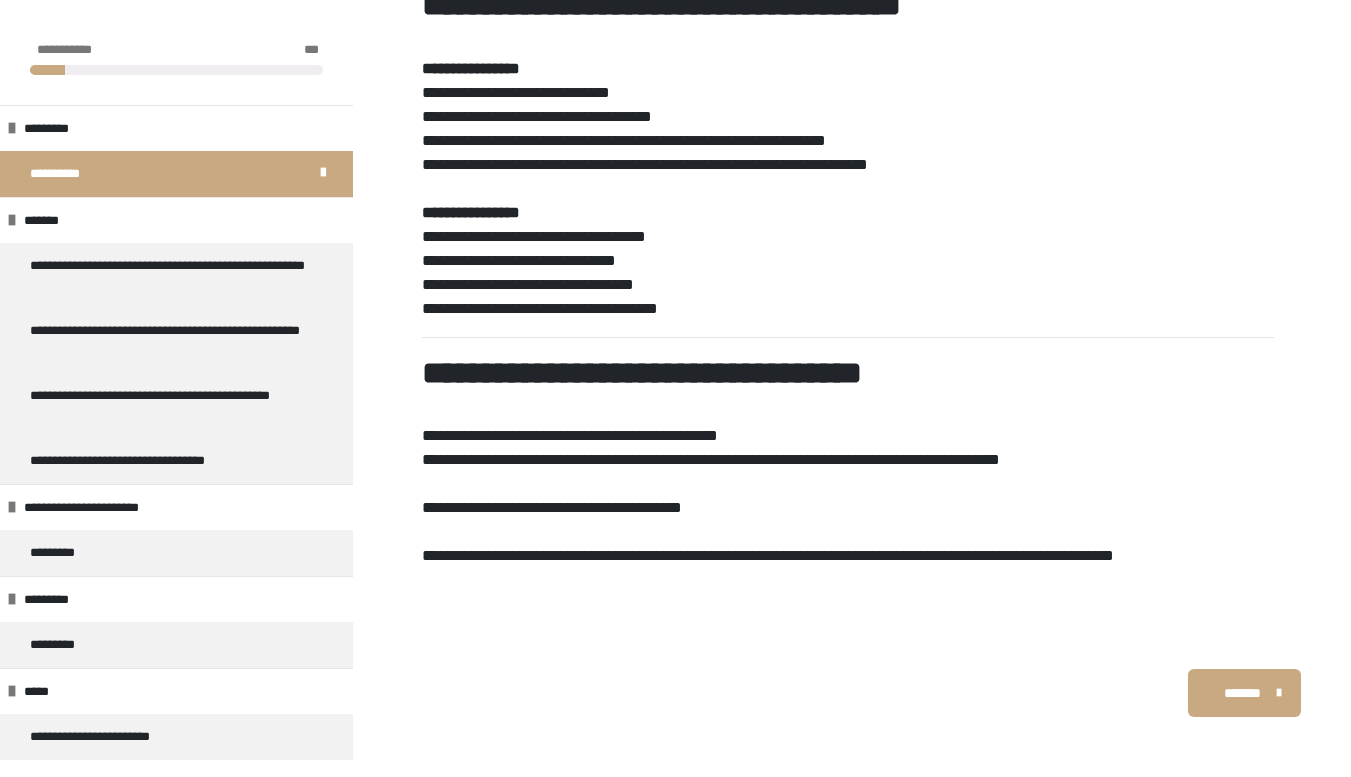 click on "*******" at bounding box center [1244, 693] 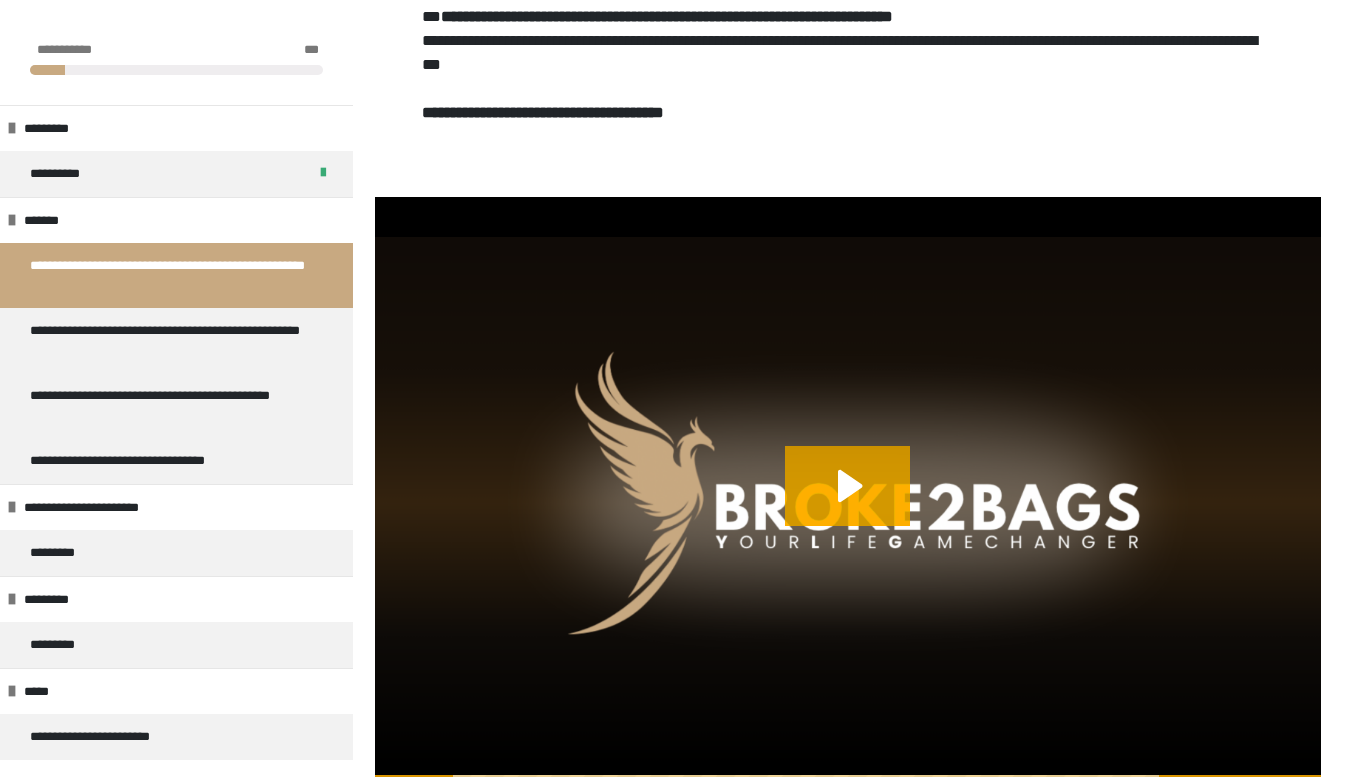 scroll, scrollTop: 1737, scrollLeft: 0, axis: vertical 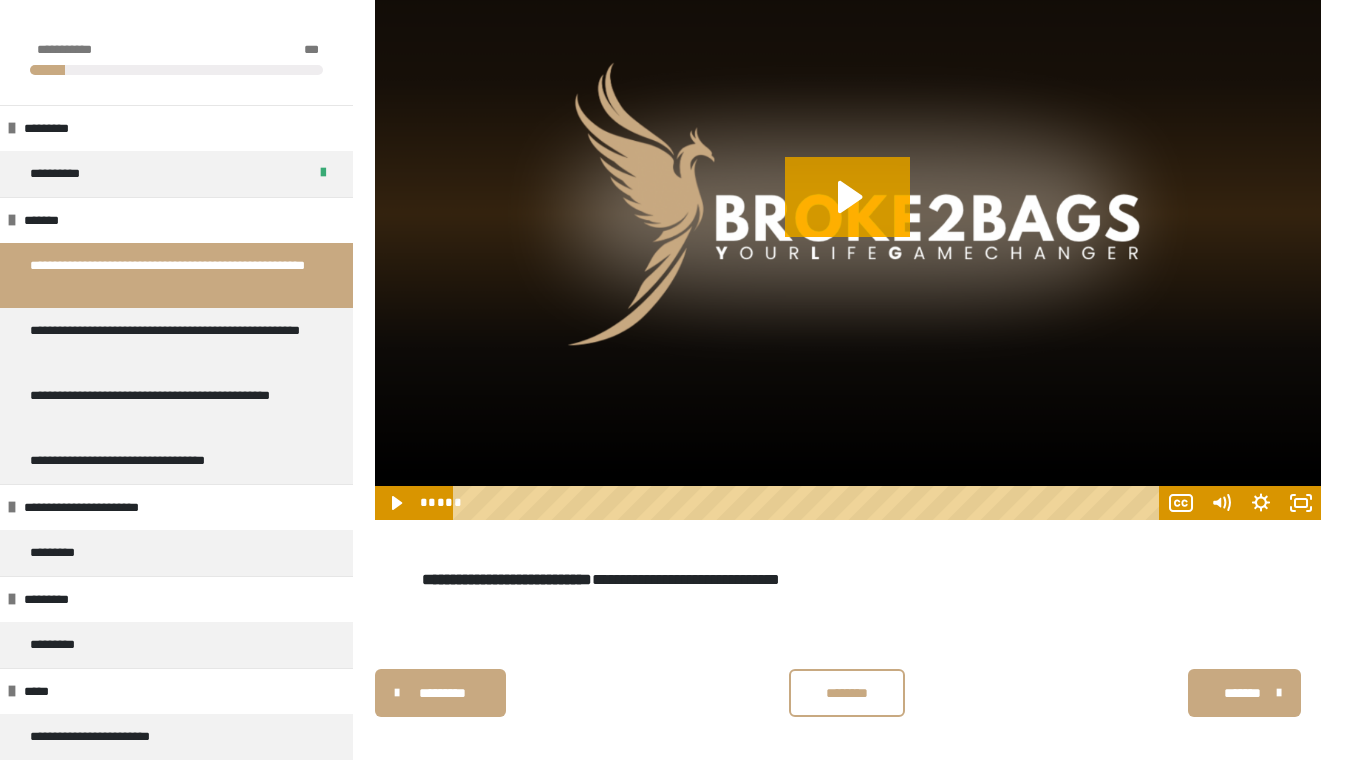 click on "**********" at bounding box center (692, 579) 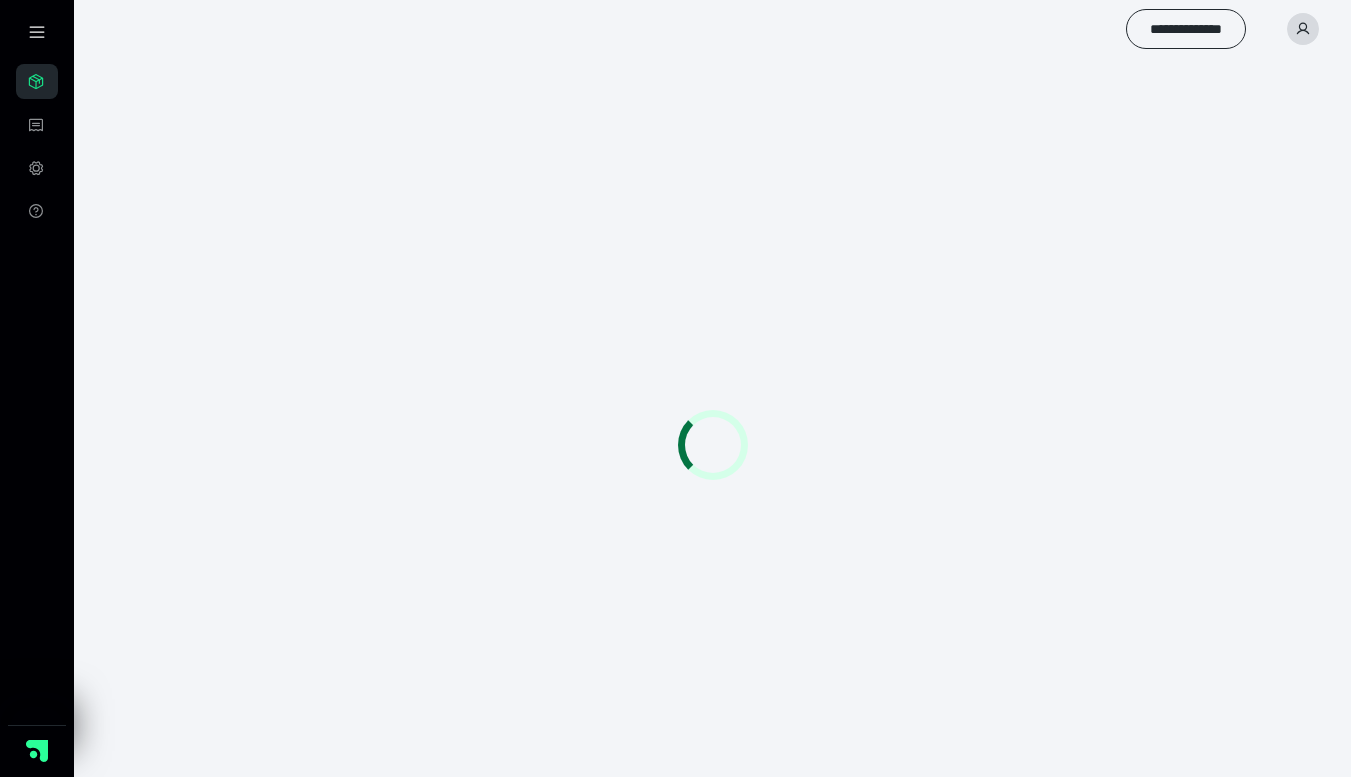 scroll, scrollTop: 0, scrollLeft: 0, axis: both 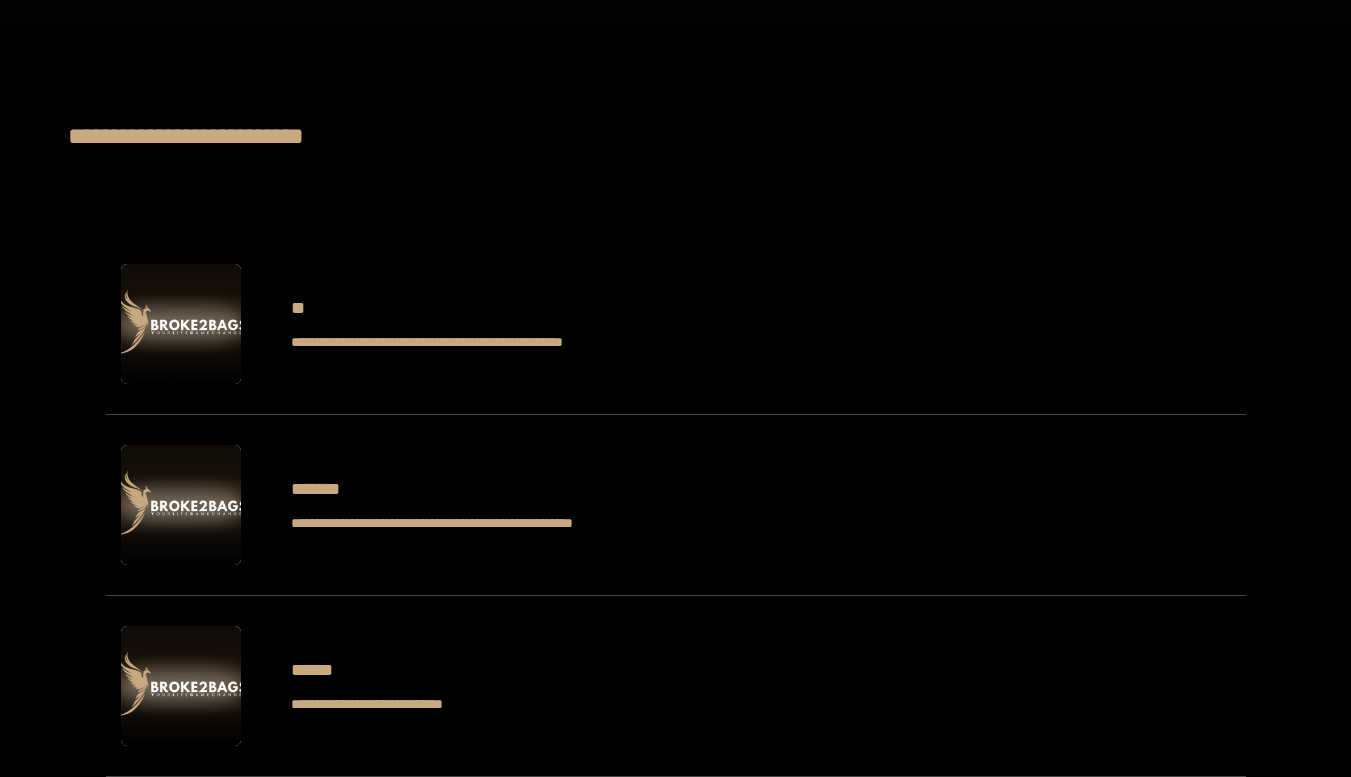 click on "**********" at bounding box center [676, 324] 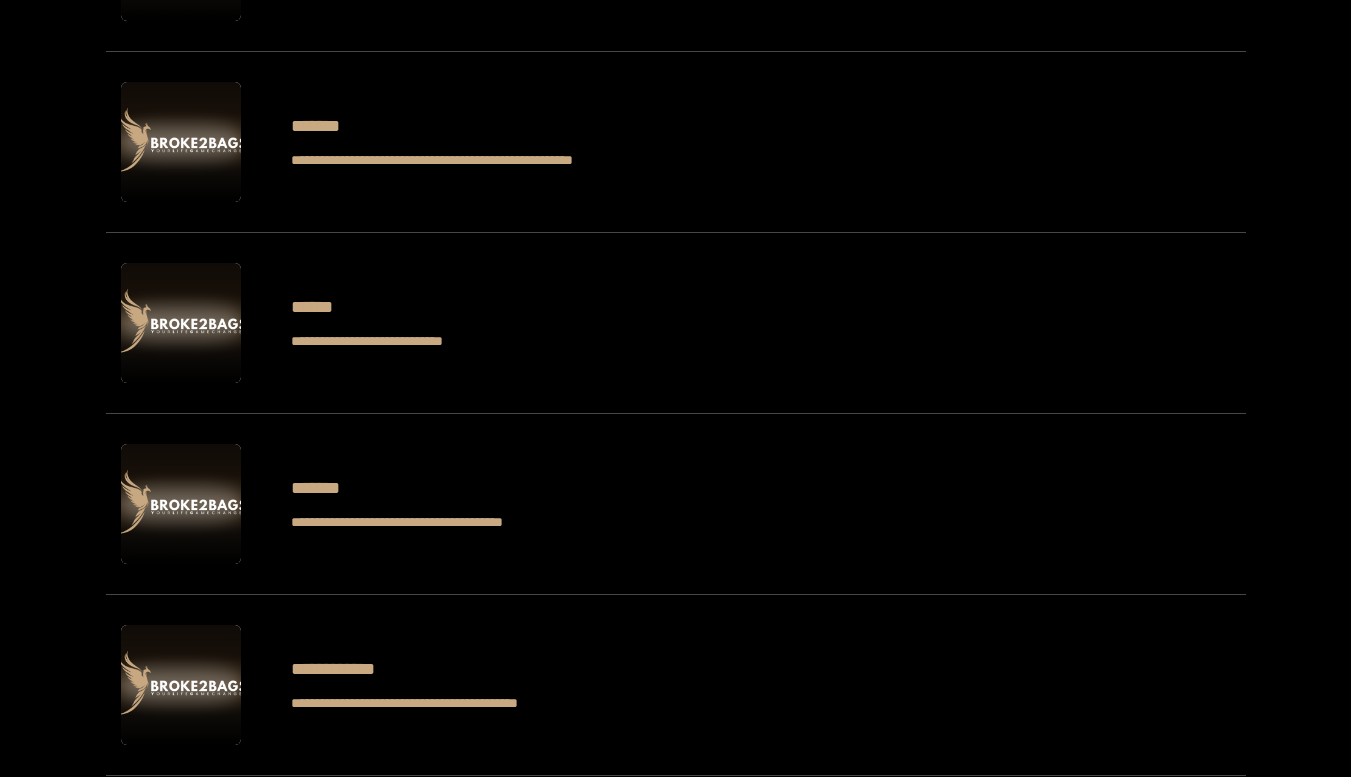 scroll, scrollTop: 763, scrollLeft: 0, axis: vertical 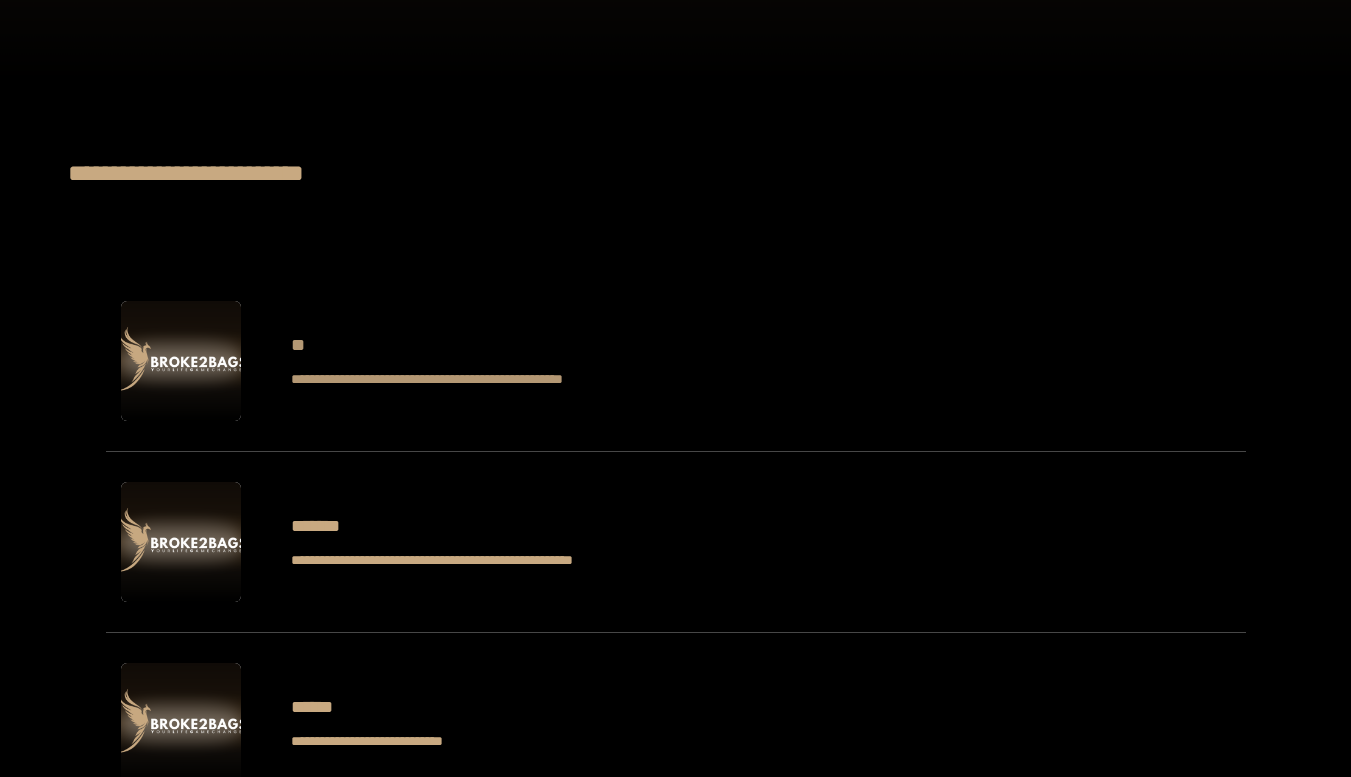 click on "**" at bounding box center (486, 345) 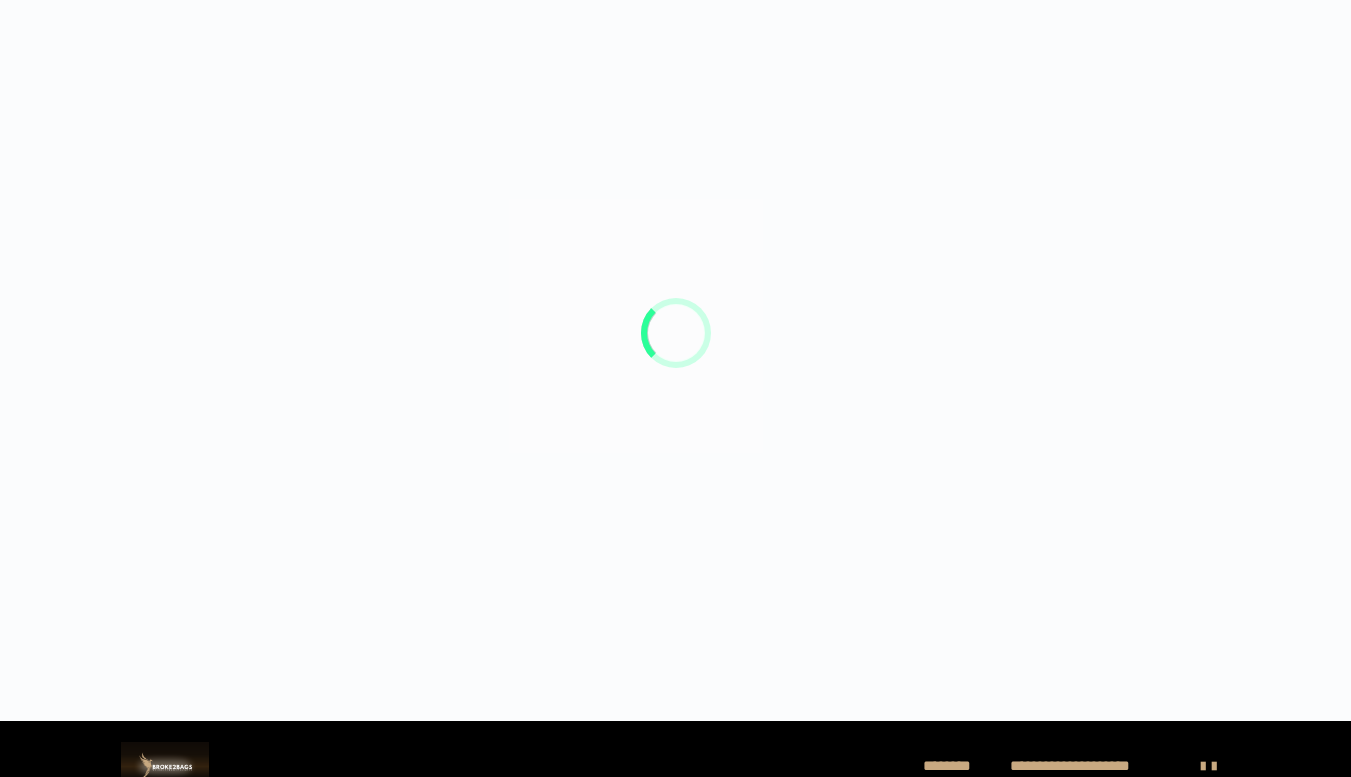 scroll, scrollTop: 0, scrollLeft: 0, axis: both 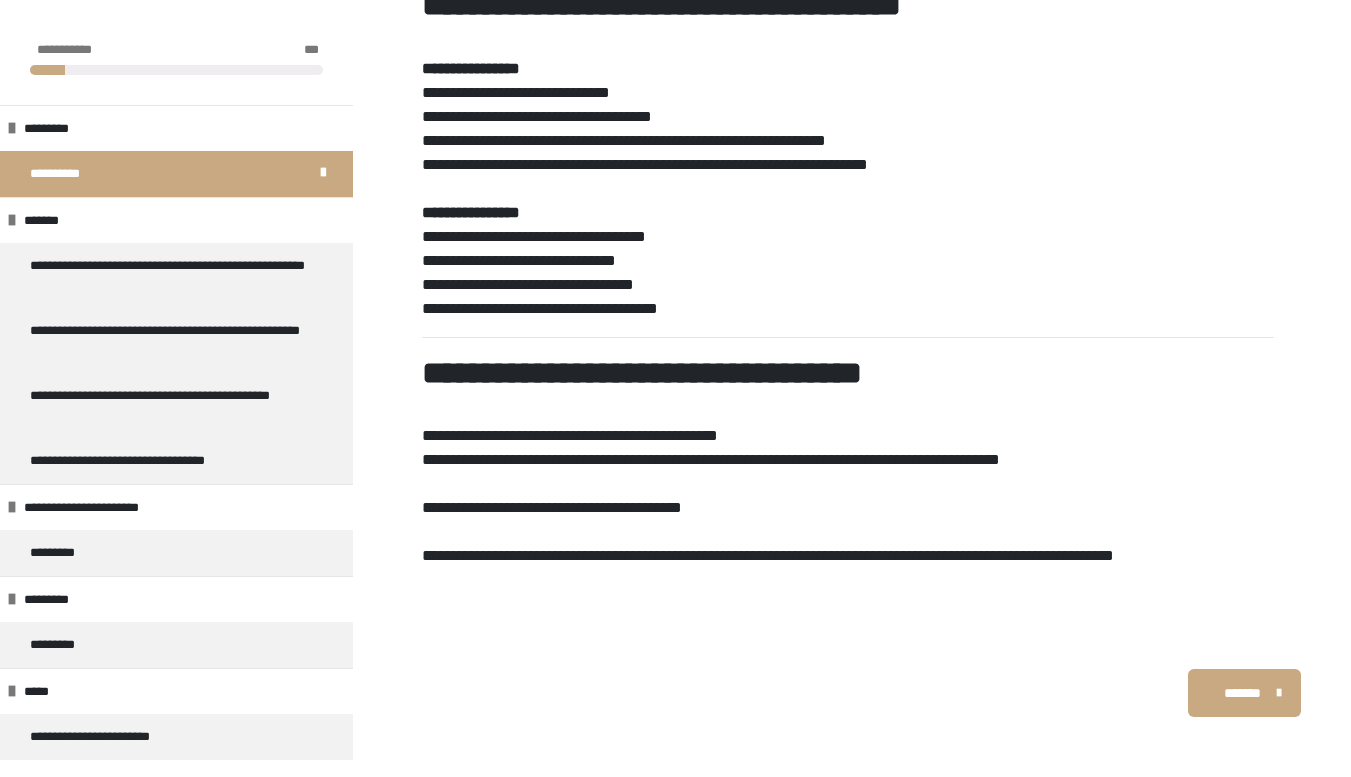 click on "*******" at bounding box center (1242, 693) 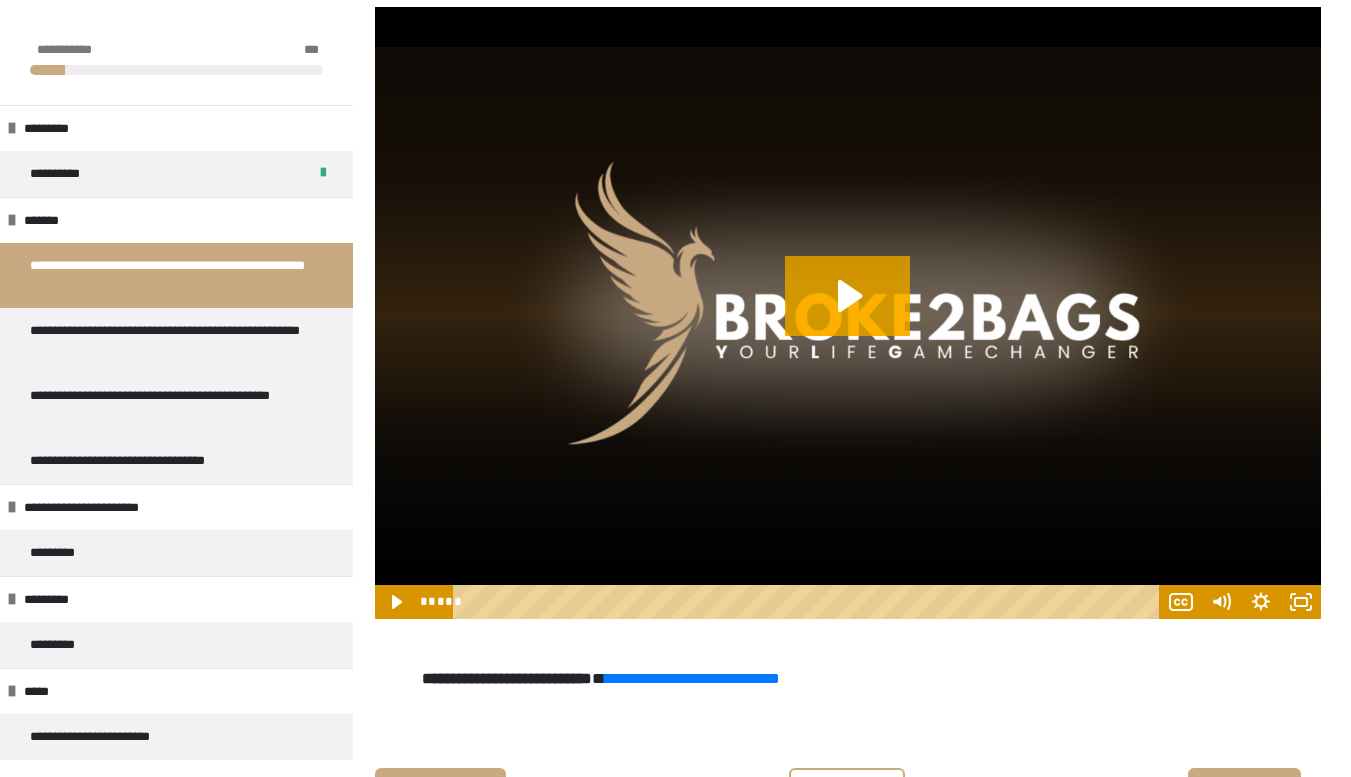 scroll, scrollTop: 1648, scrollLeft: 0, axis: vertical 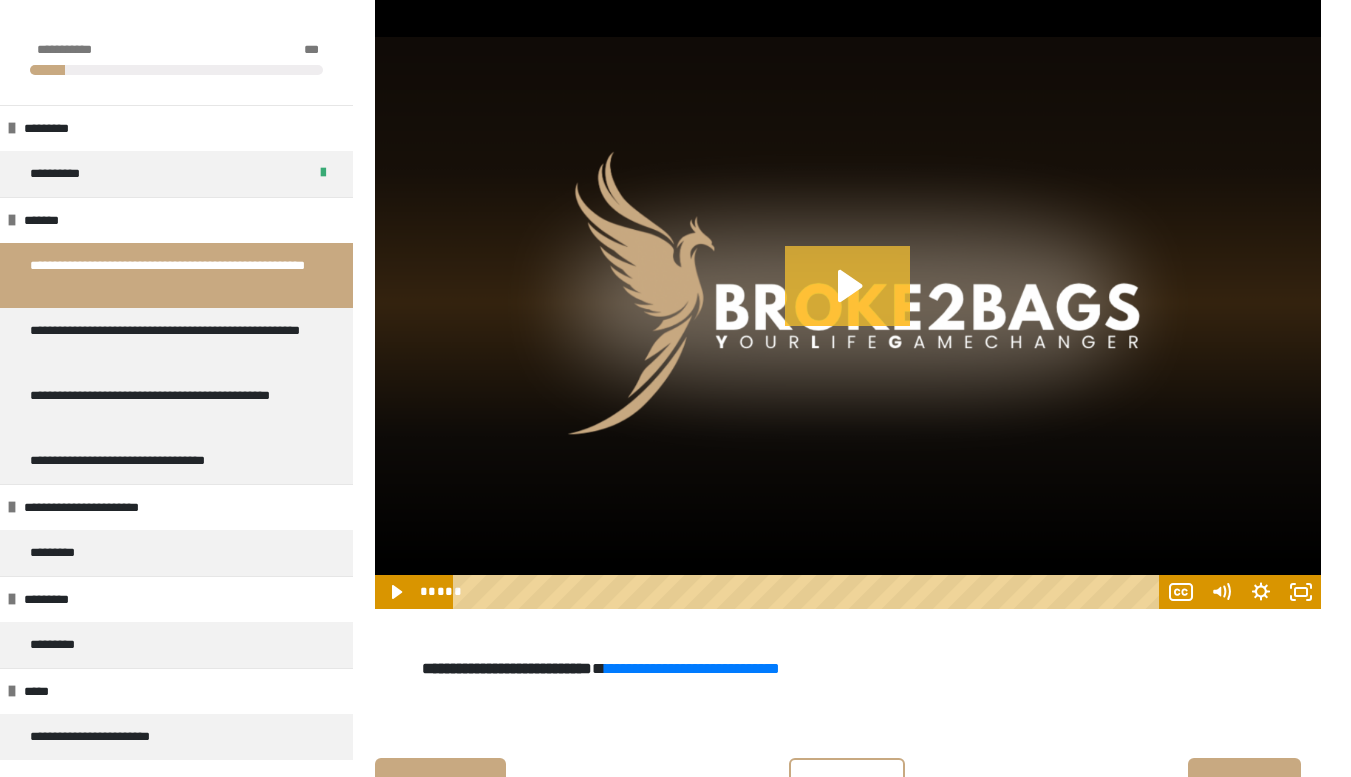 click 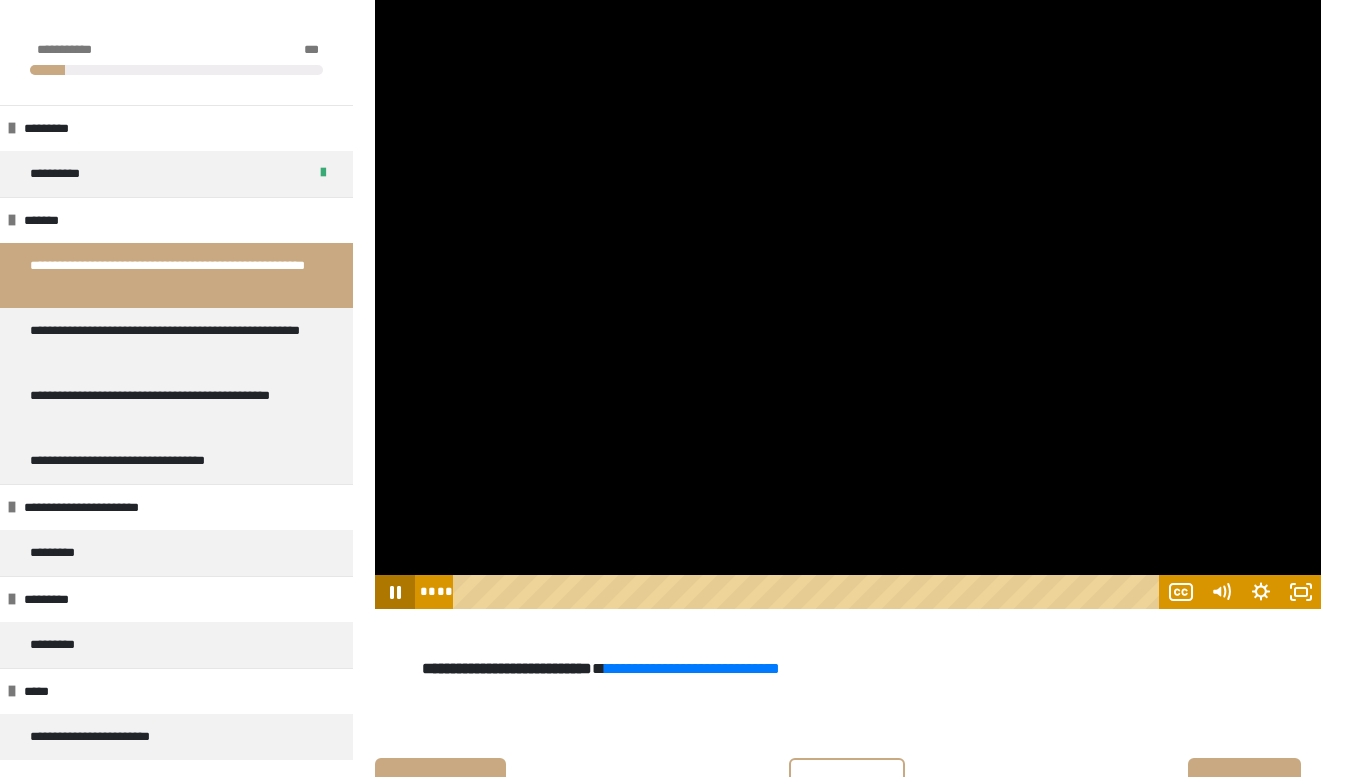 click 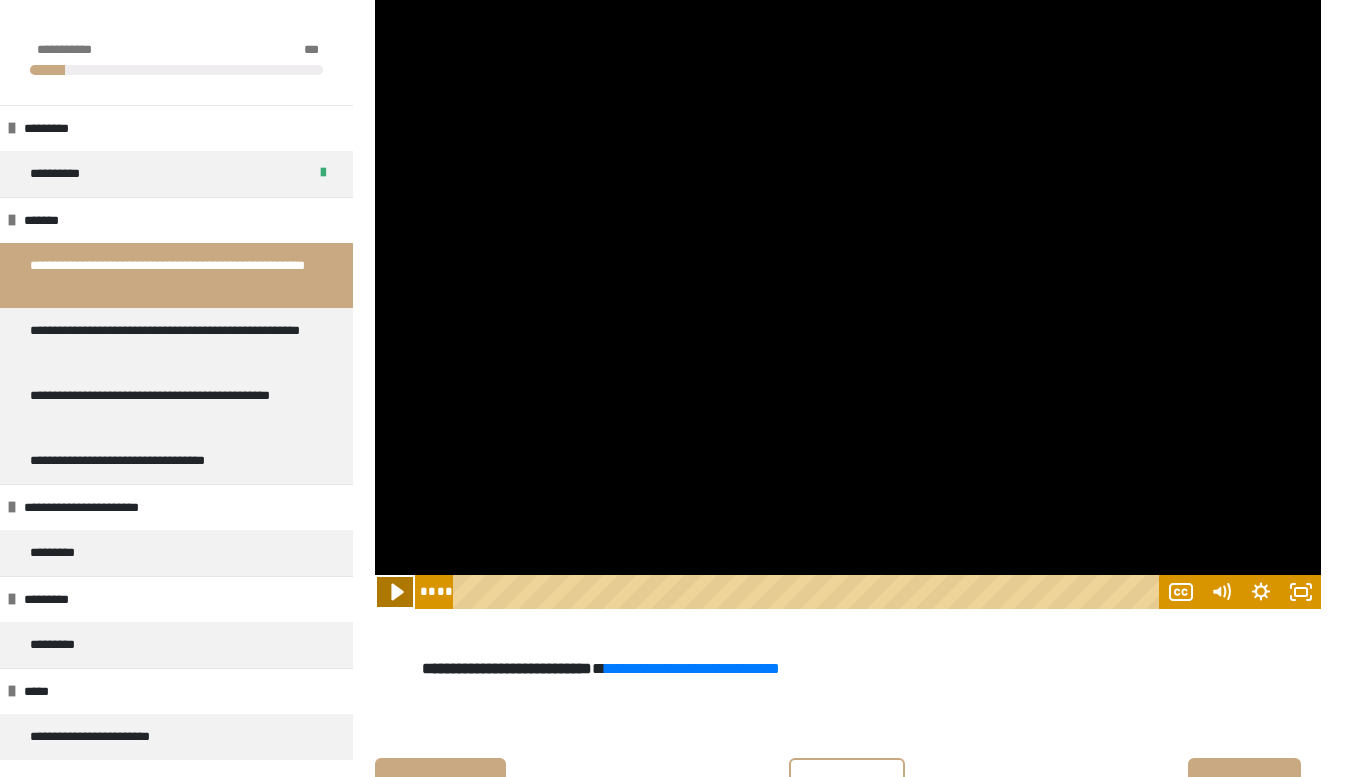 click 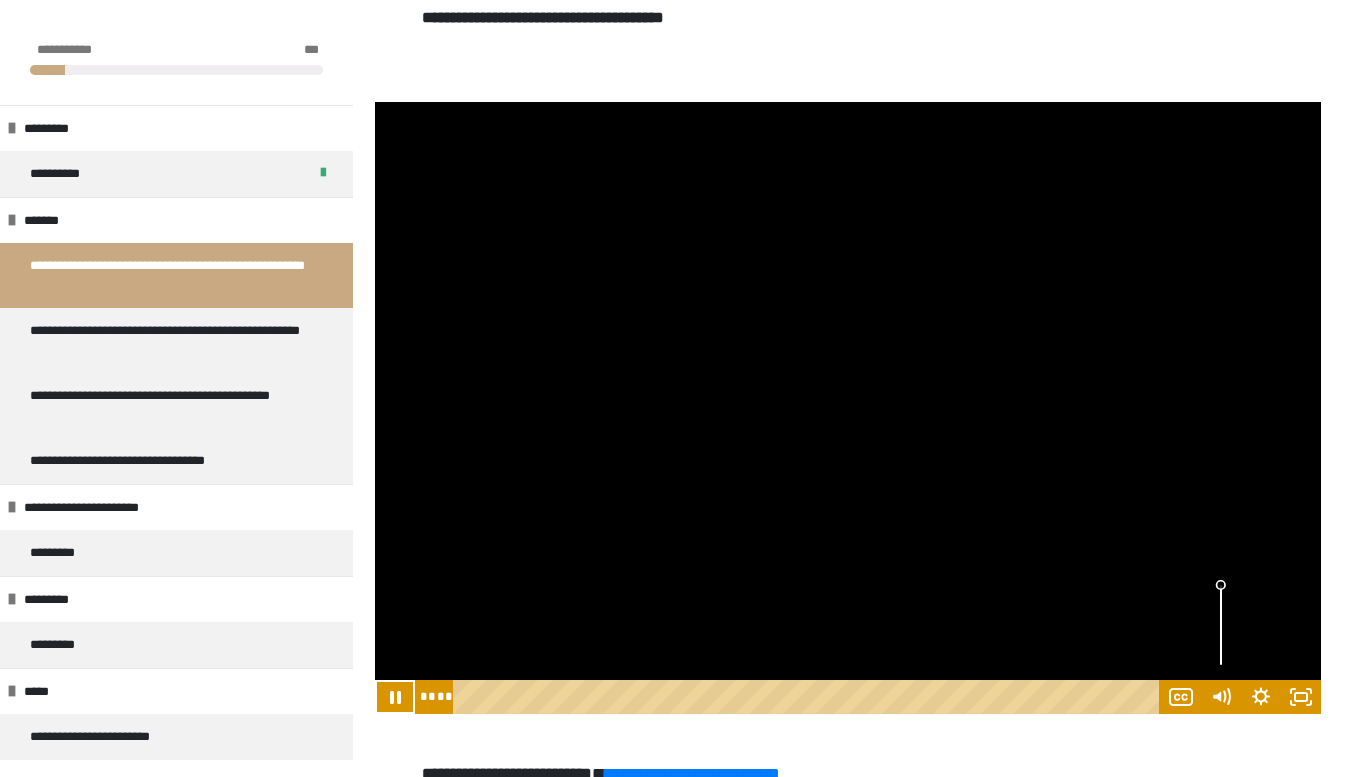 scroll, scrollTop: 1537, scrollLeft: 0, axis: vertical 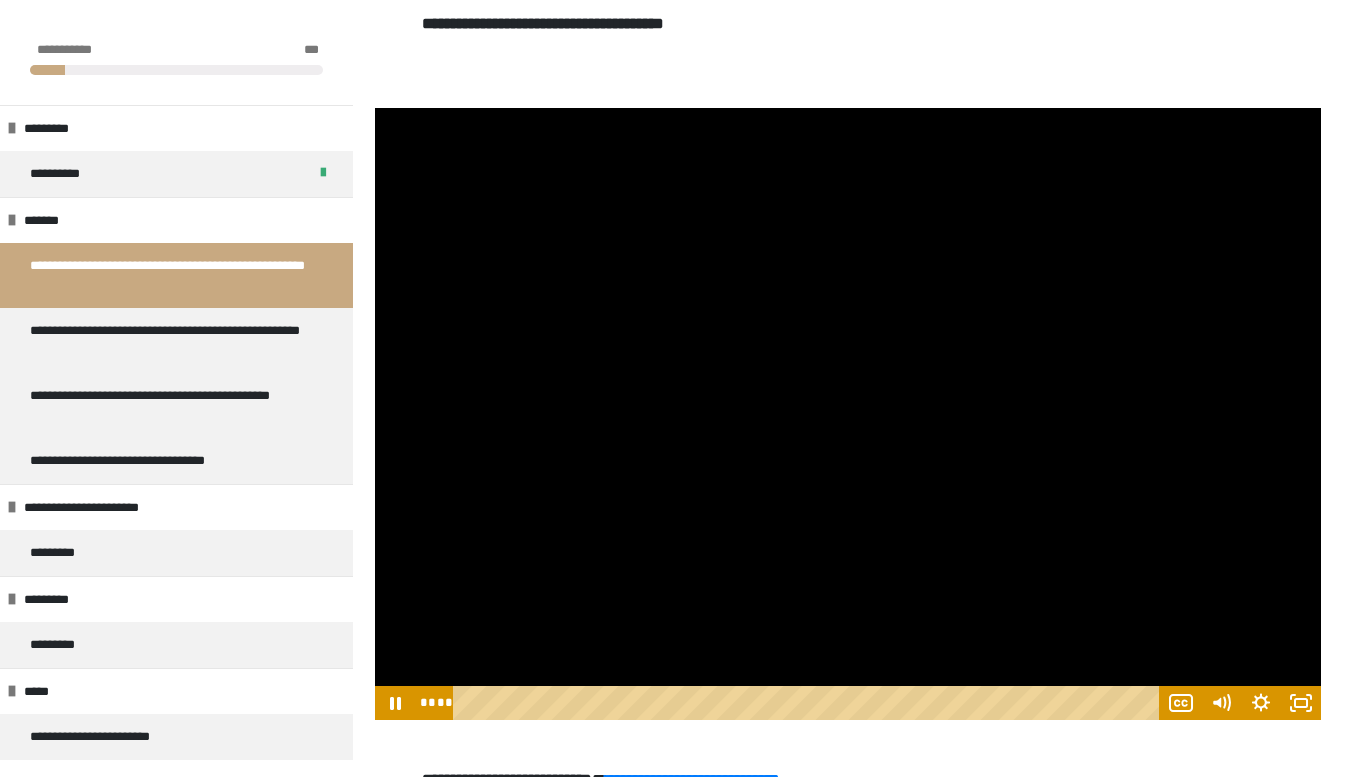 click at bounding box center [848, 414] 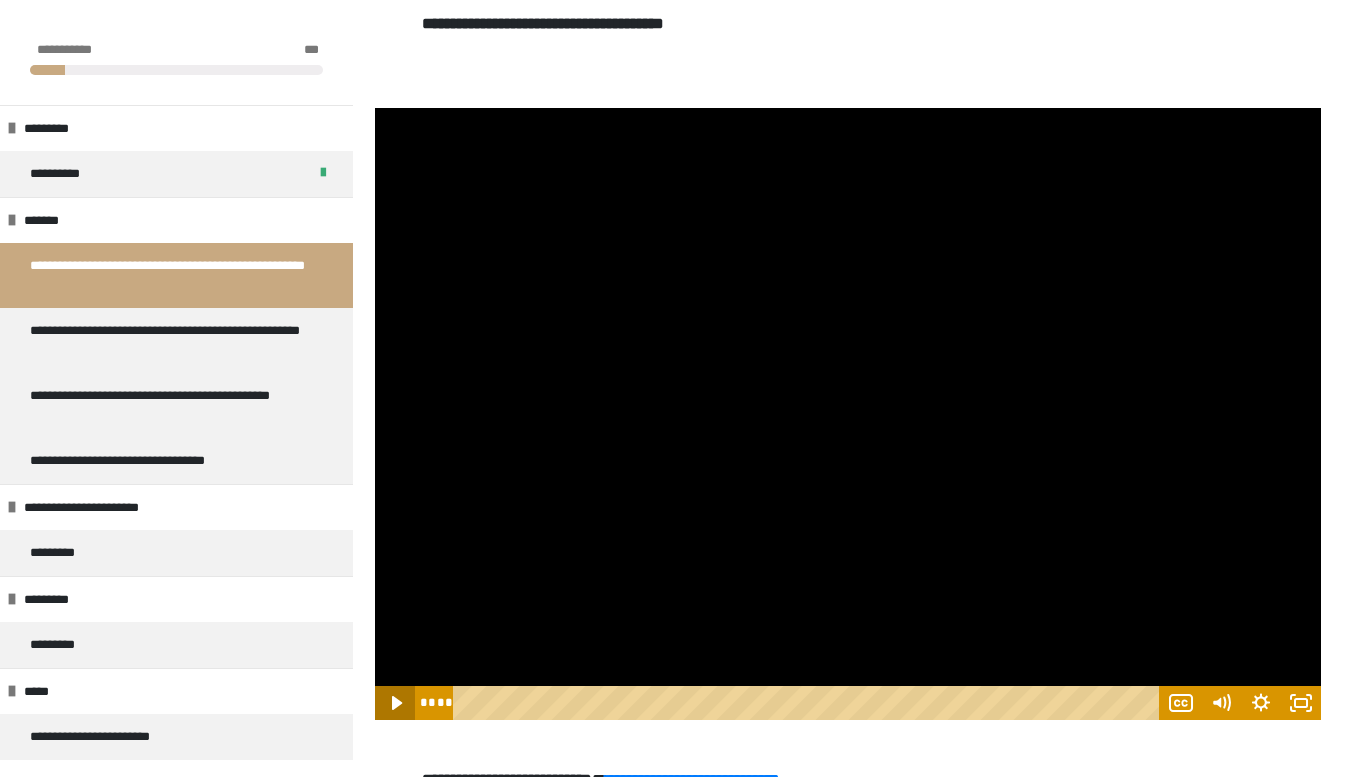 click 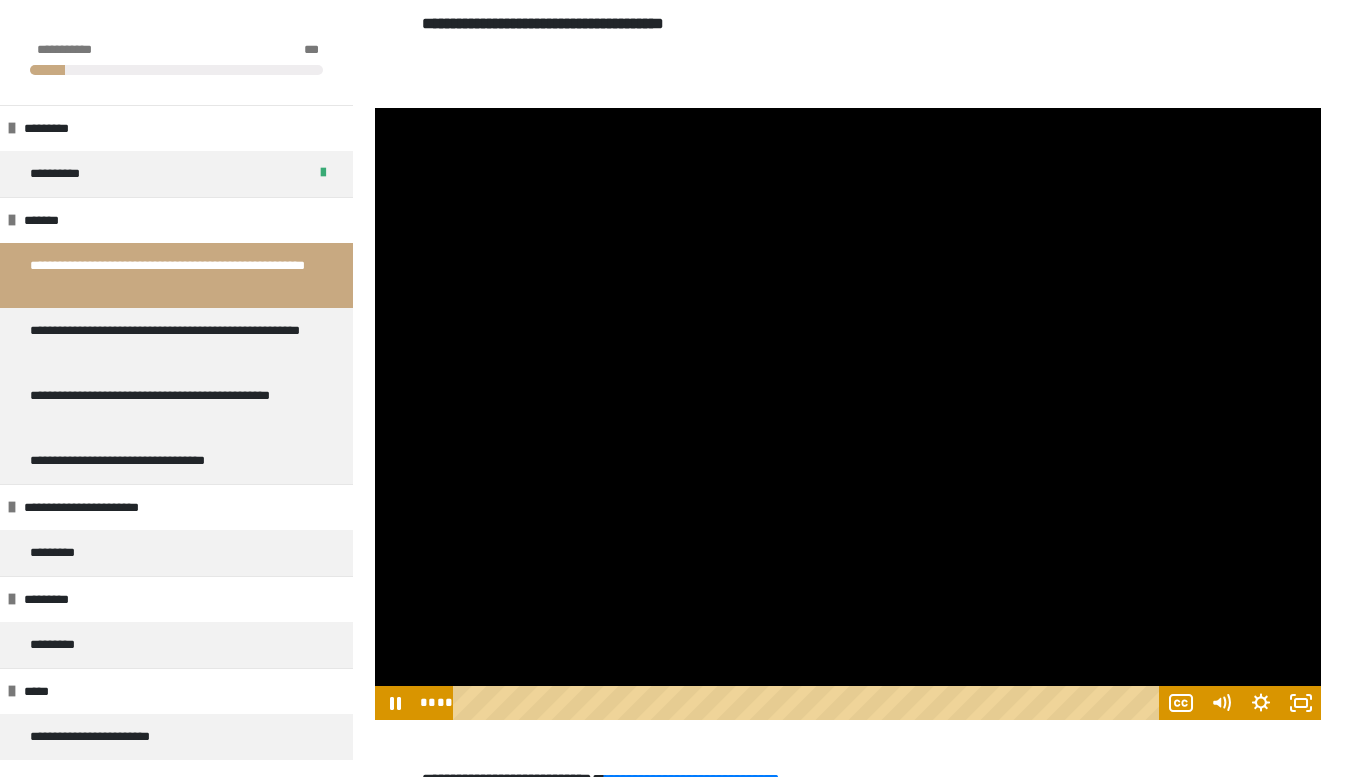 click at bounding box center [848, 414] 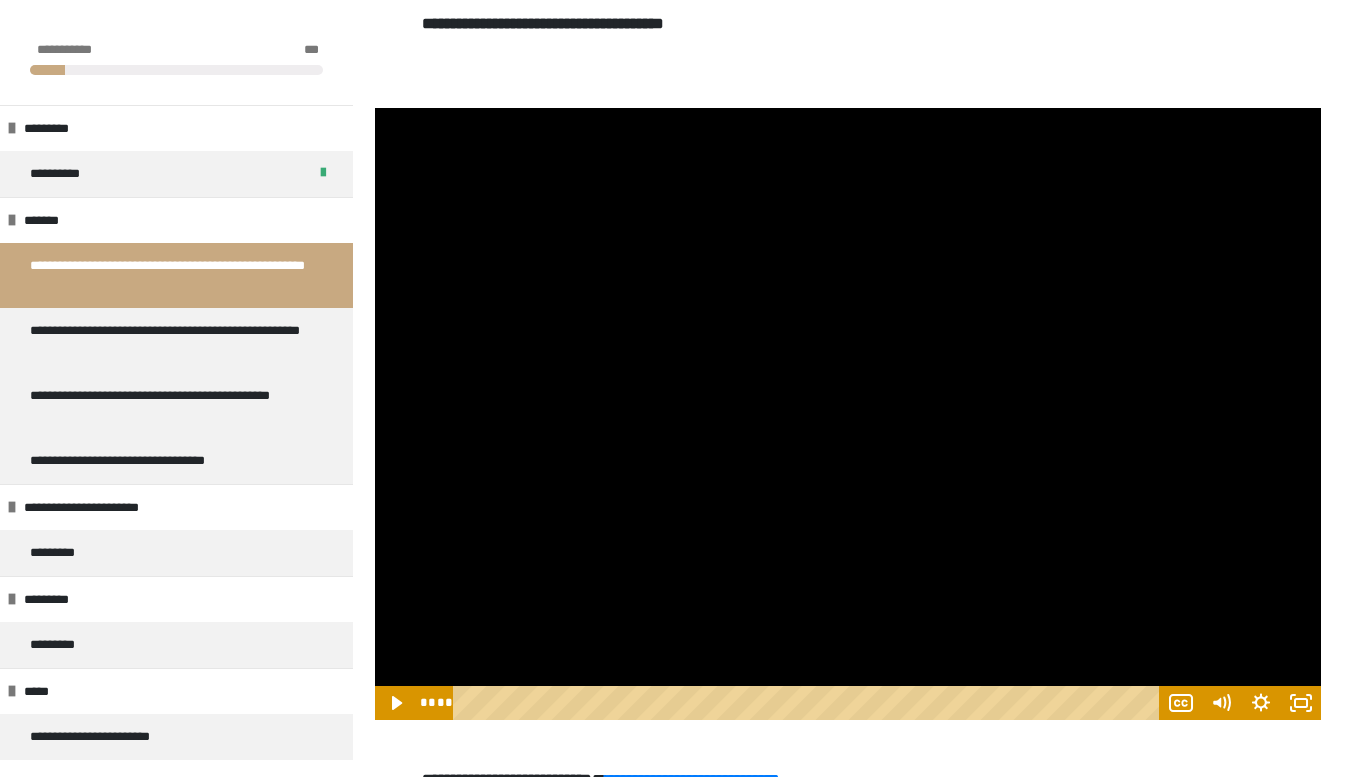 click at bounding box center [848, 414] 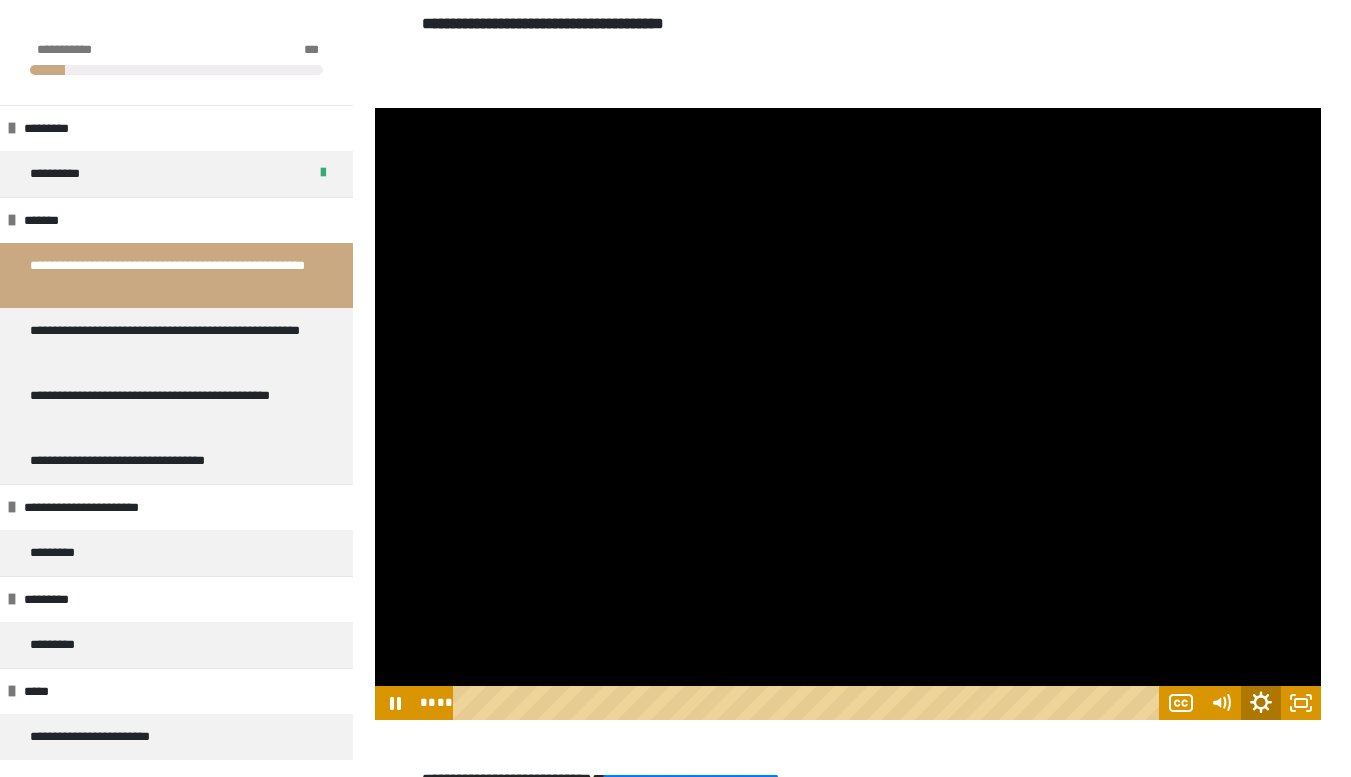 click 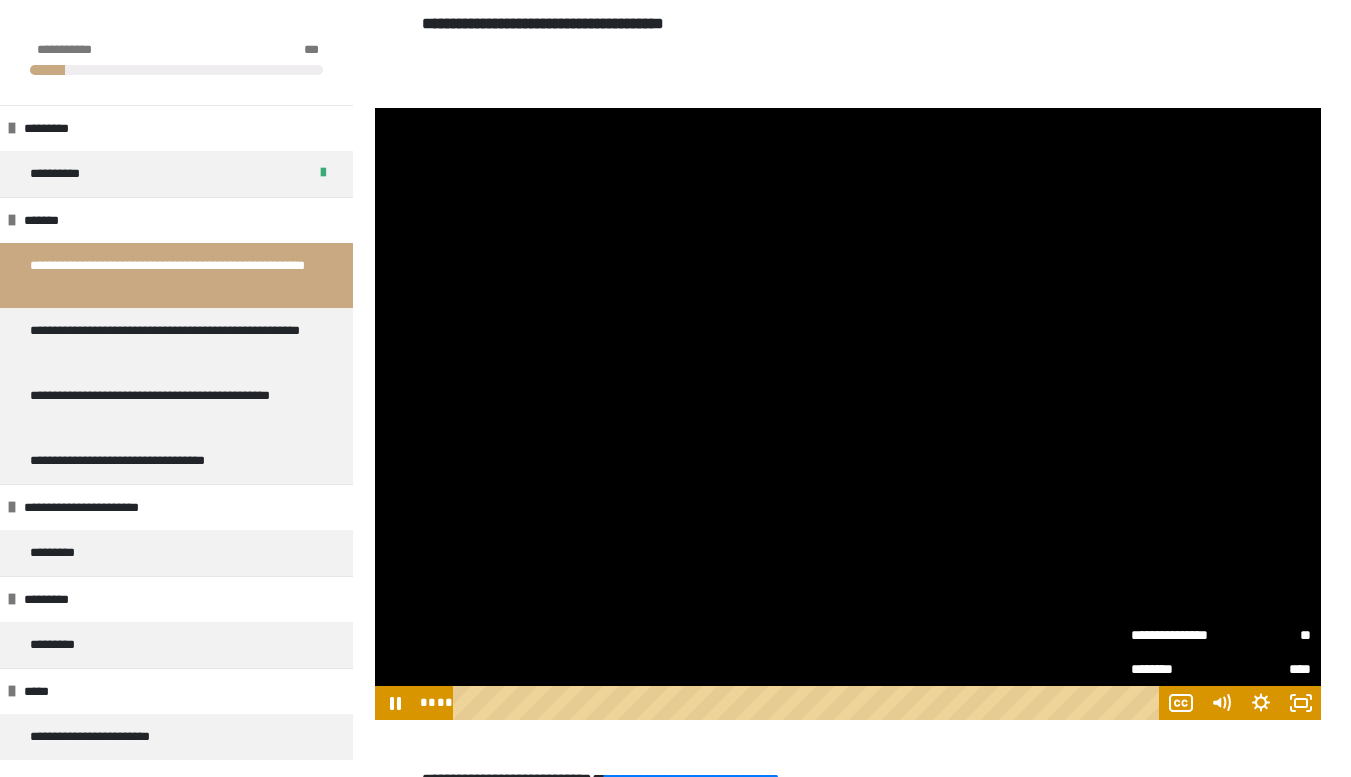 click on "****" at bounding box center [1266, 669] 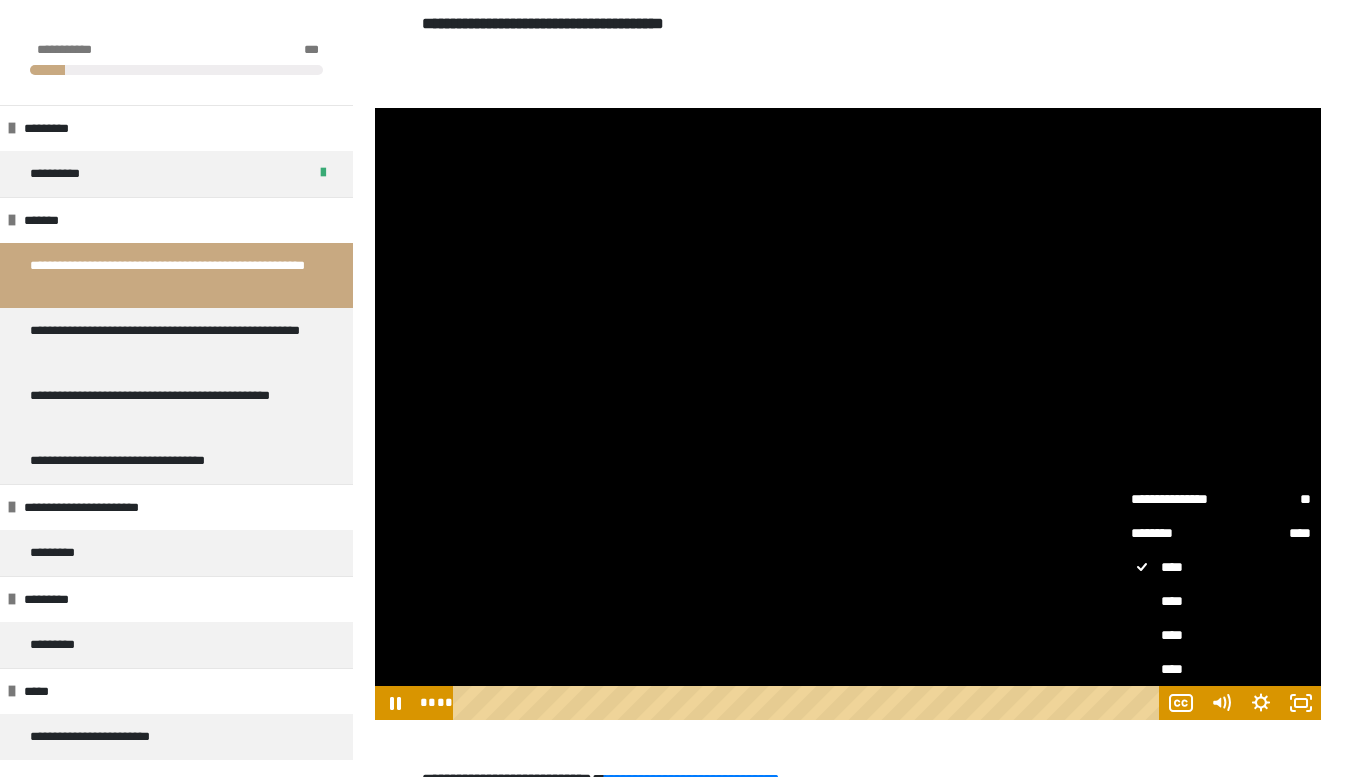 click on "**" at bounding box center [1266, 499] 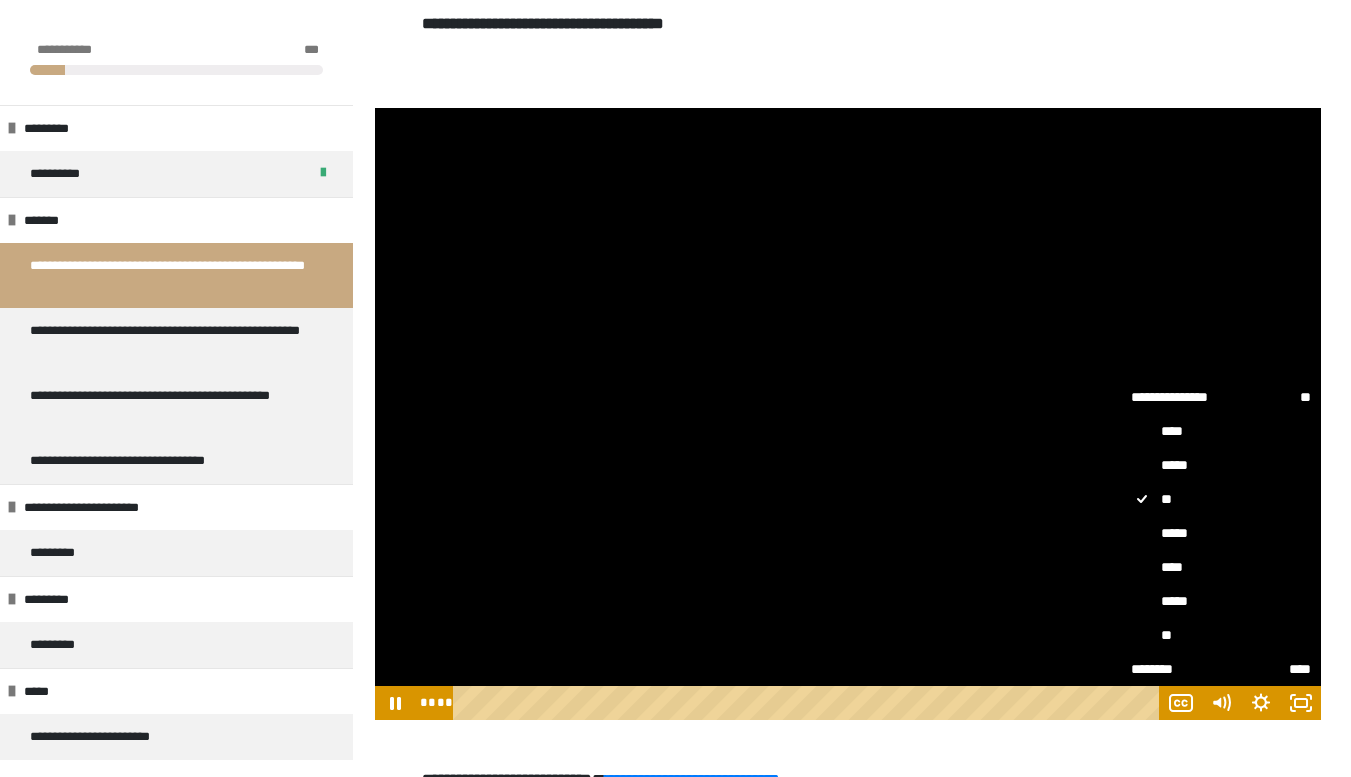 click on "*****" at bounding box center [1221, 533] 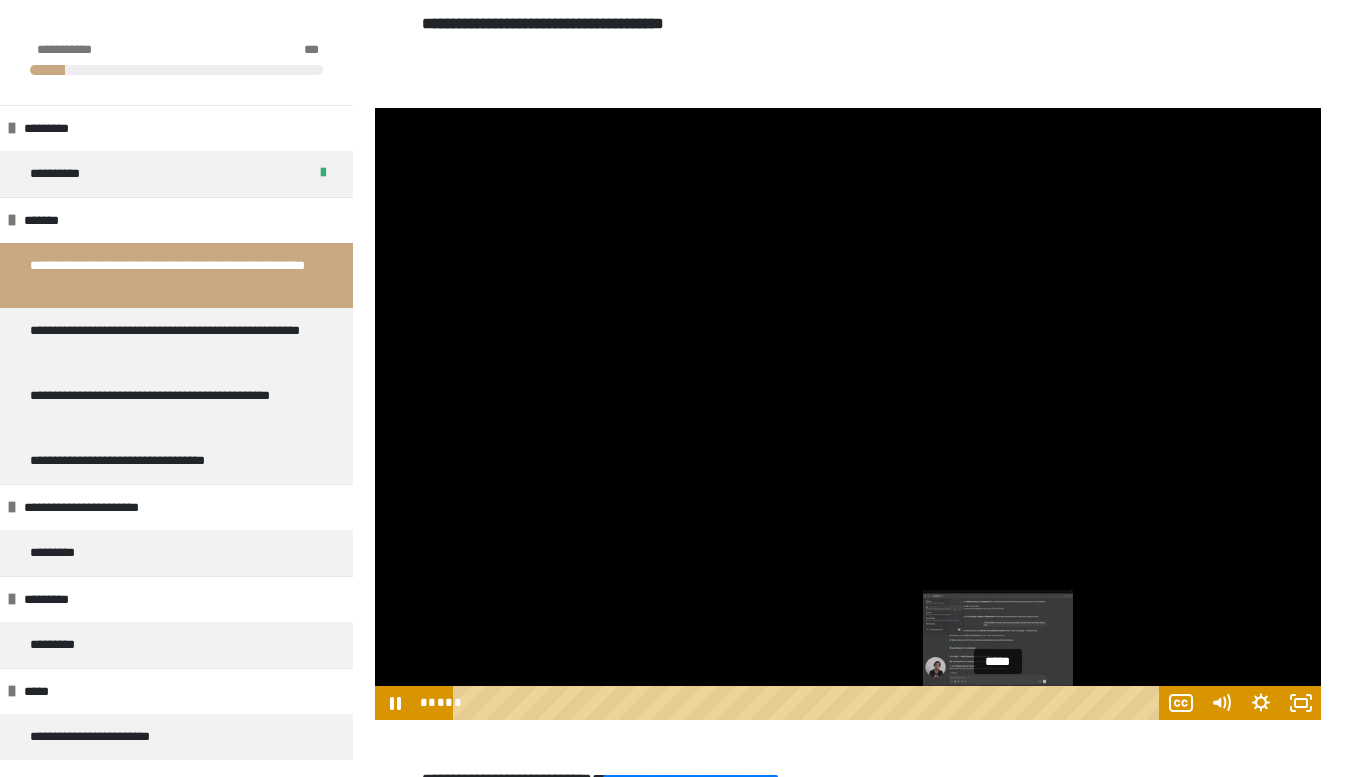 click on "*****" at bounding box center (809, 703) 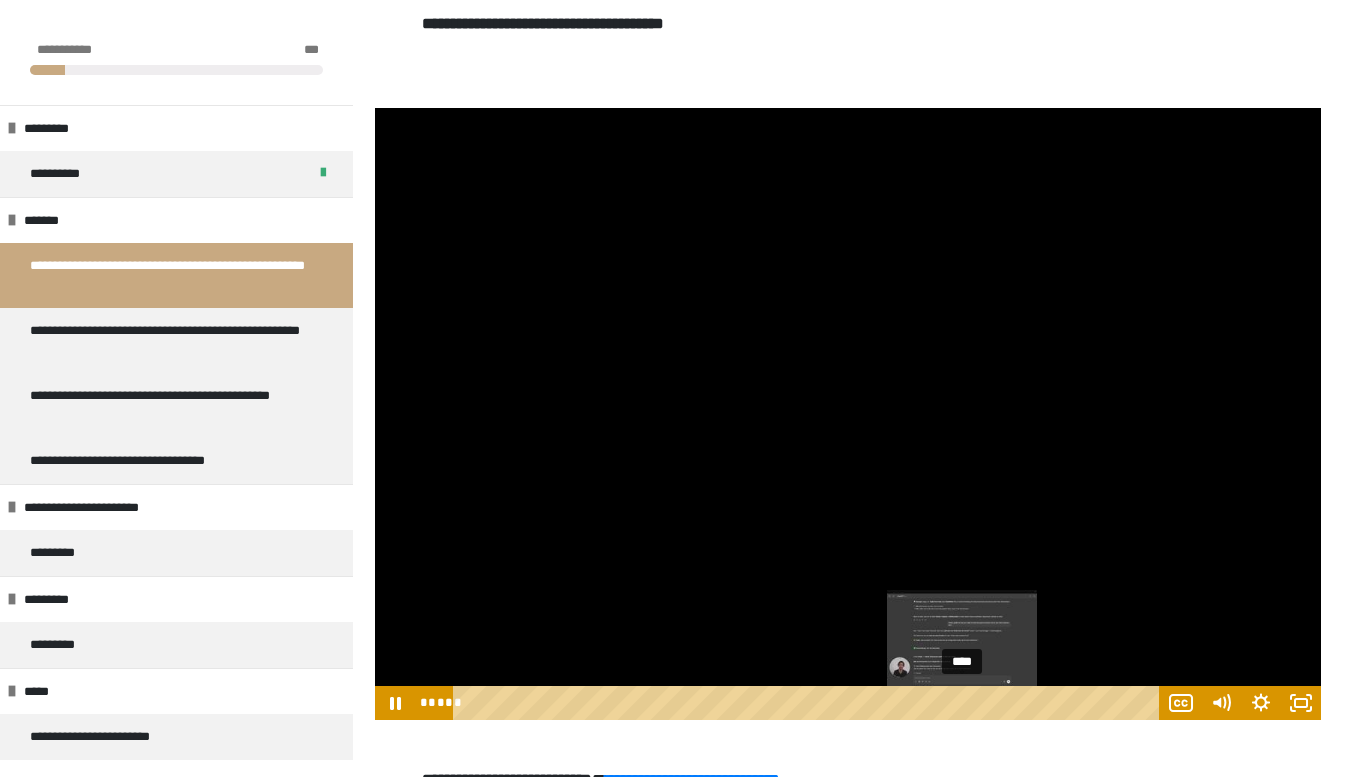 click on "****" at bounding box center [809, 703] 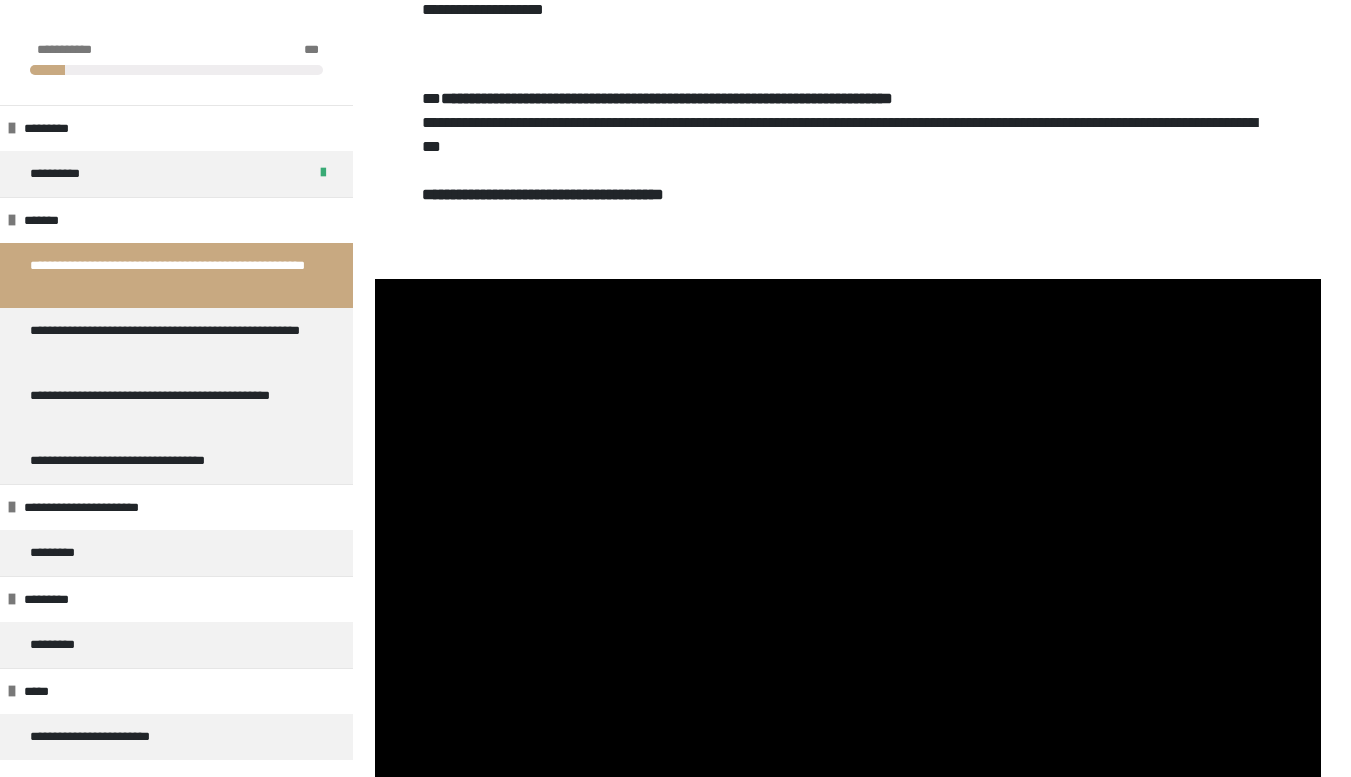 scroll, scrollTop: 1337, scrollLeft: 0, axis: vertical 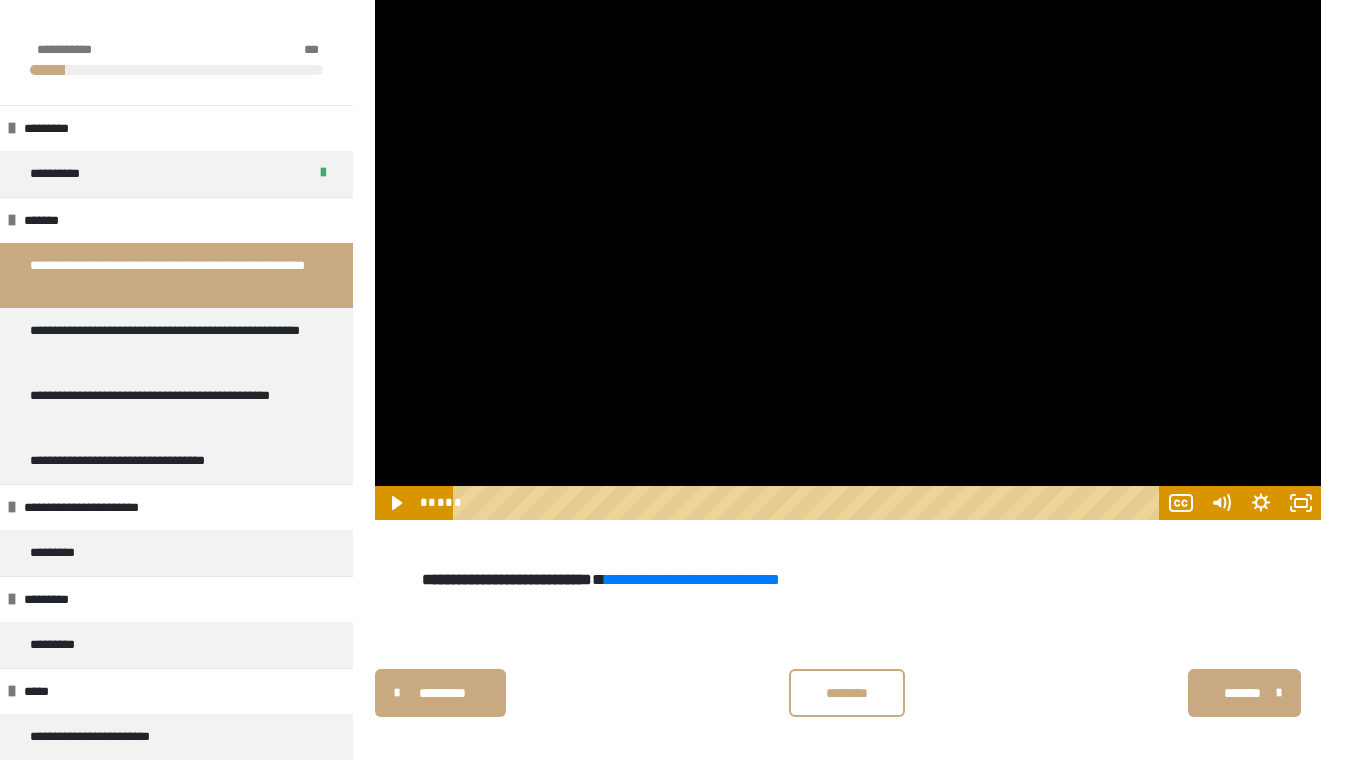 click on "********" at bounding box center (847, 693) 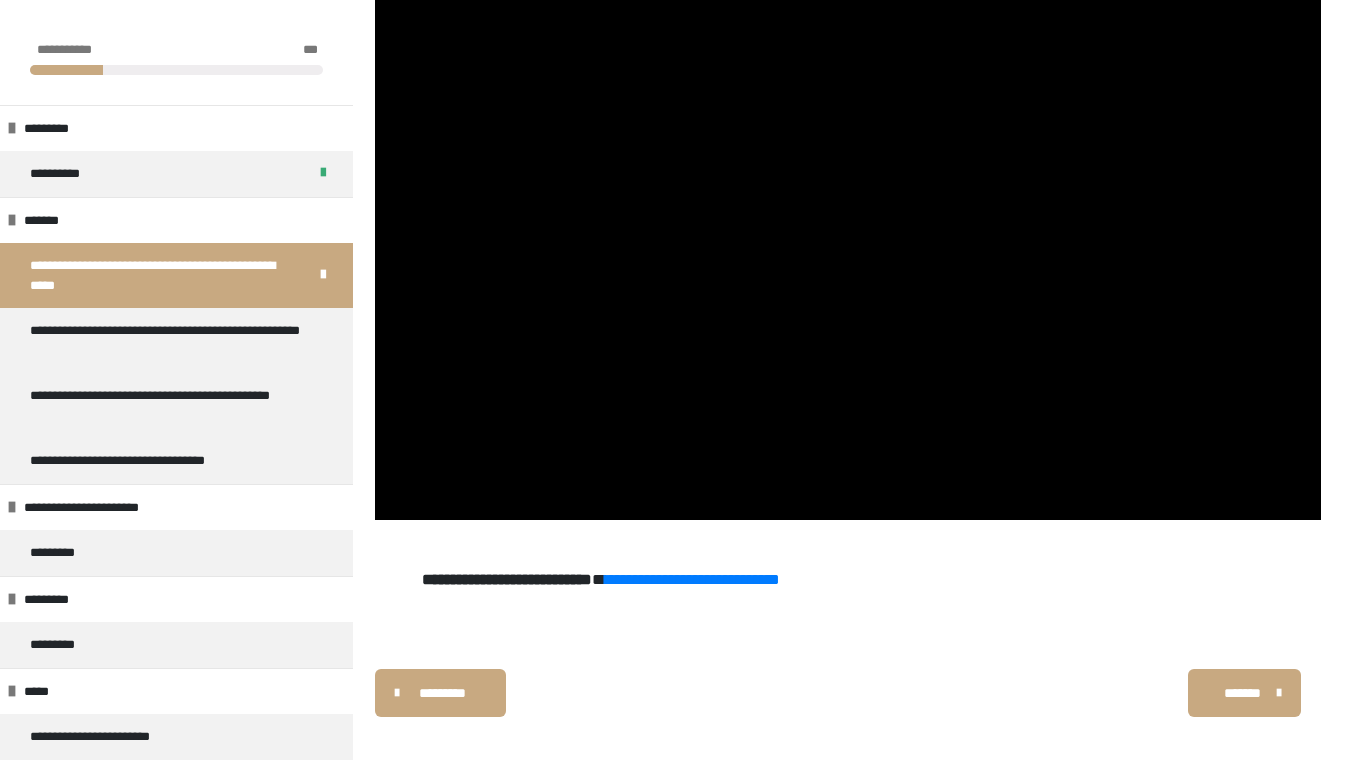 click on "*******" at bounding box center [1242, 693] 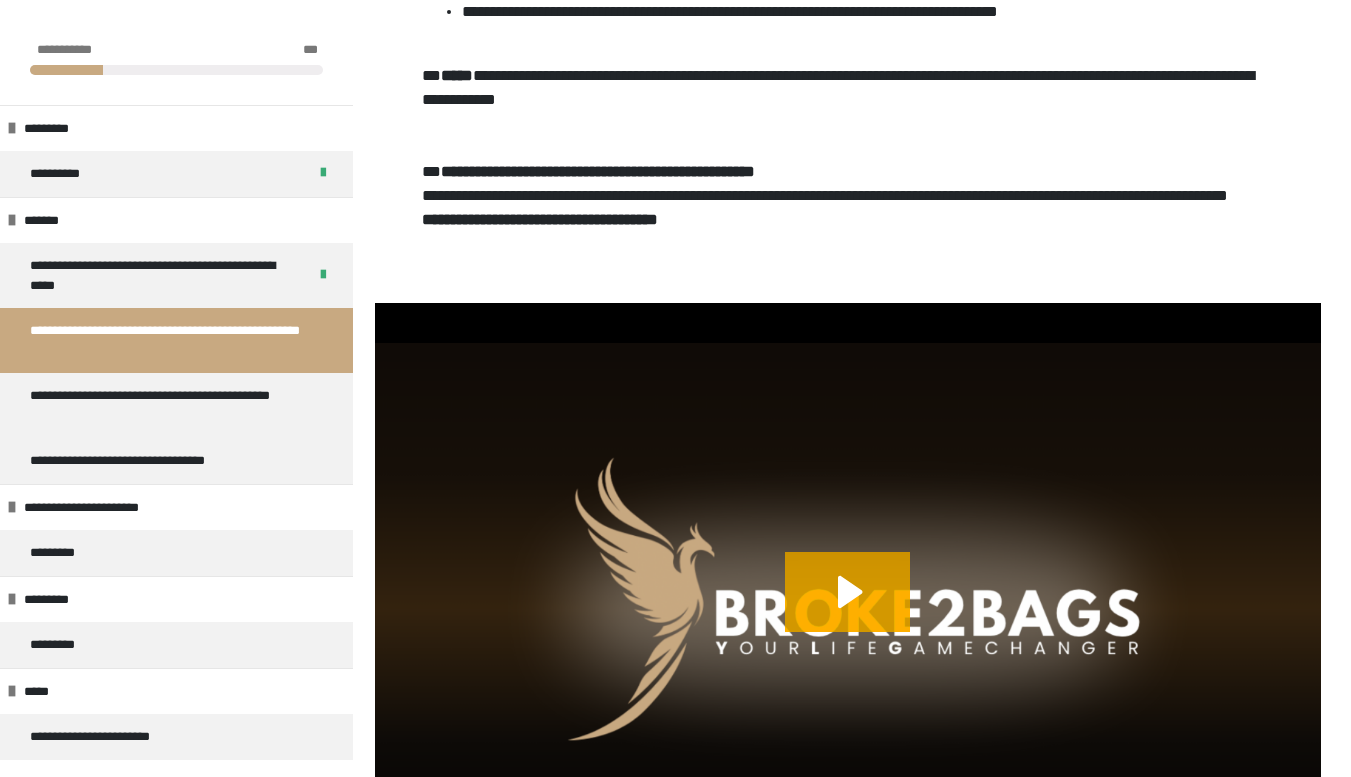 scroll, scrollTop: 1300, scrollLeft: 0, axis: vertical 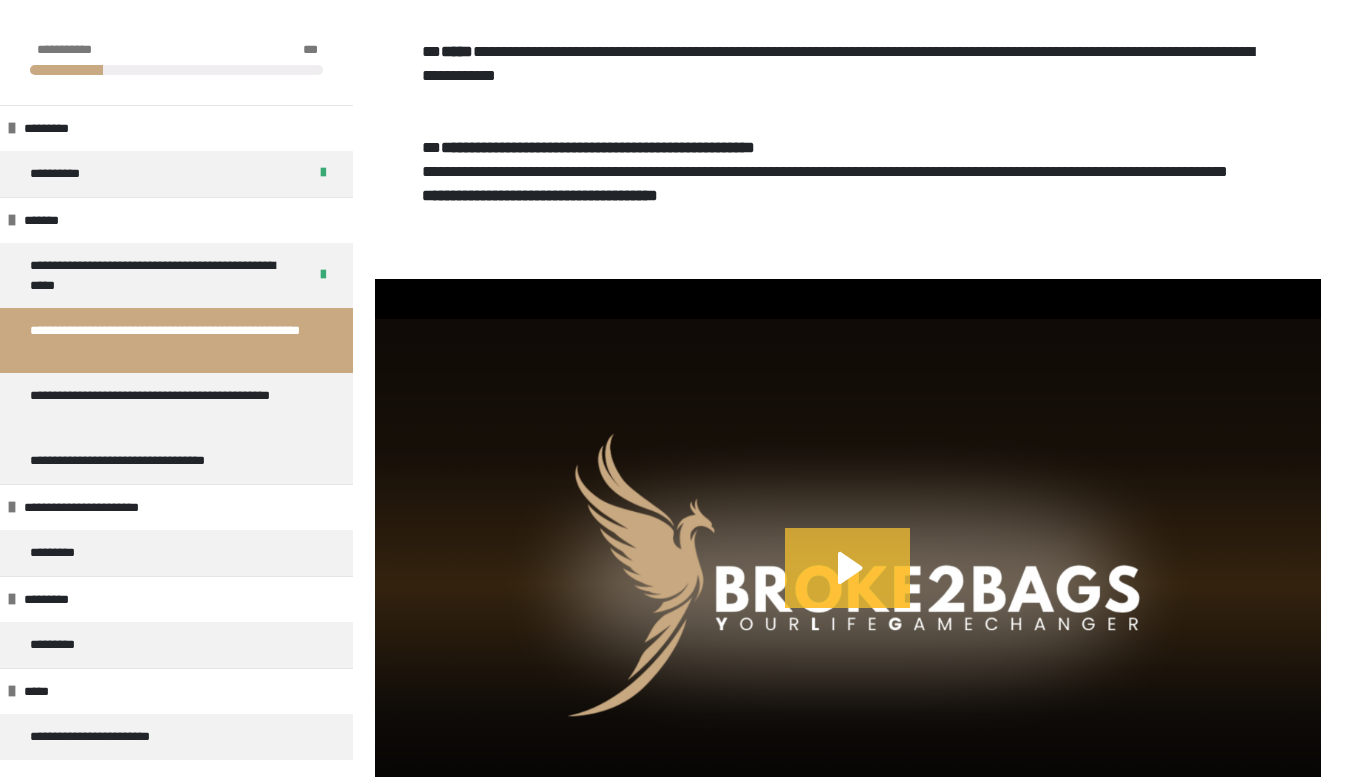 click 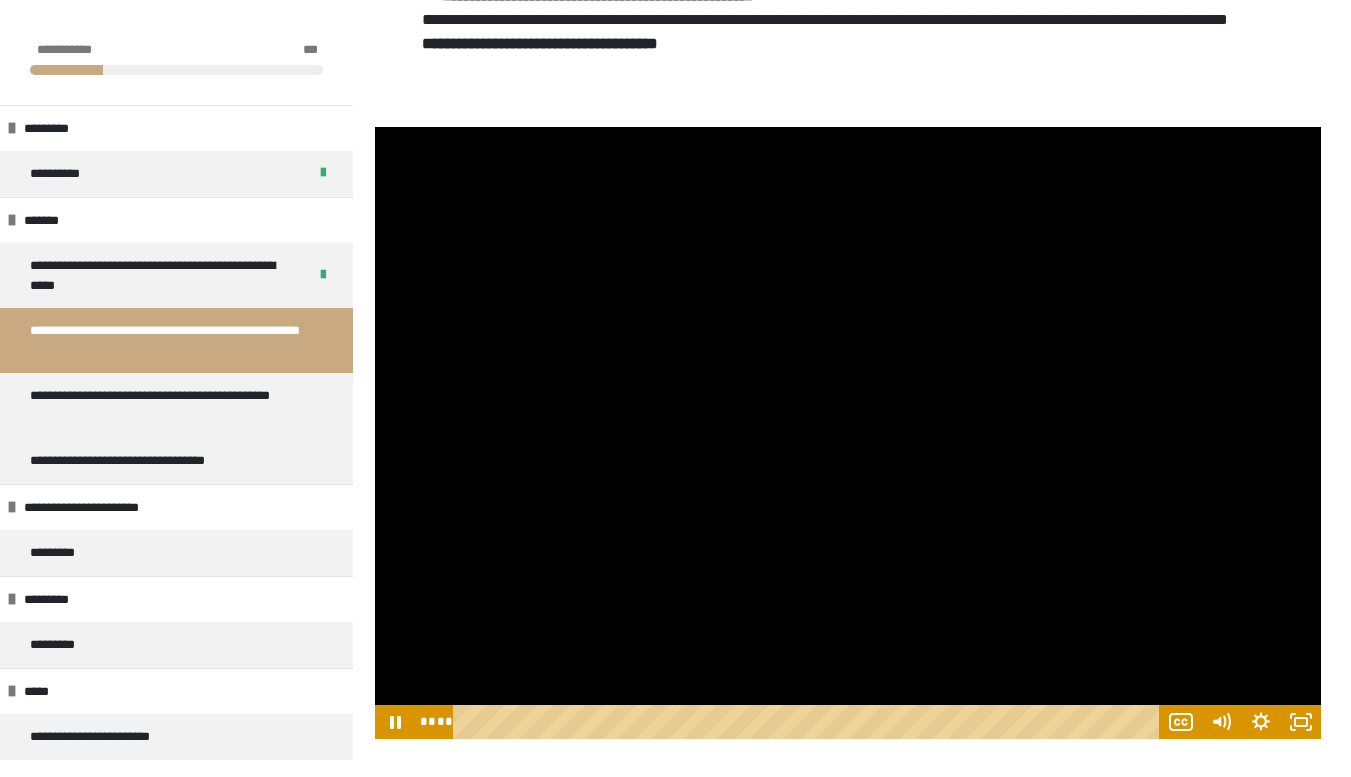 scroll, scrollTop: 1500, scrollLeft: 0, axis: vertical 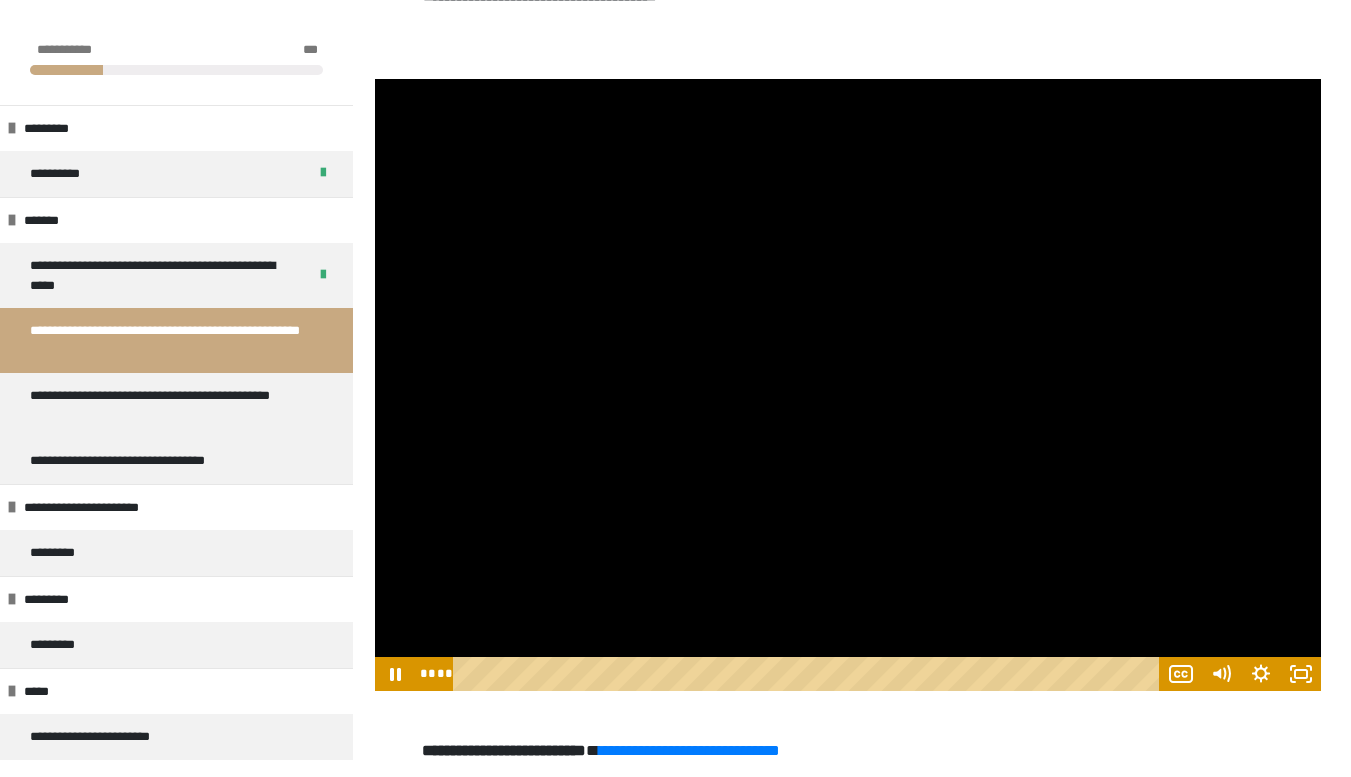 drag, startPoint x: 938, startPoint y: 364, endPoint x: 940, endPoint y: 375, distance: 11.18034 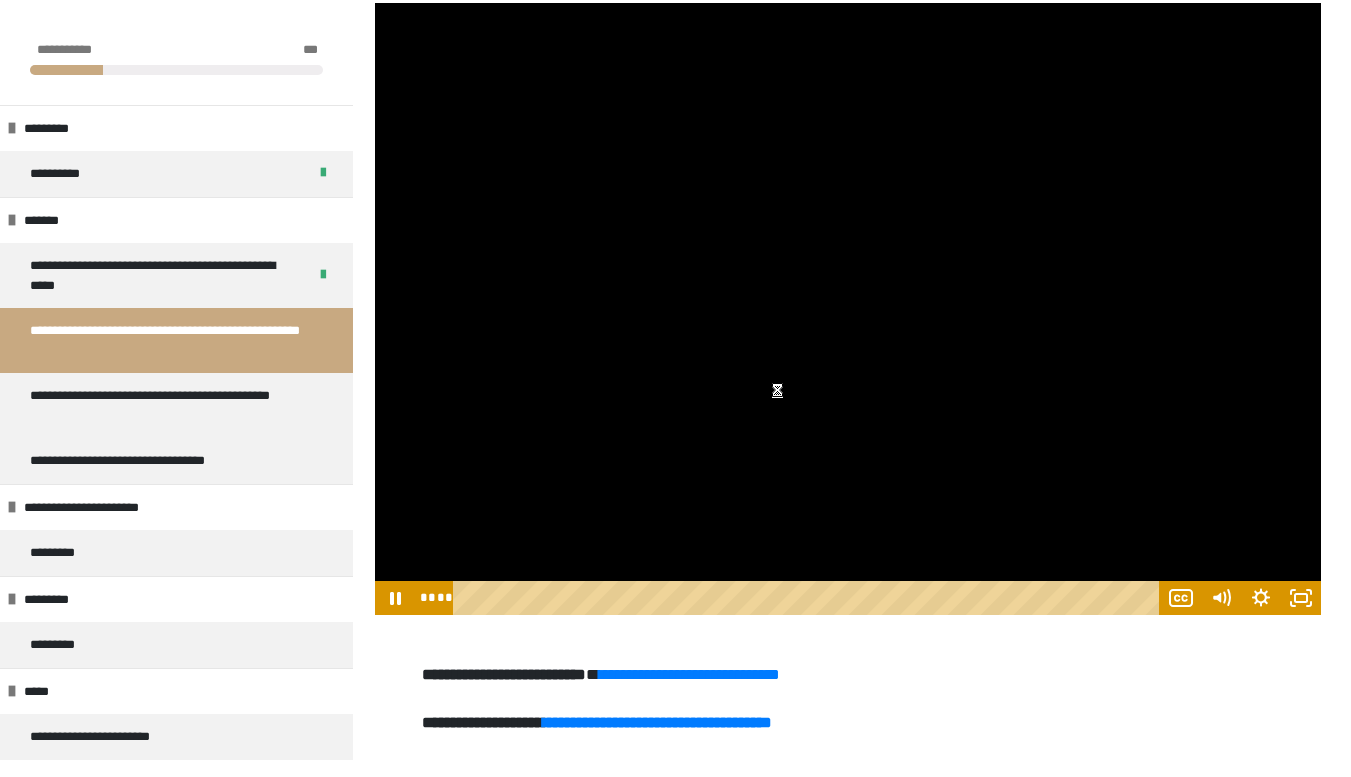scroll, scrollTop: 1600, scrollLeft: 0, axis: vertical 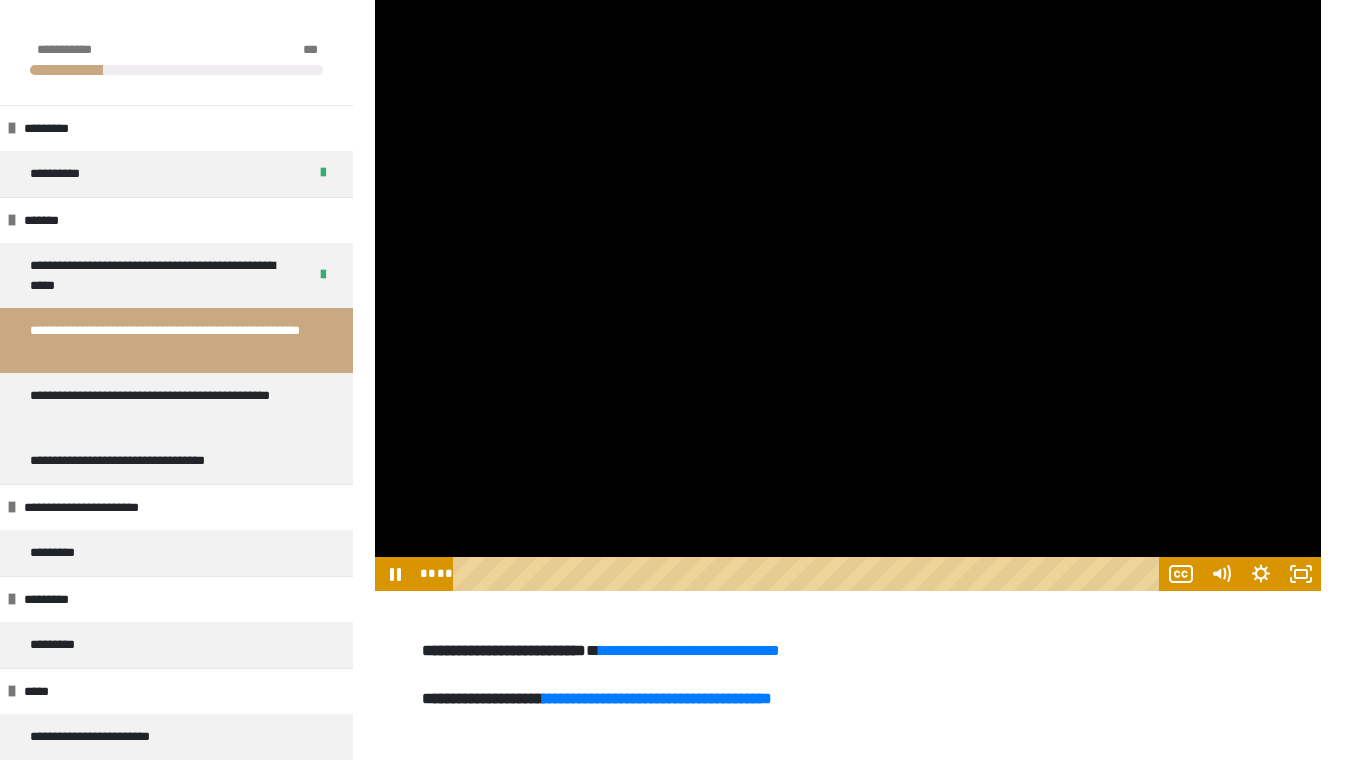 click at bounding box center (848, 285) 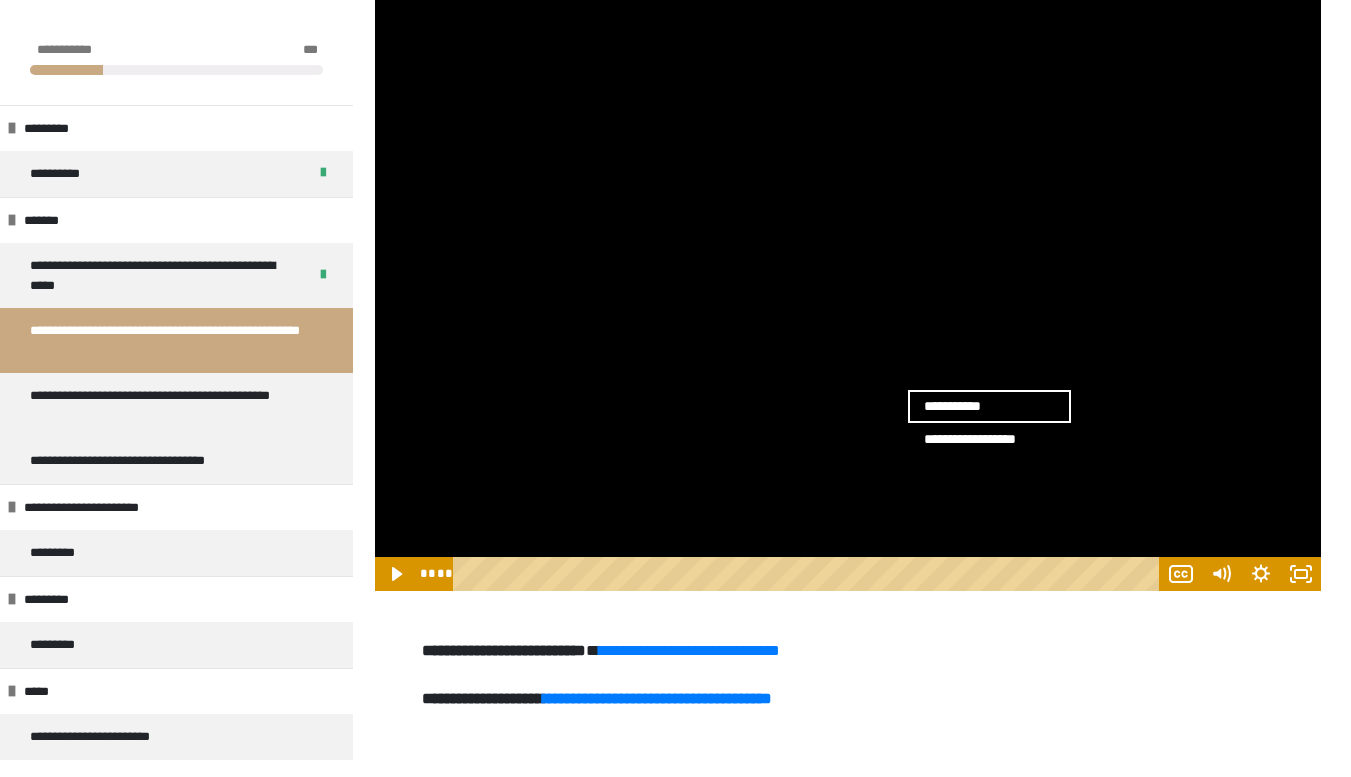 click at bounding box center (848, 285) 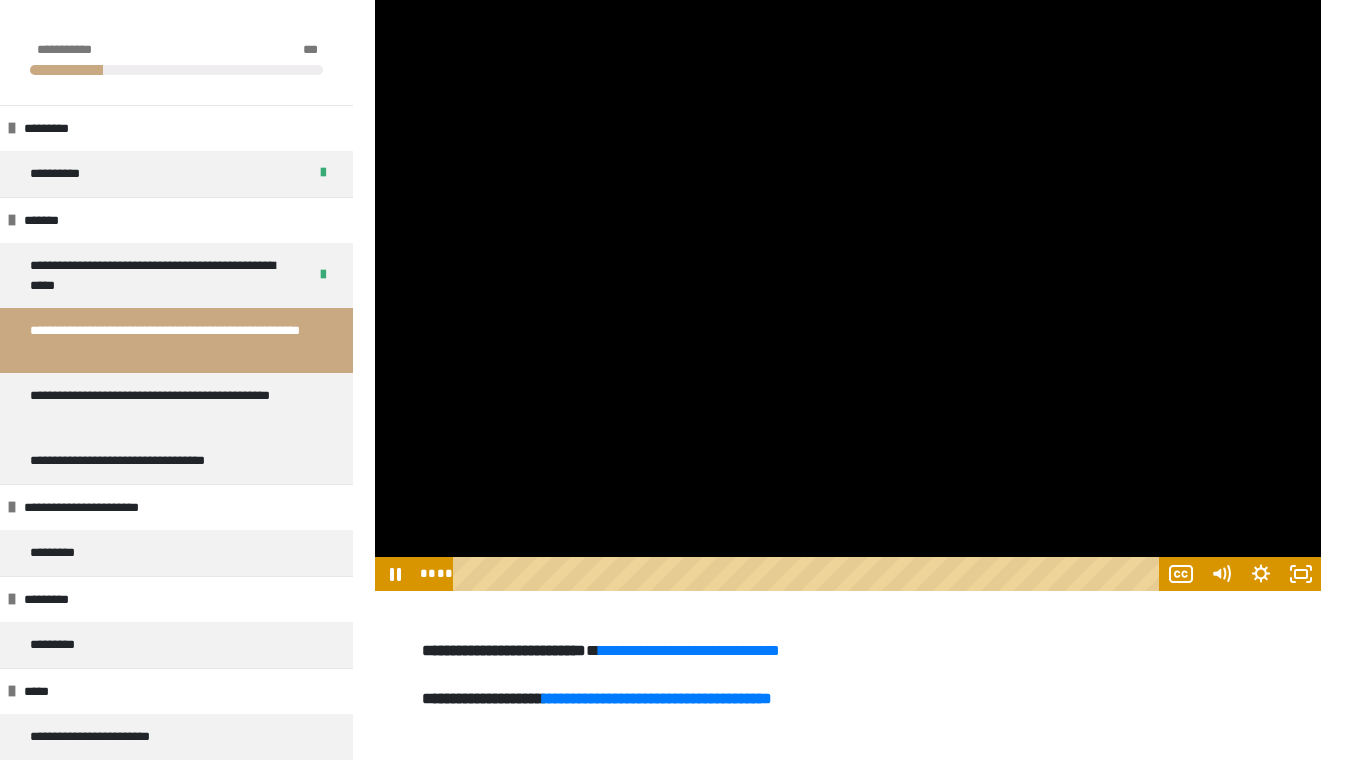 click at bounding box center (848, 285) 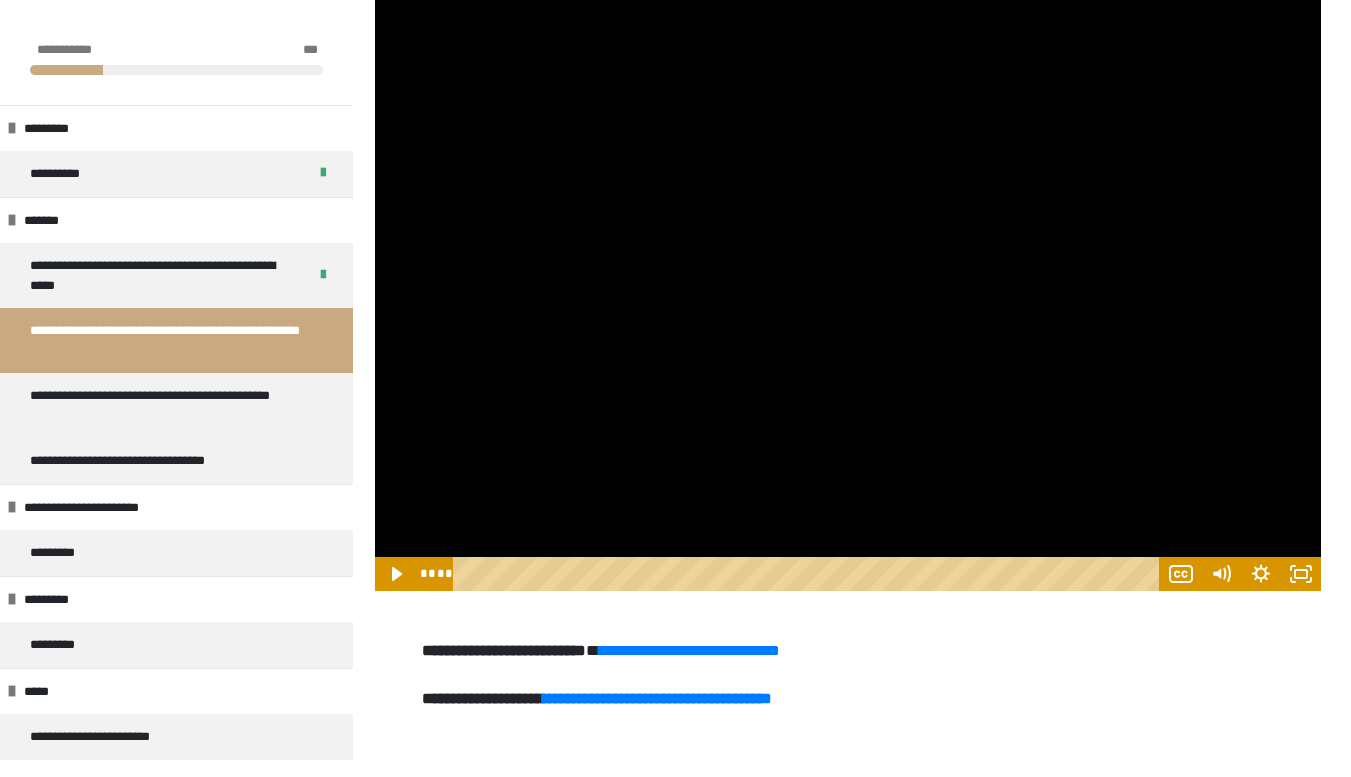 click at bounding box center (848, 285) 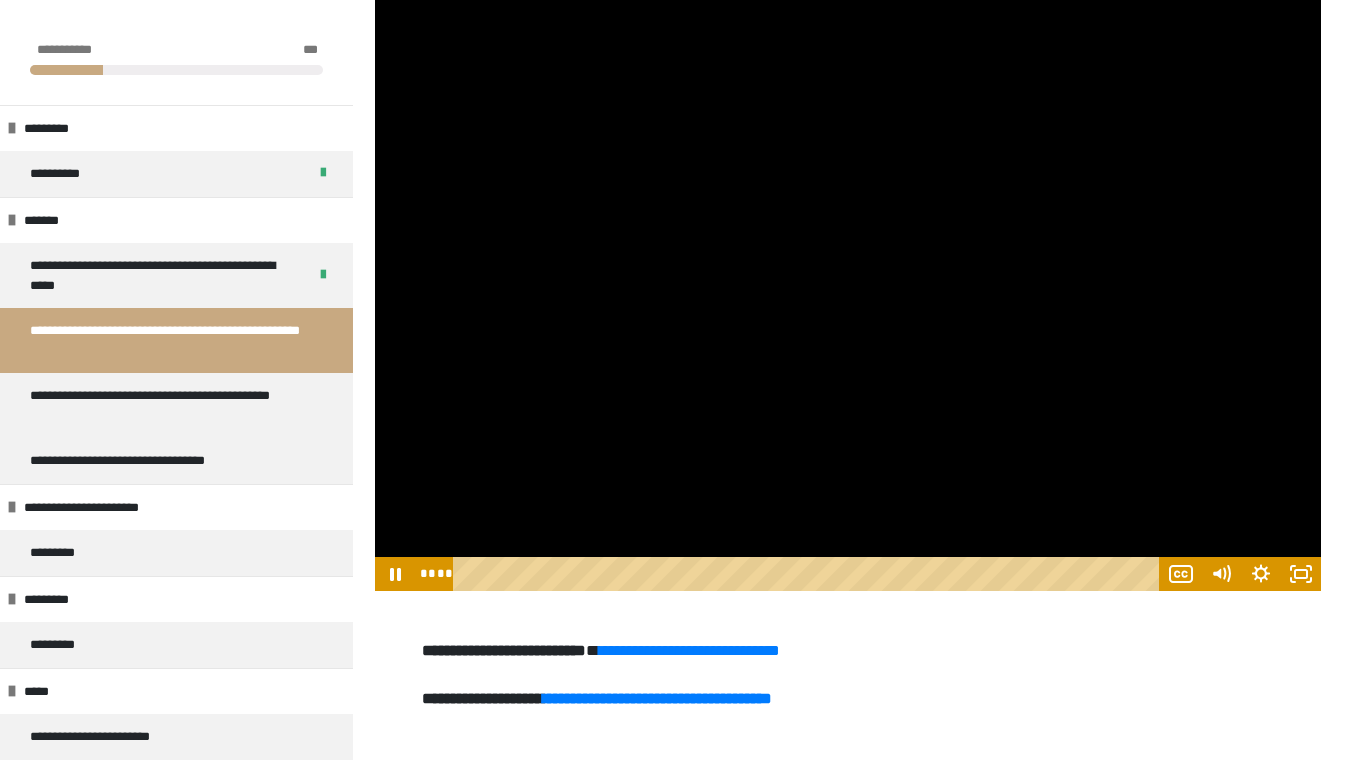 type 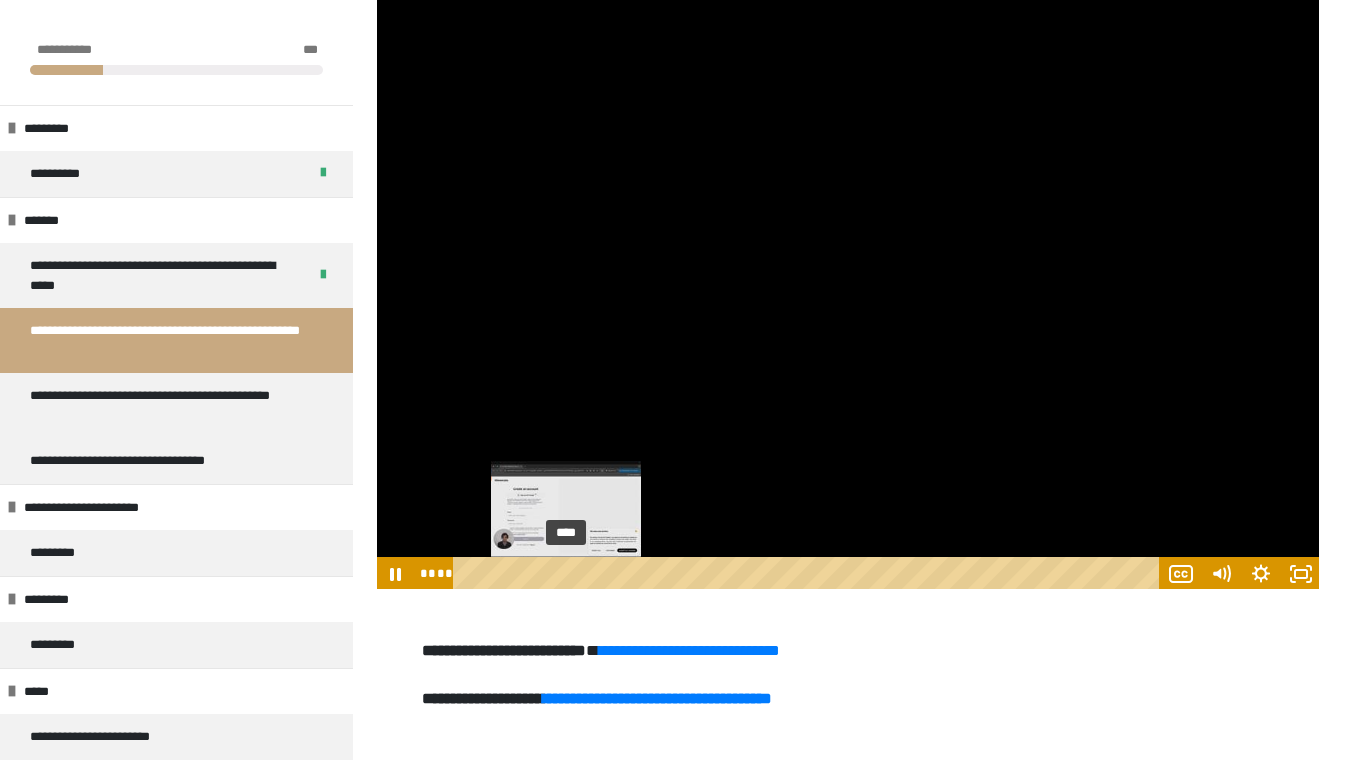click on "****" at bounding box center (809, 574) 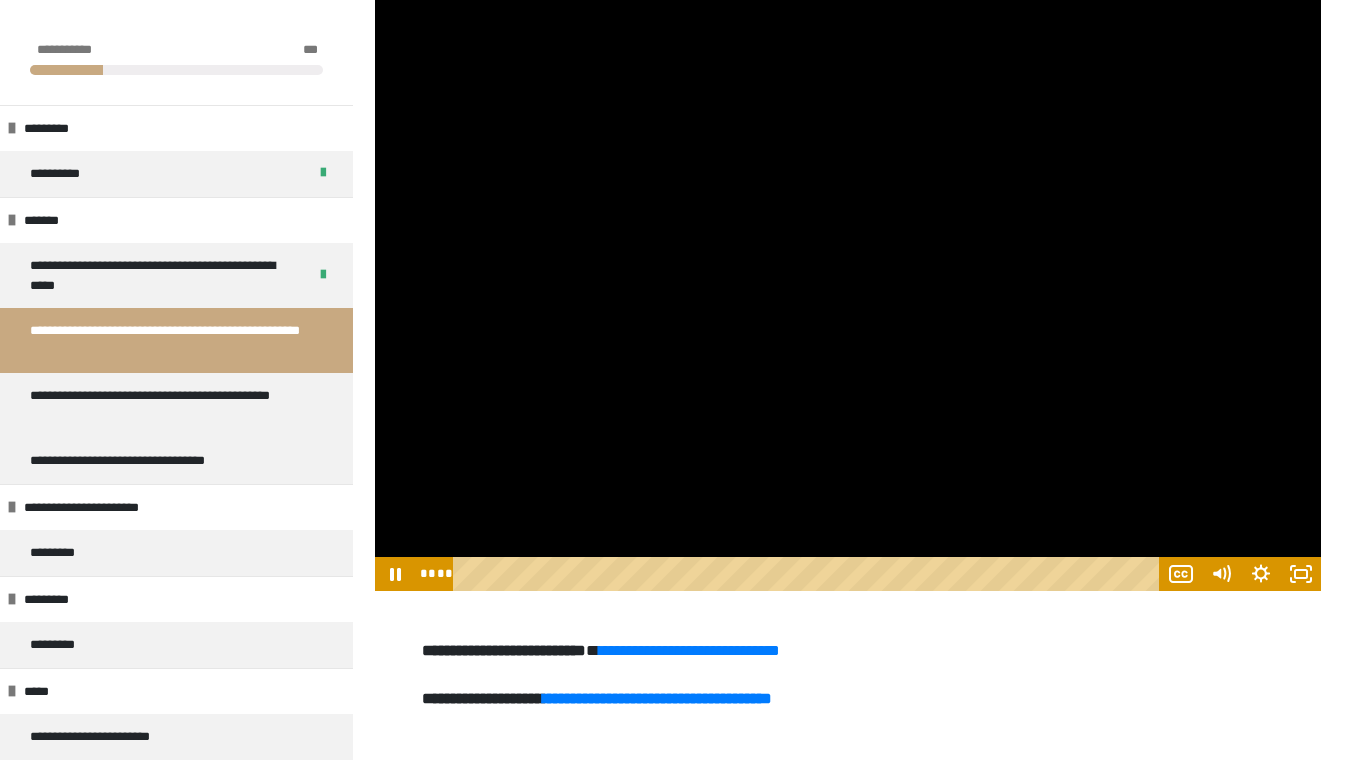 click at bounding box center [848, 285] 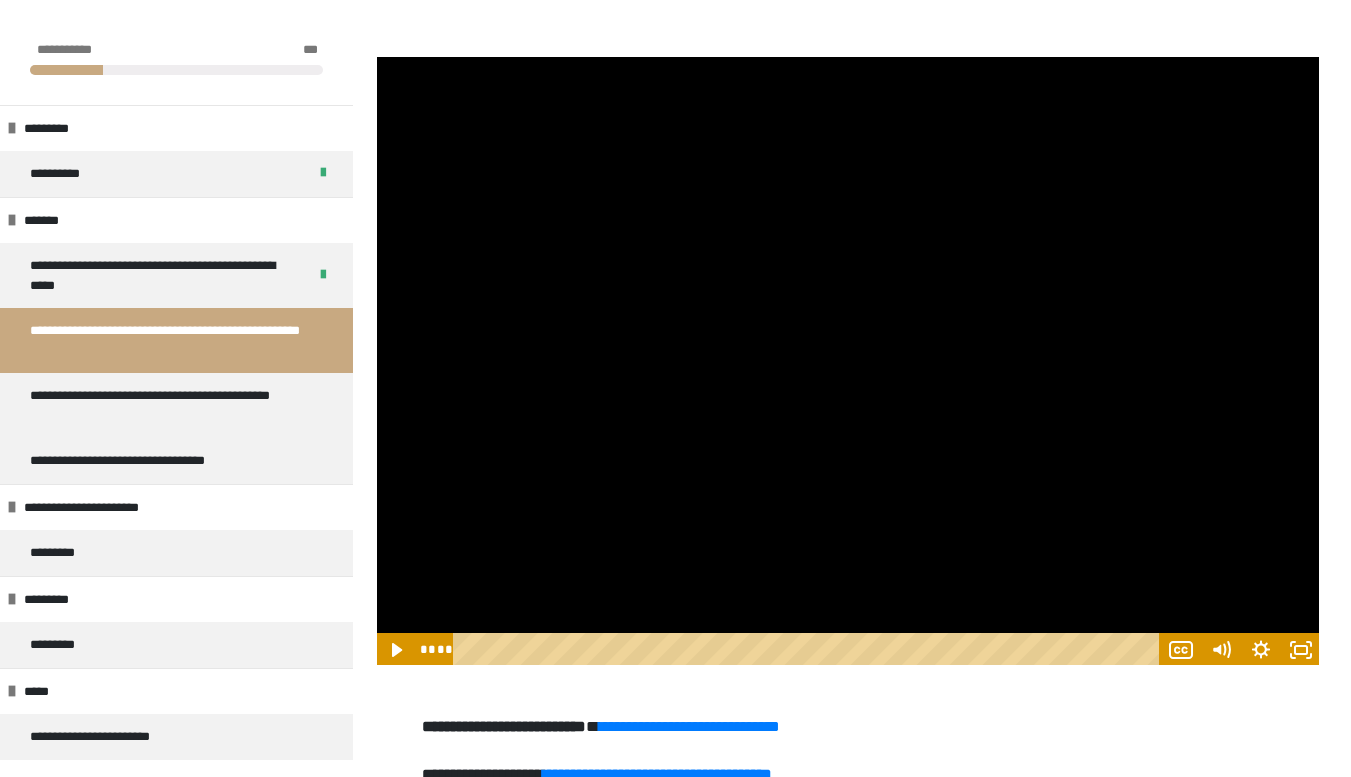 scroll, scrollTop: 1500, scrollLeft: 0, axis: vertical 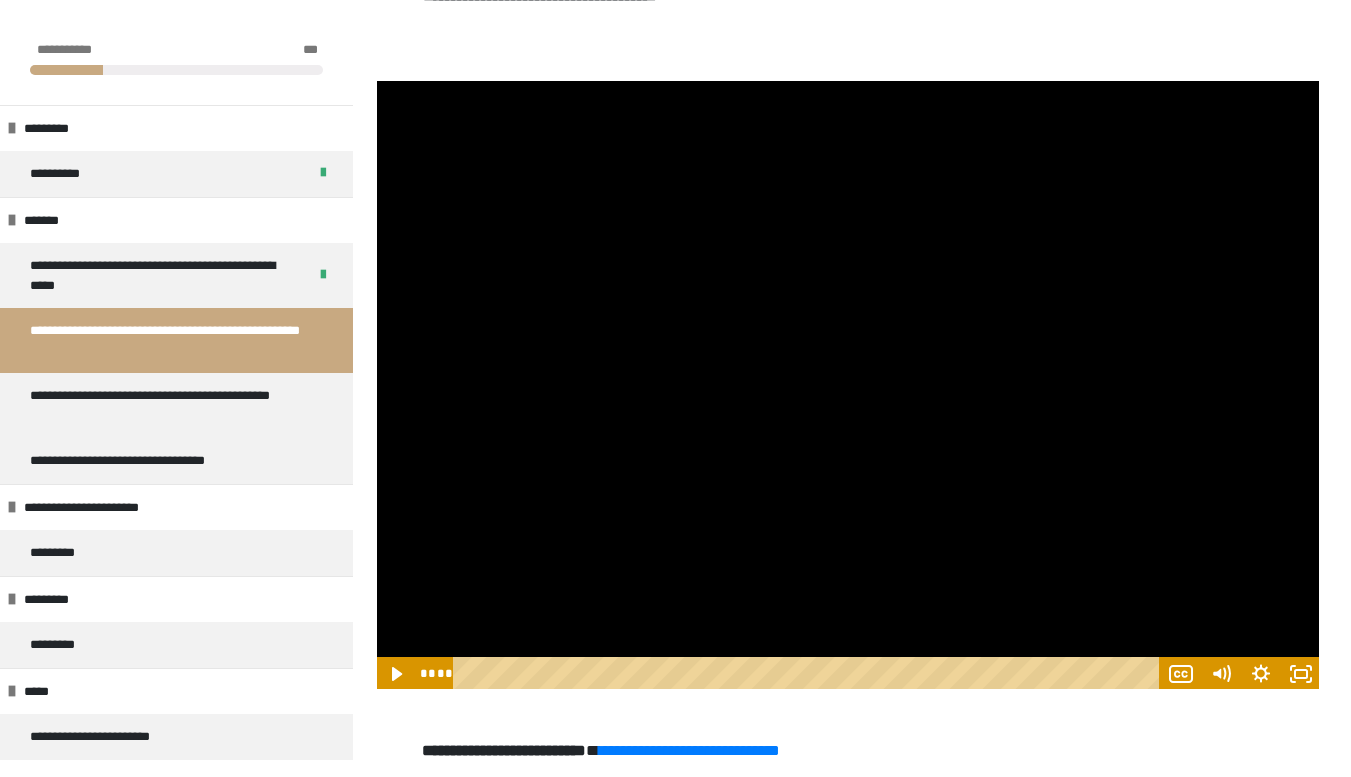 click at bounding box center (848, 385) 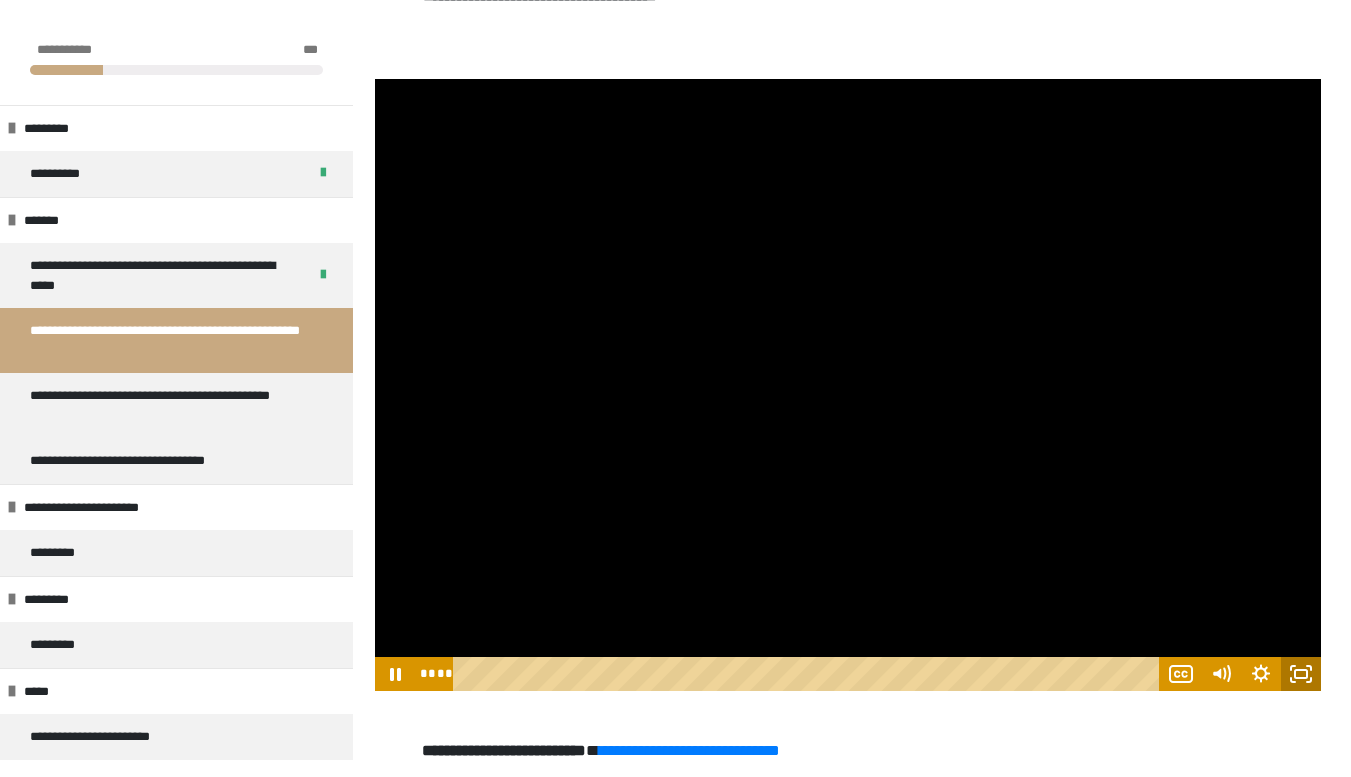 click 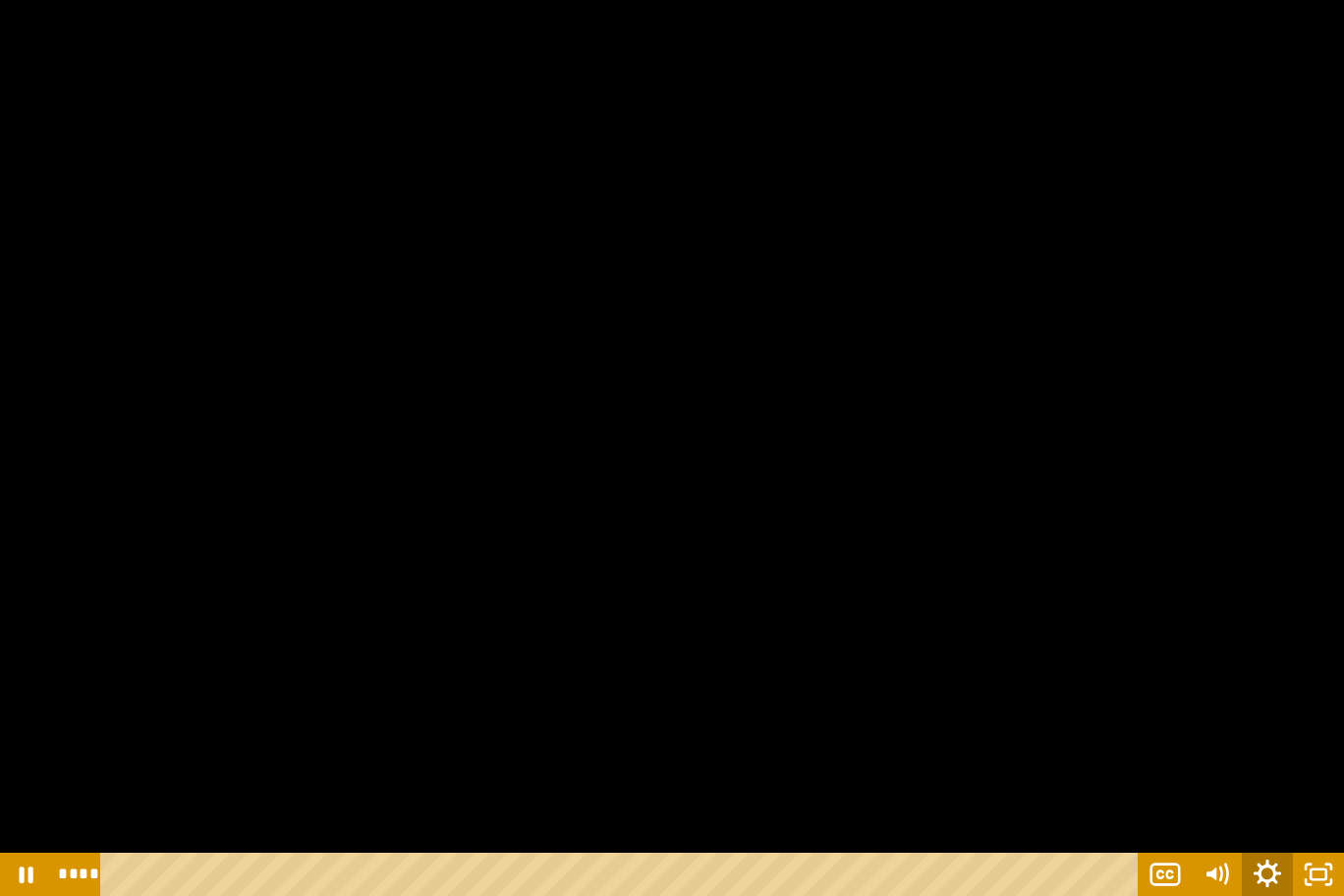 click 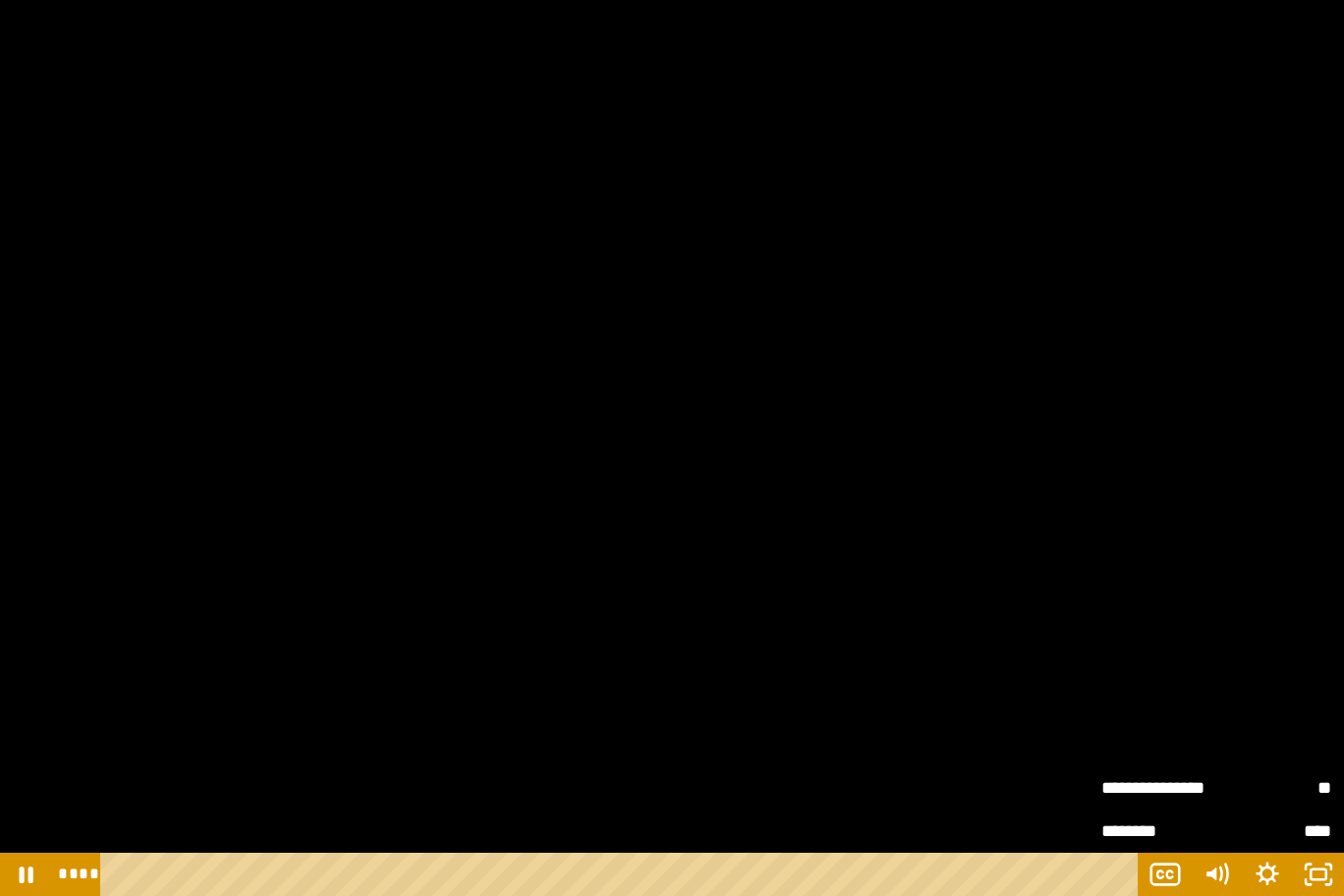 click on "**" at bounding box center [1273, 788] 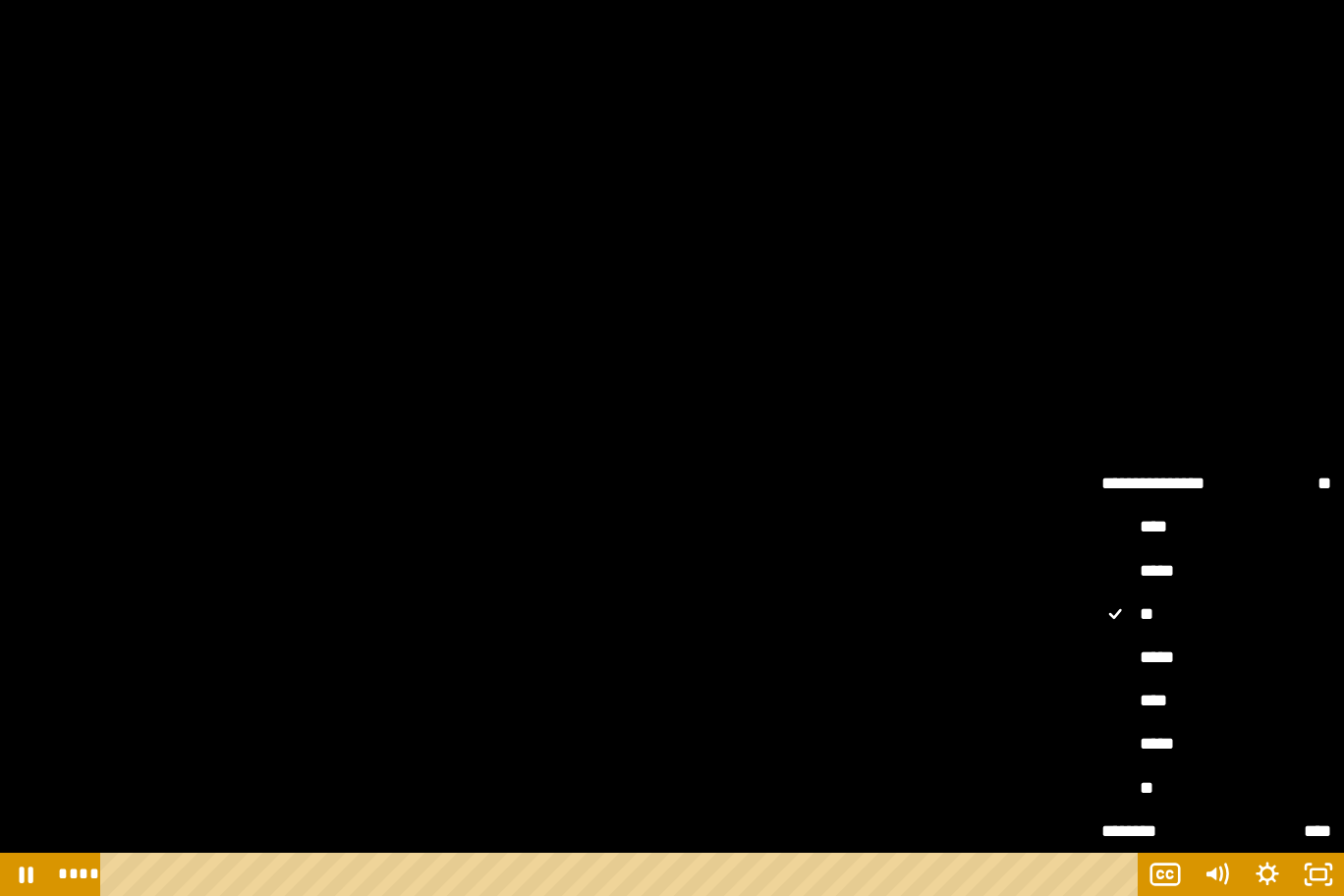 click on "*****" at bounding box center (1216, 658) 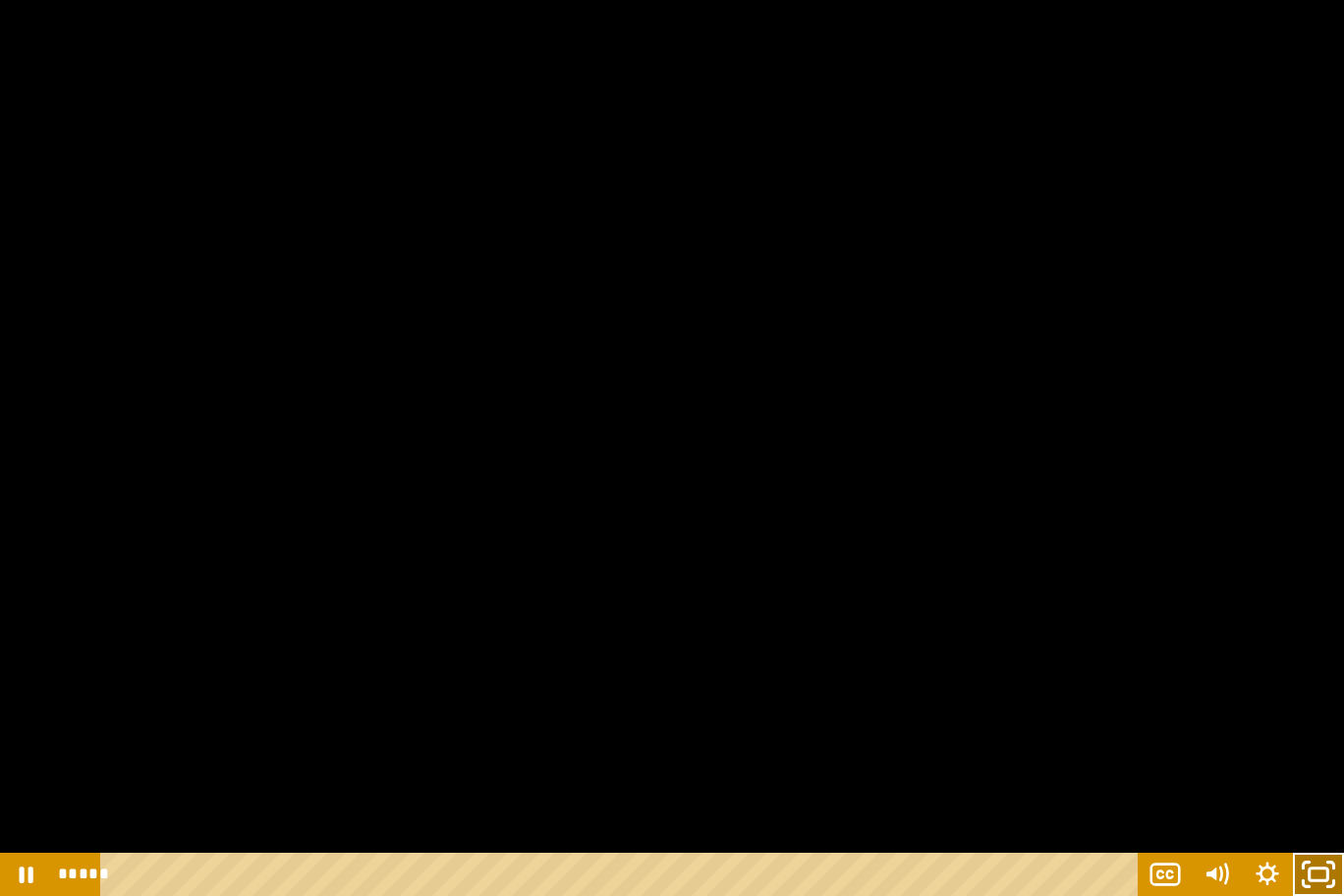 click 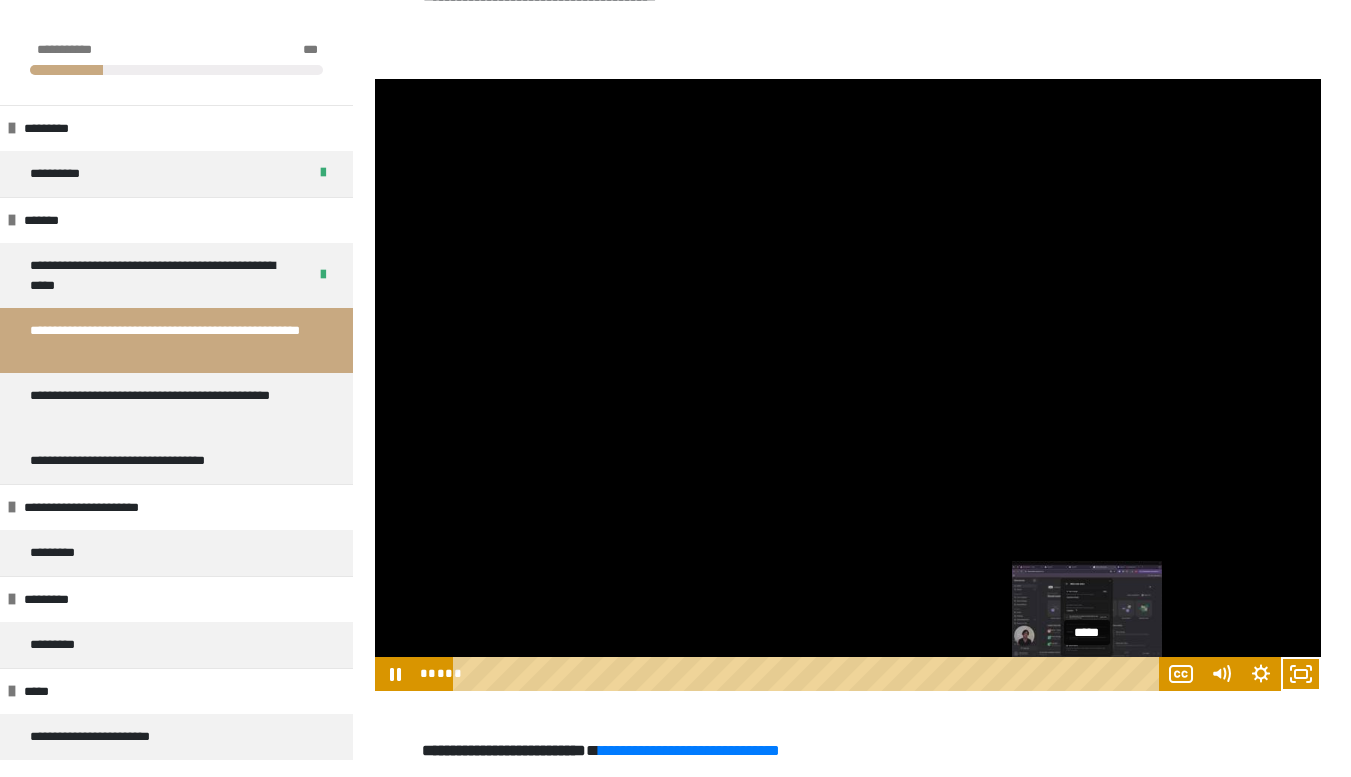 click on "*****" at bounding box center [809, 674] 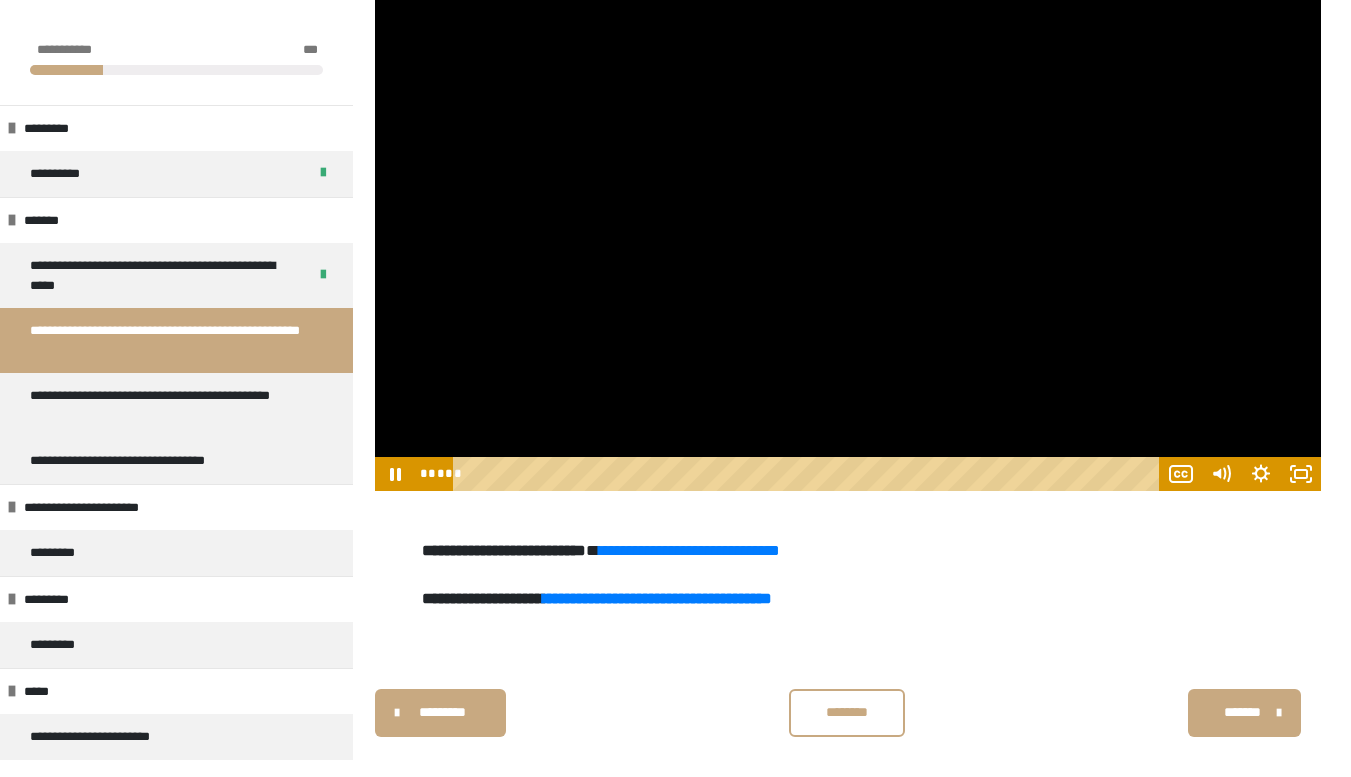scroll, scrollTop: 1719, scrollLeft: 0, axis: vertical 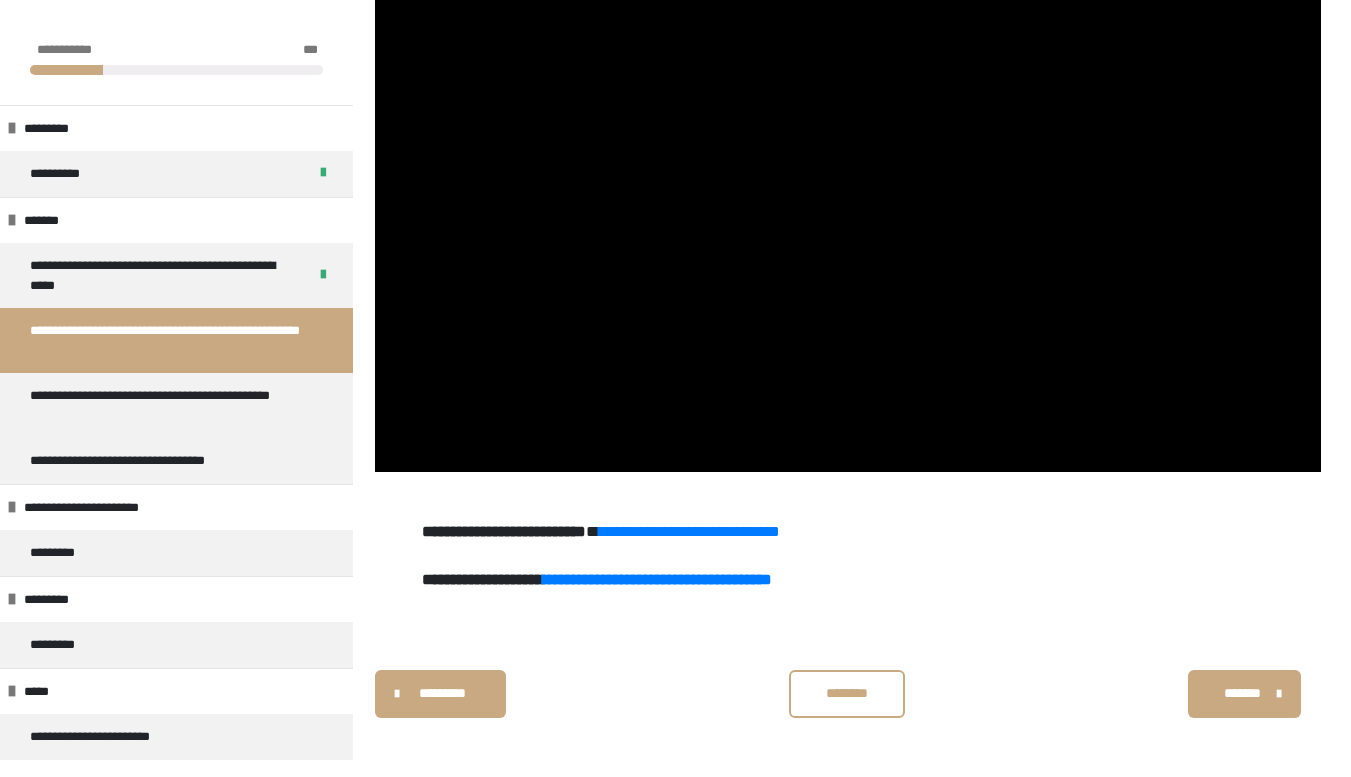 click on "********" at bounding box center (847, 693) 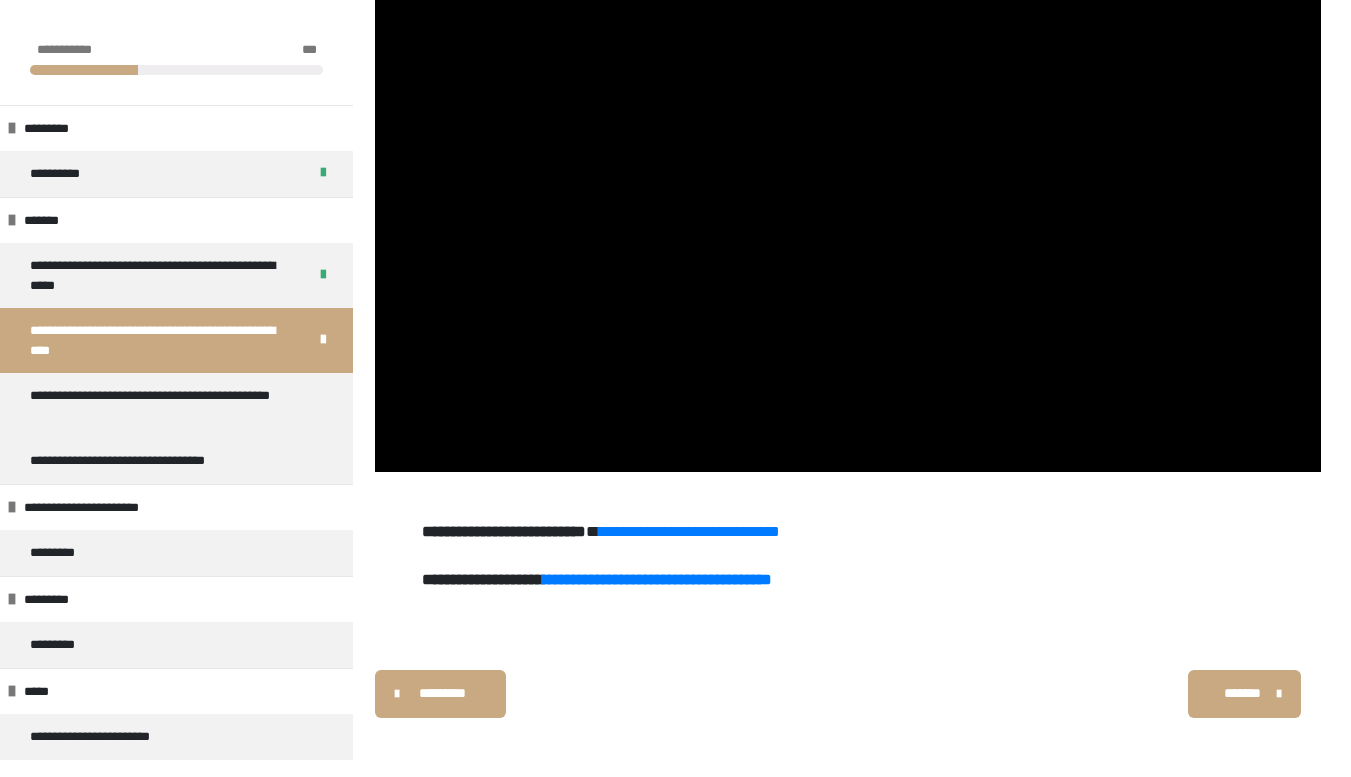 click on "*******" at bounding box center (1242, 693) 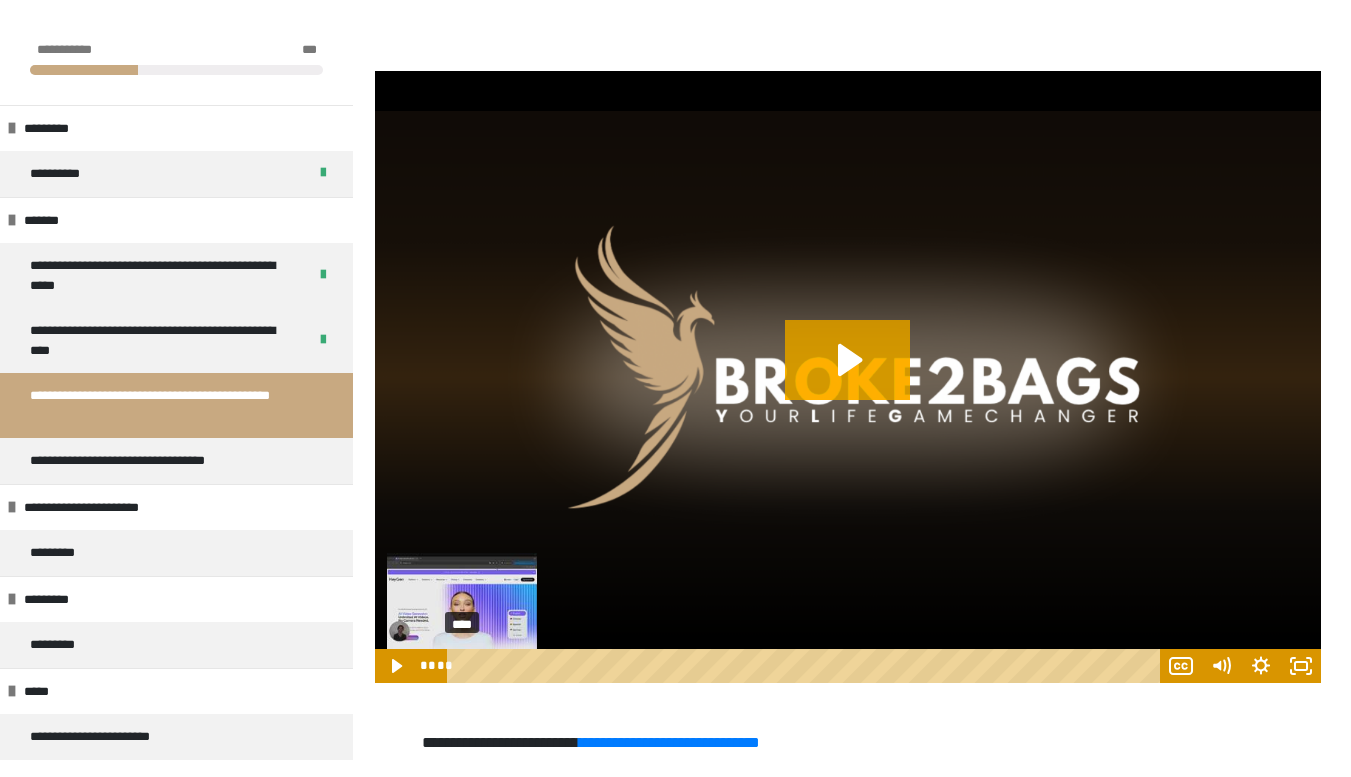 scroll, scrollTop: 1561, scrollLeft: 0, axis: vertical 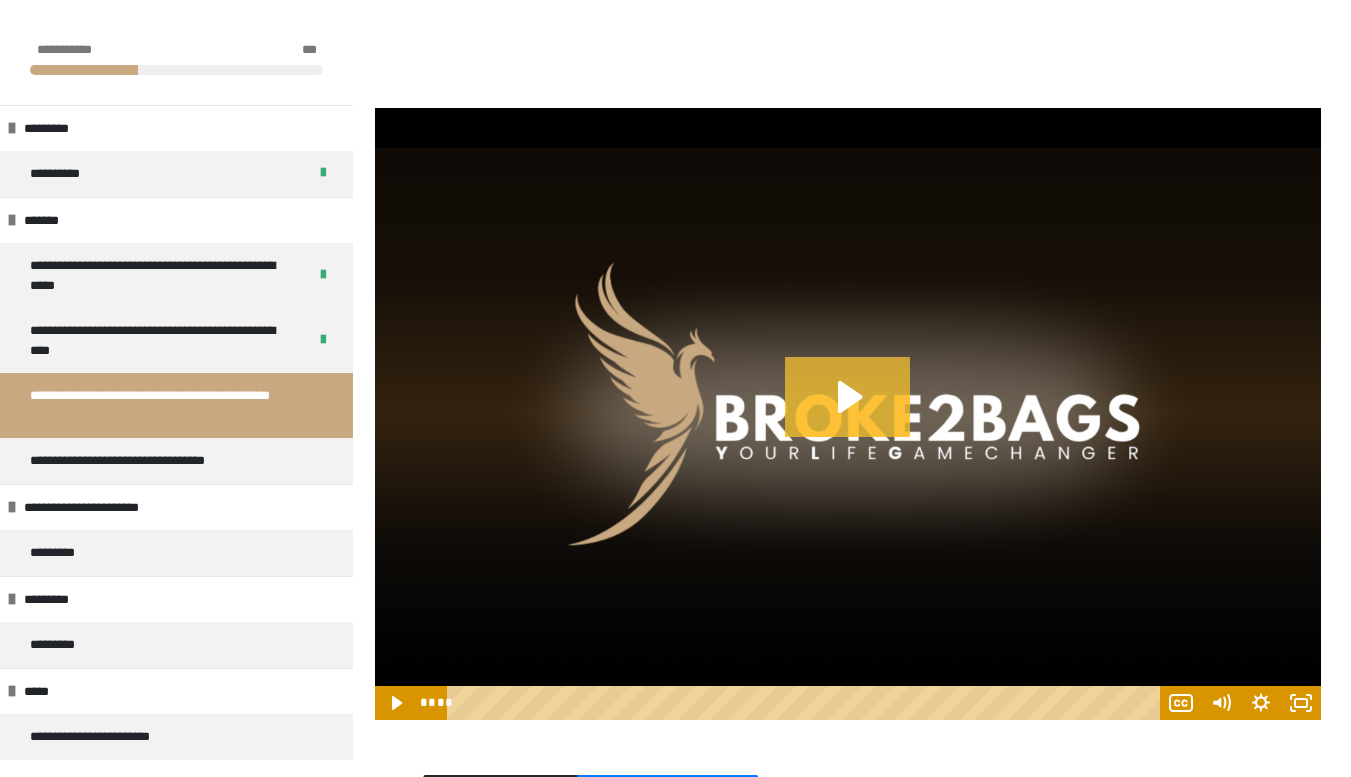 click 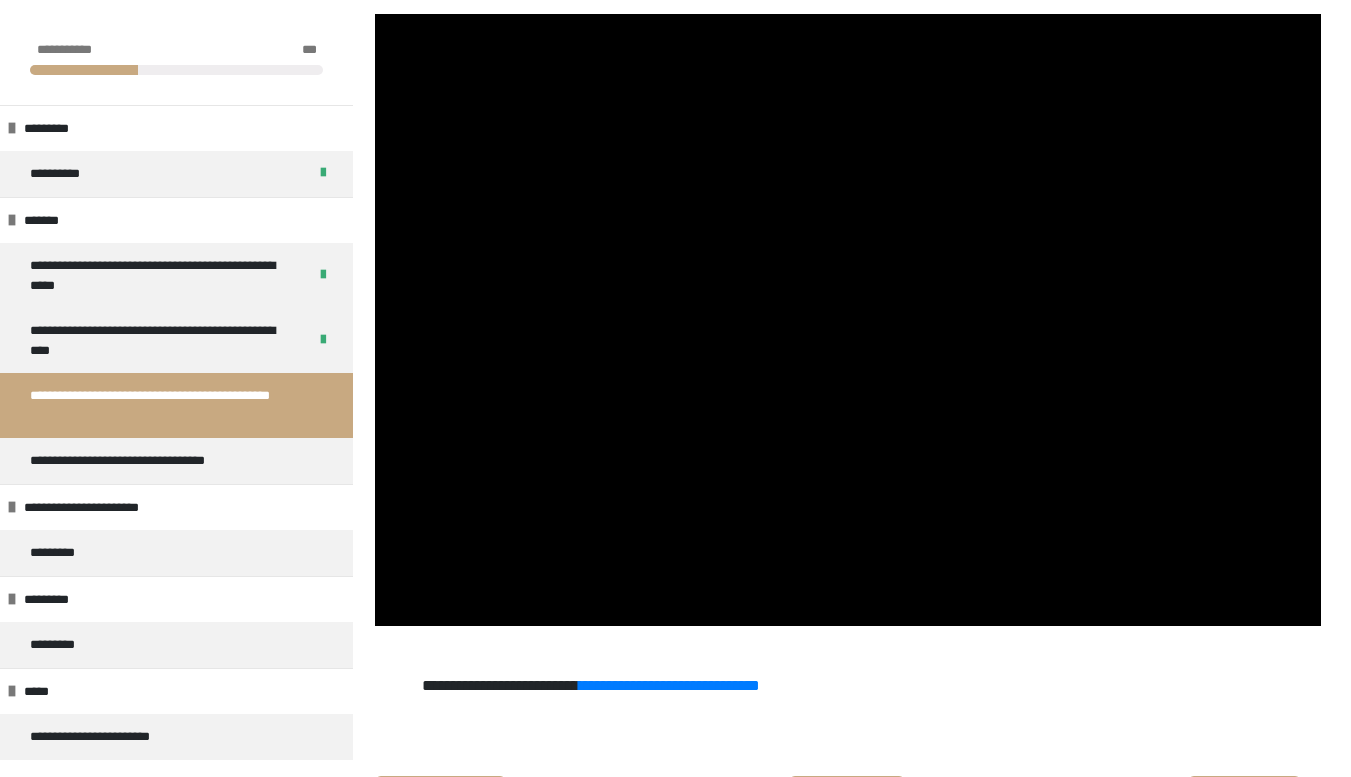 scroll, scrollTop: 1761, scrollLeft: 0, axis: vertical 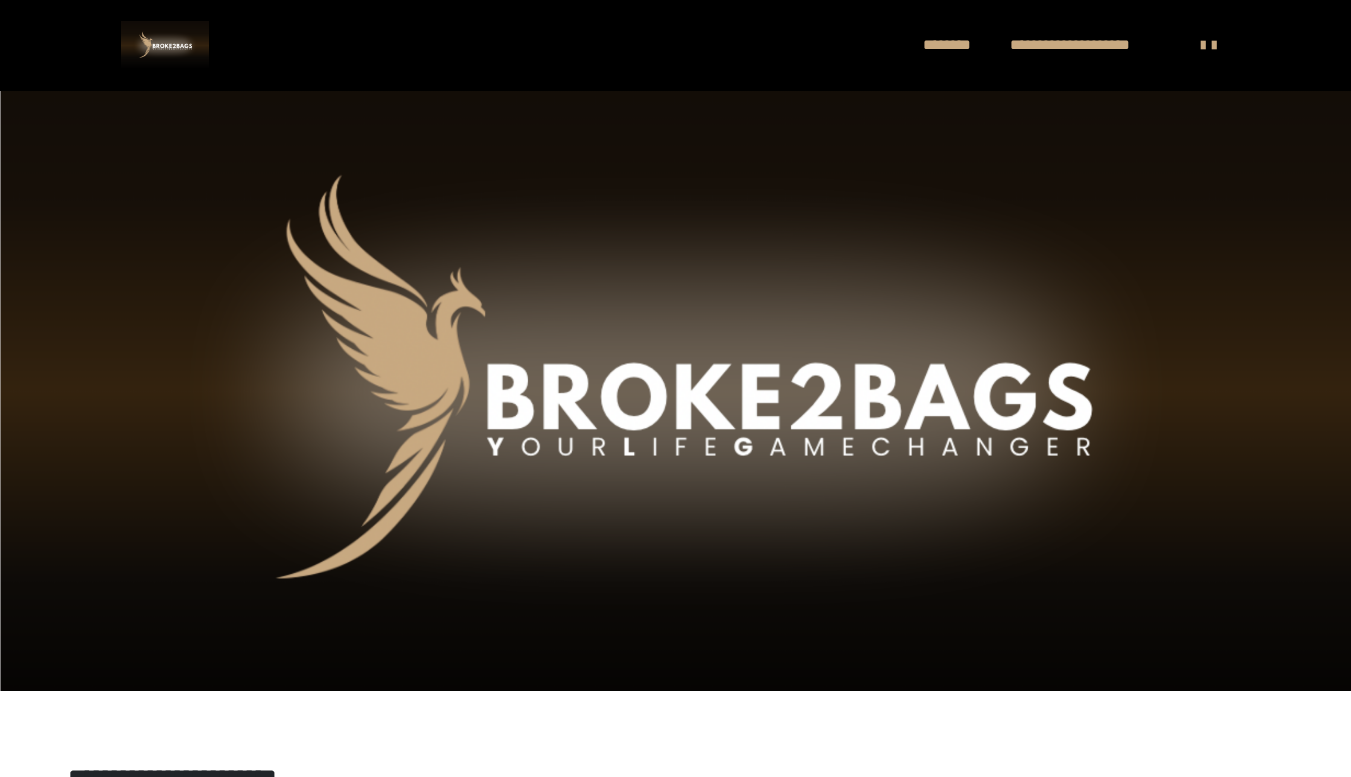 drag, startPoint x: 722, startPoint y: 394, endPoint x: 1169, endPoint y: 155, distance: 506.88263 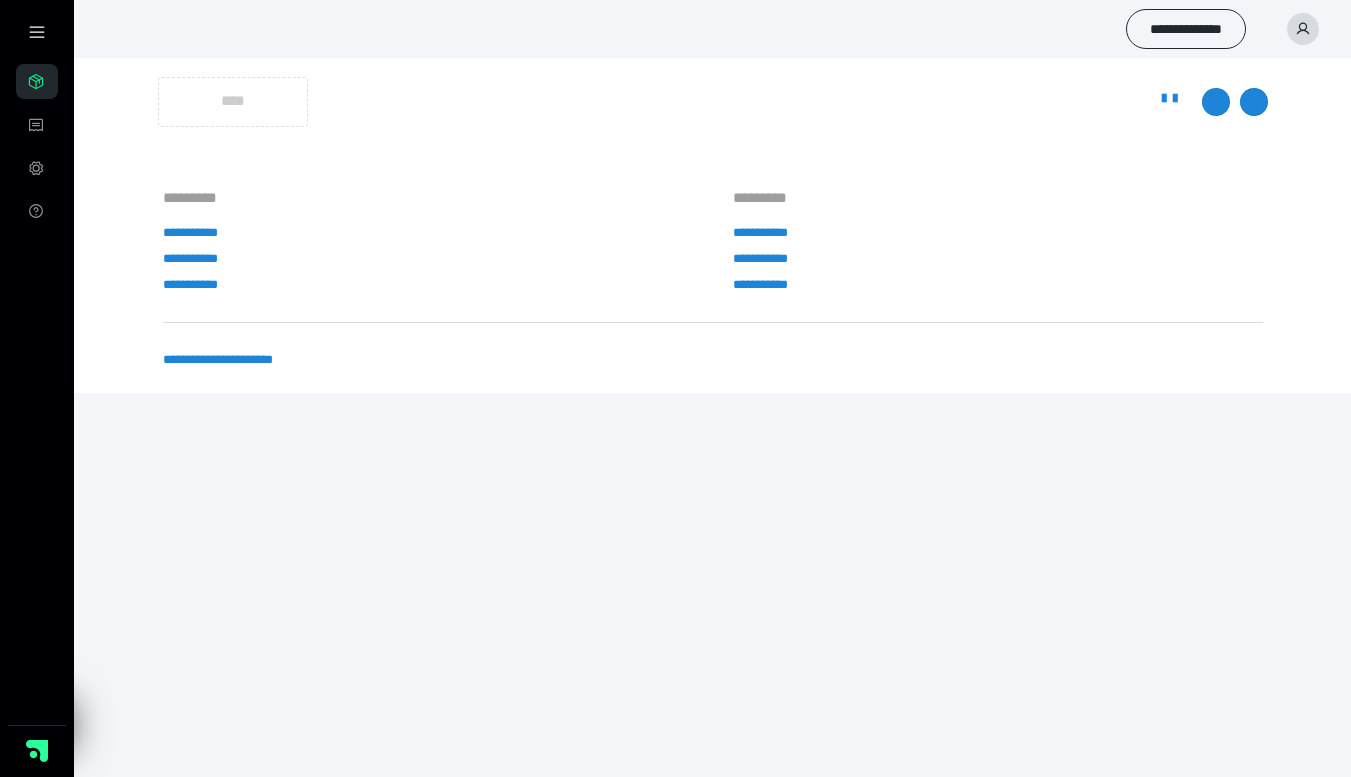 scroll, scrollTop: 0, scrollLeft: 0, axis: both 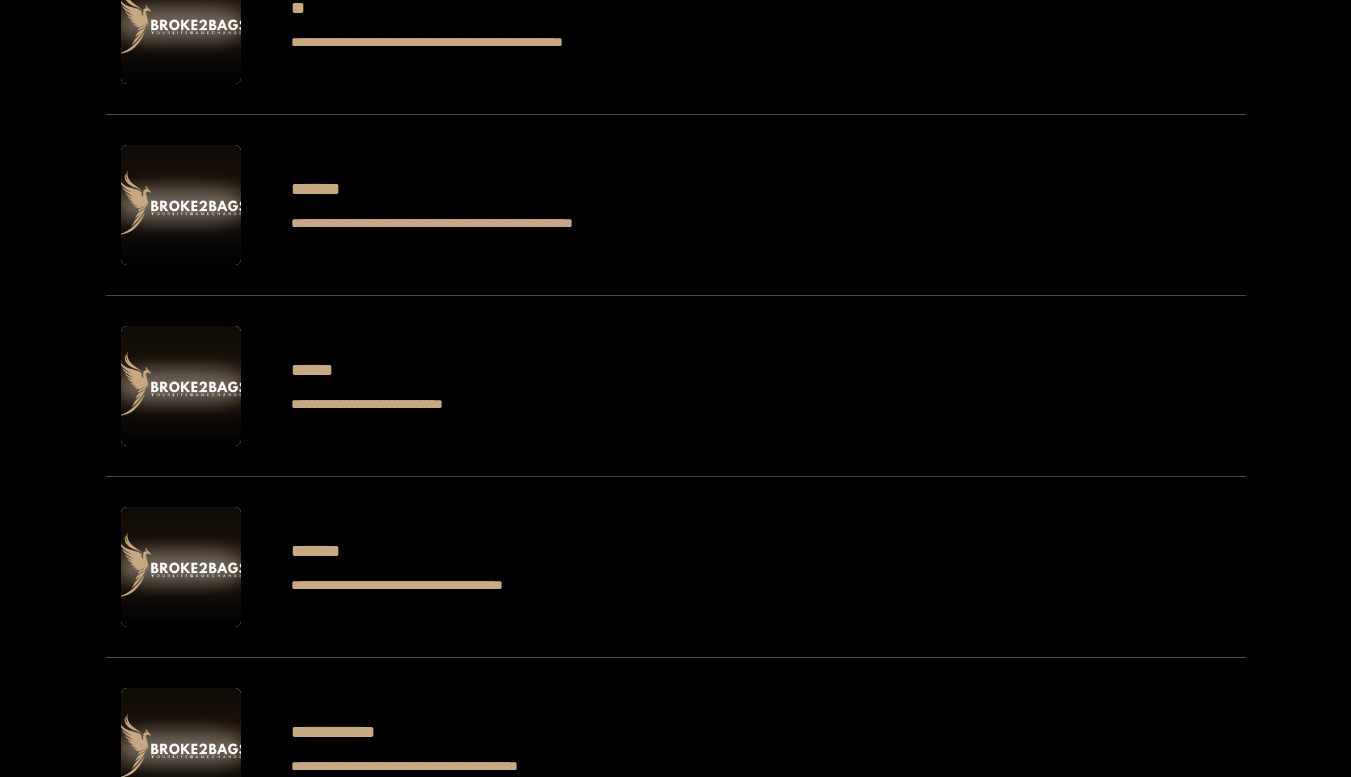 click on "**********" at bounding box center [676, 24] 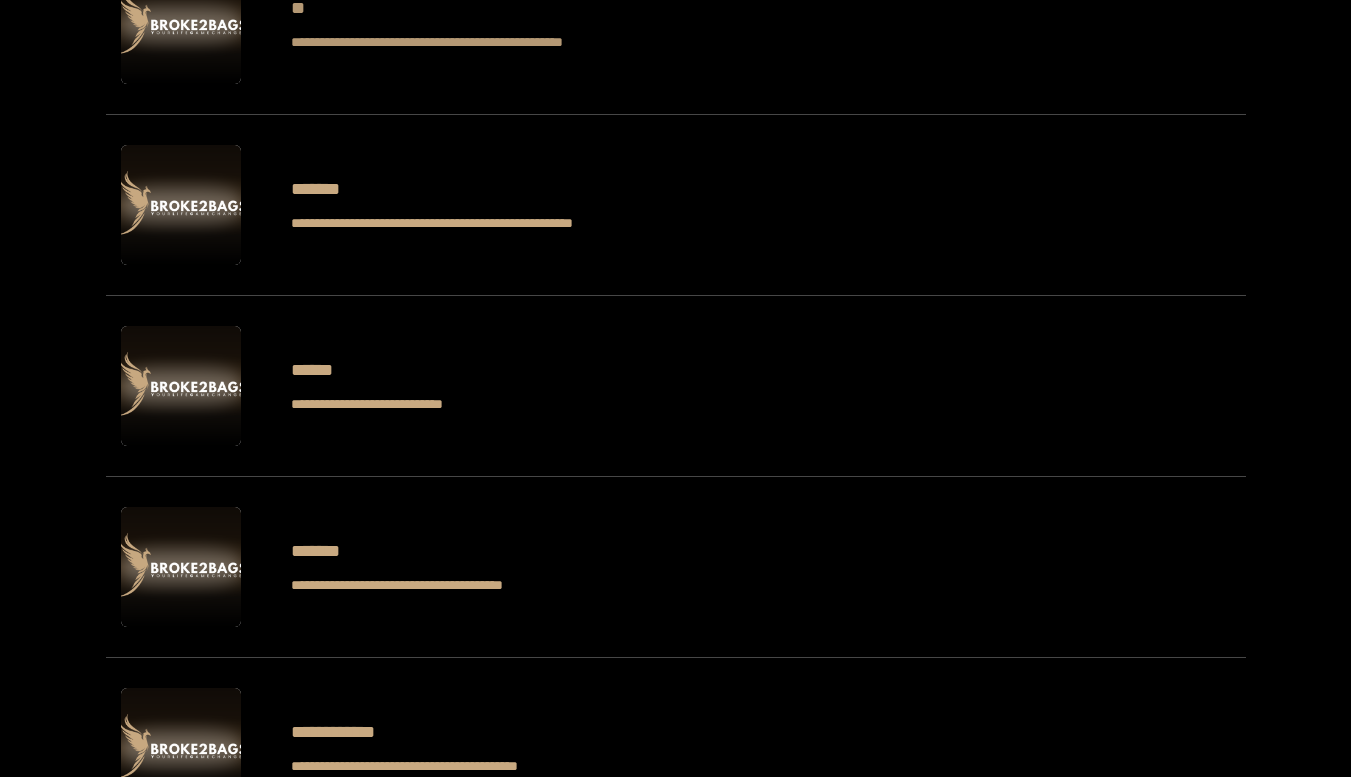 click on "**********" at bounding box center (486, 42) 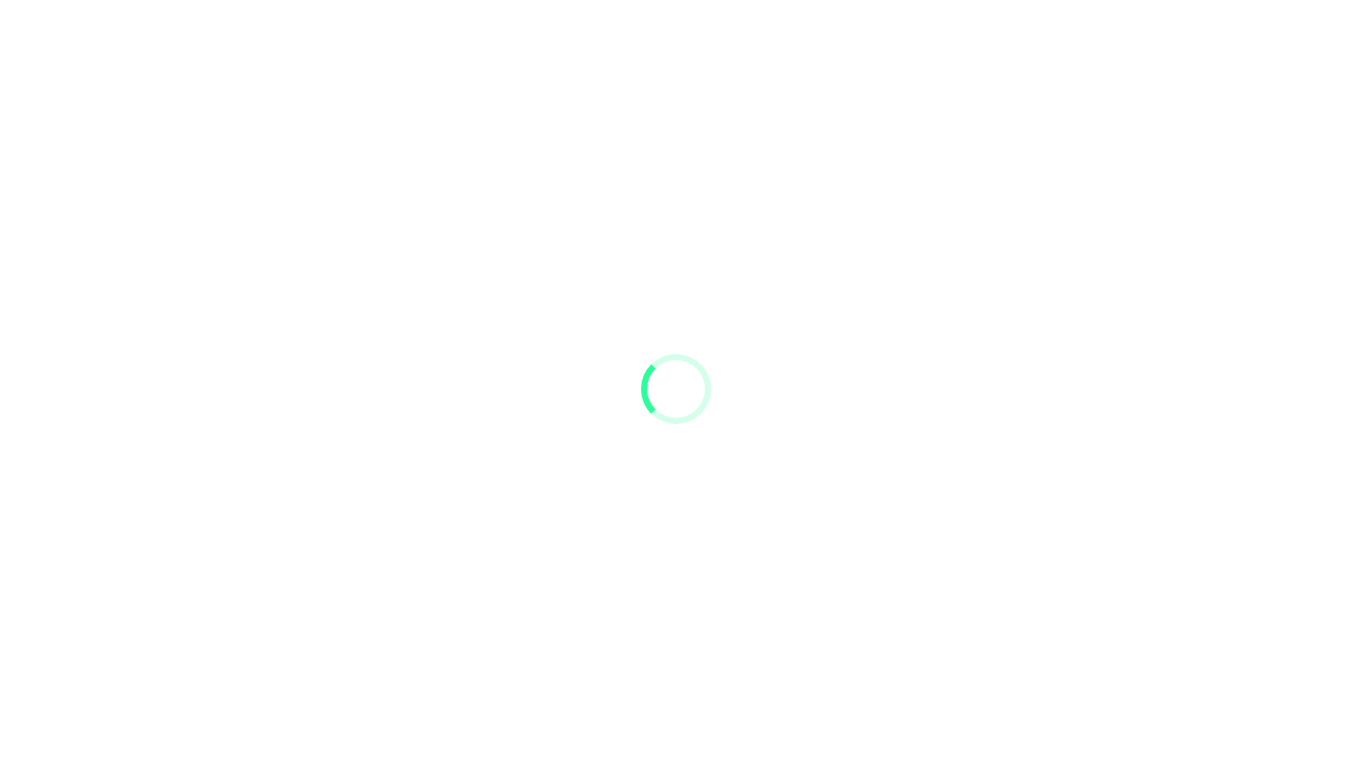 scroll, scrollTop: 0, scrollLeft: 0, axis: both 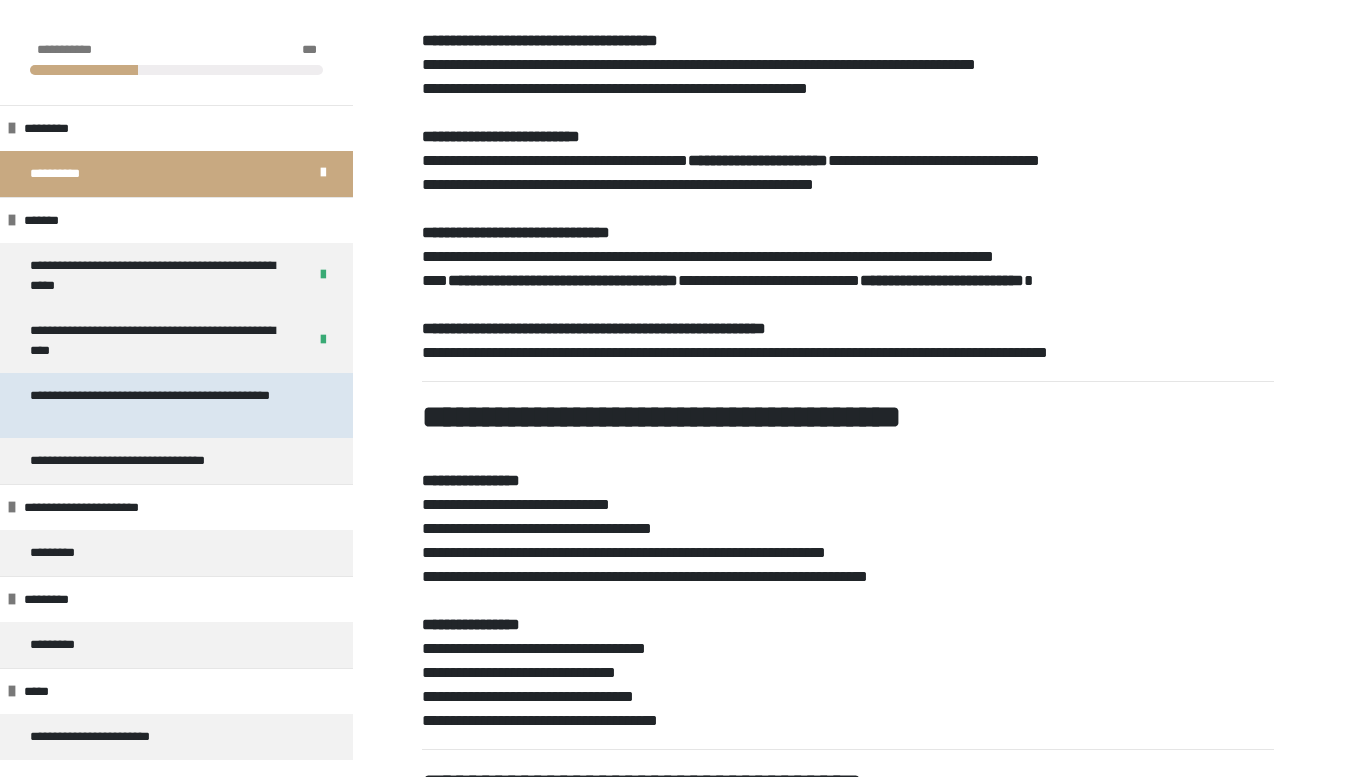 click on "**********" at bounding box center [168, 405] 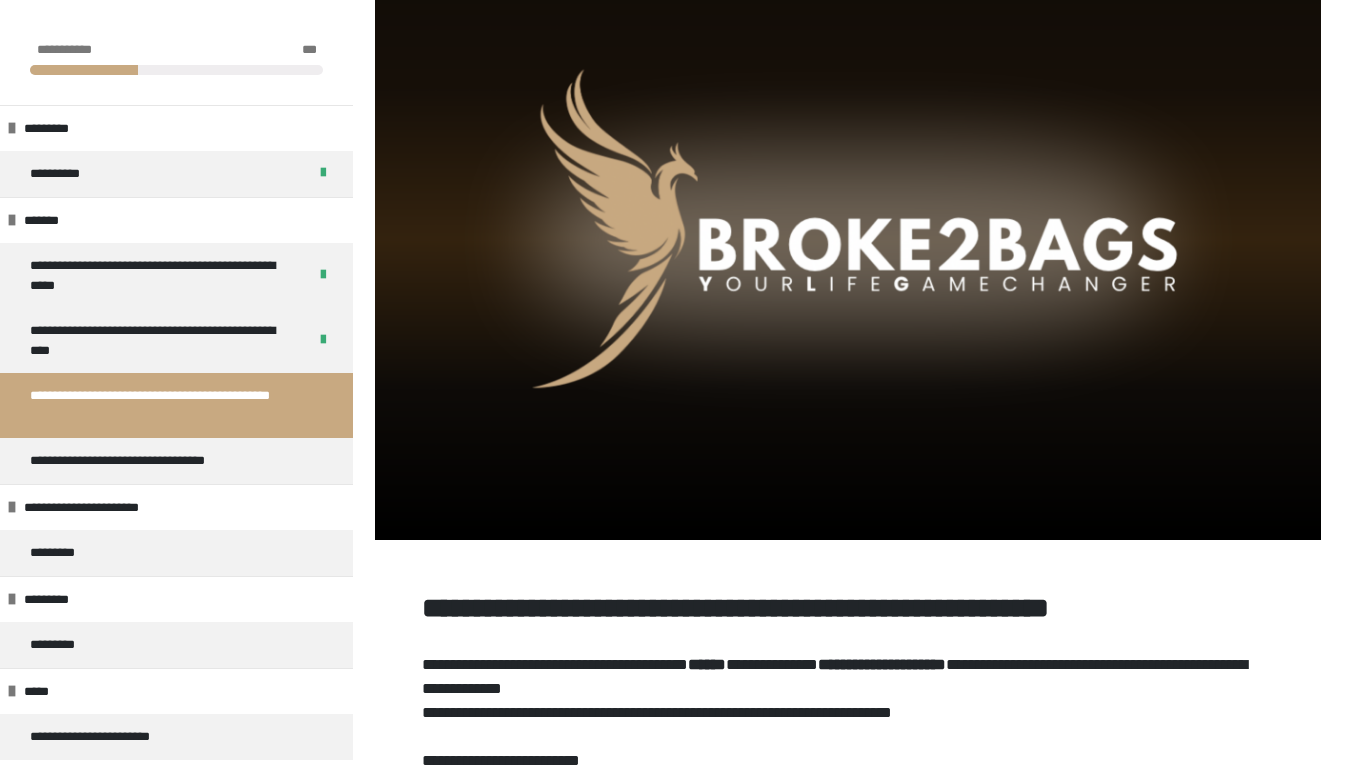 click at bounding box center [848, 240] 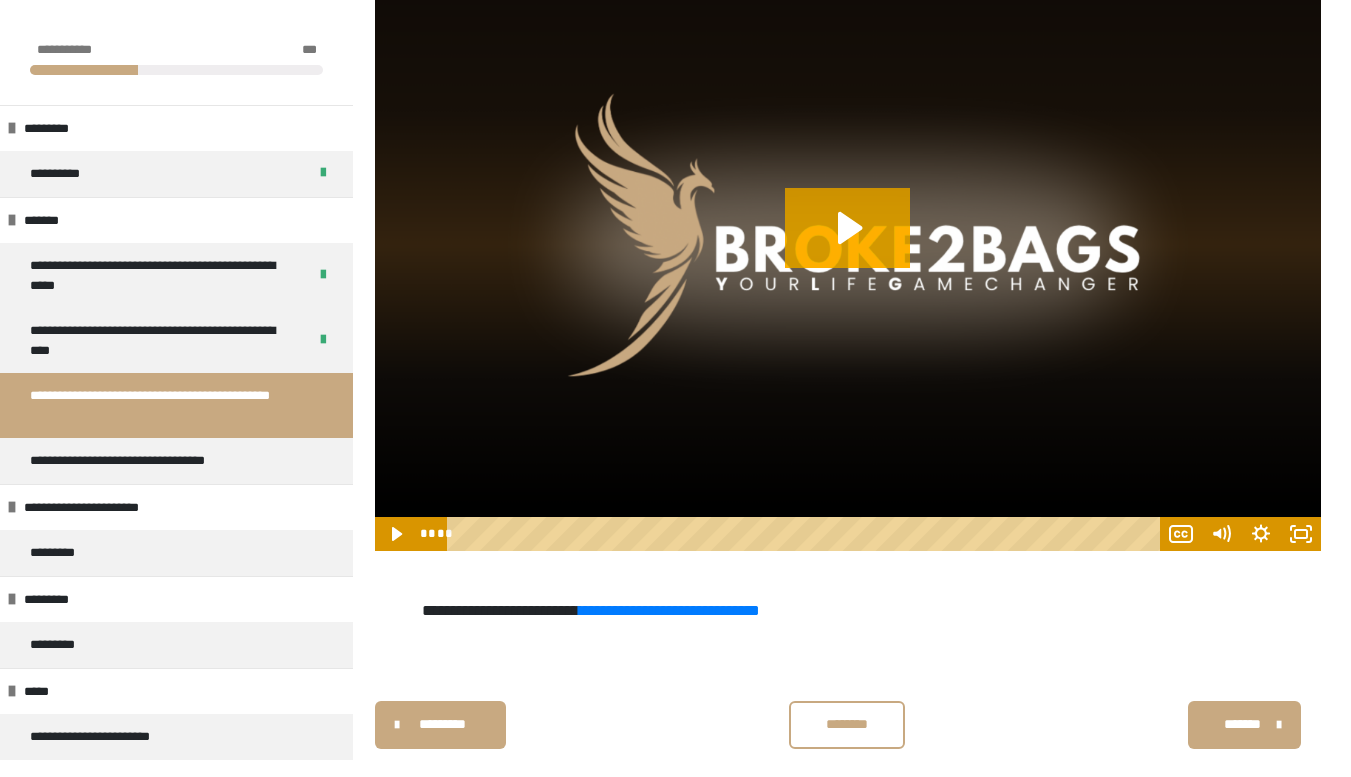 scroll, scrollTop: 1761, scrollLeft: 0, axis: vertical 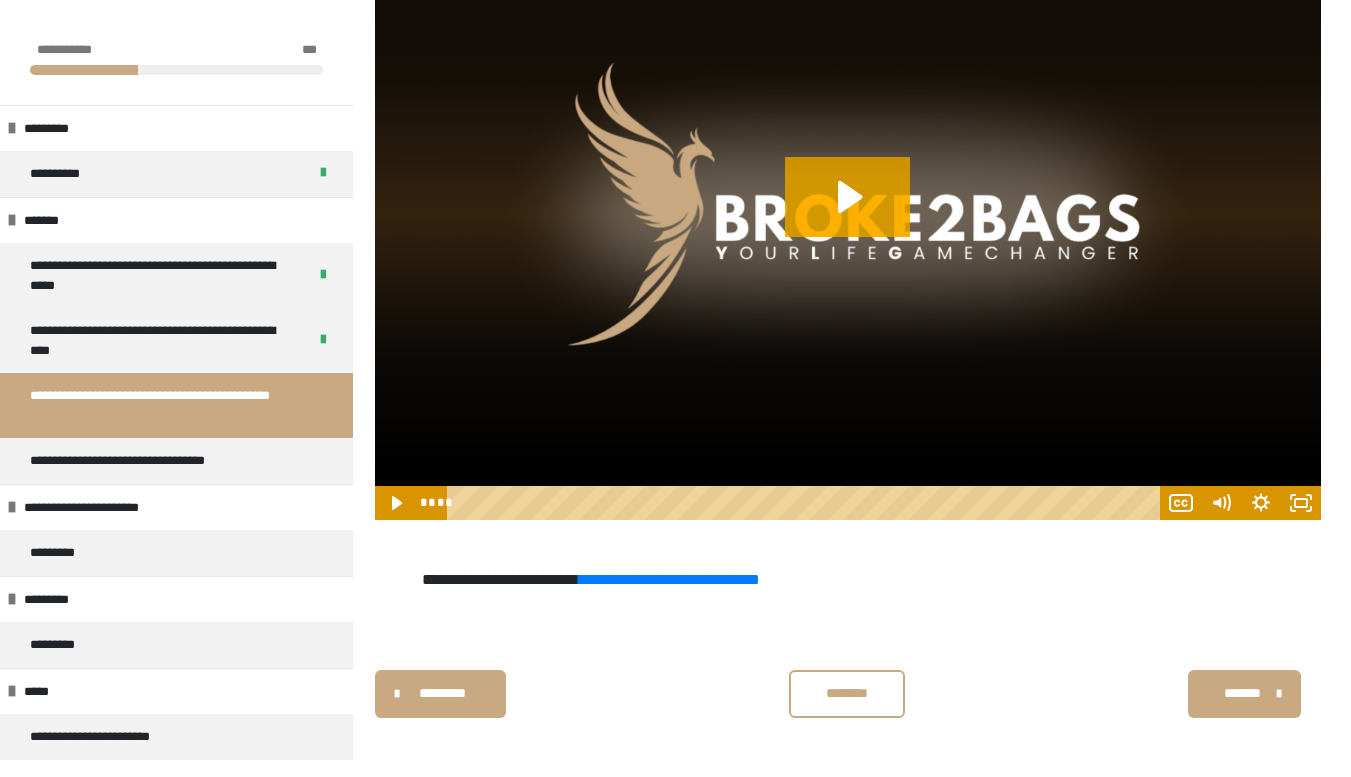 click at bounding box center (848, 214) 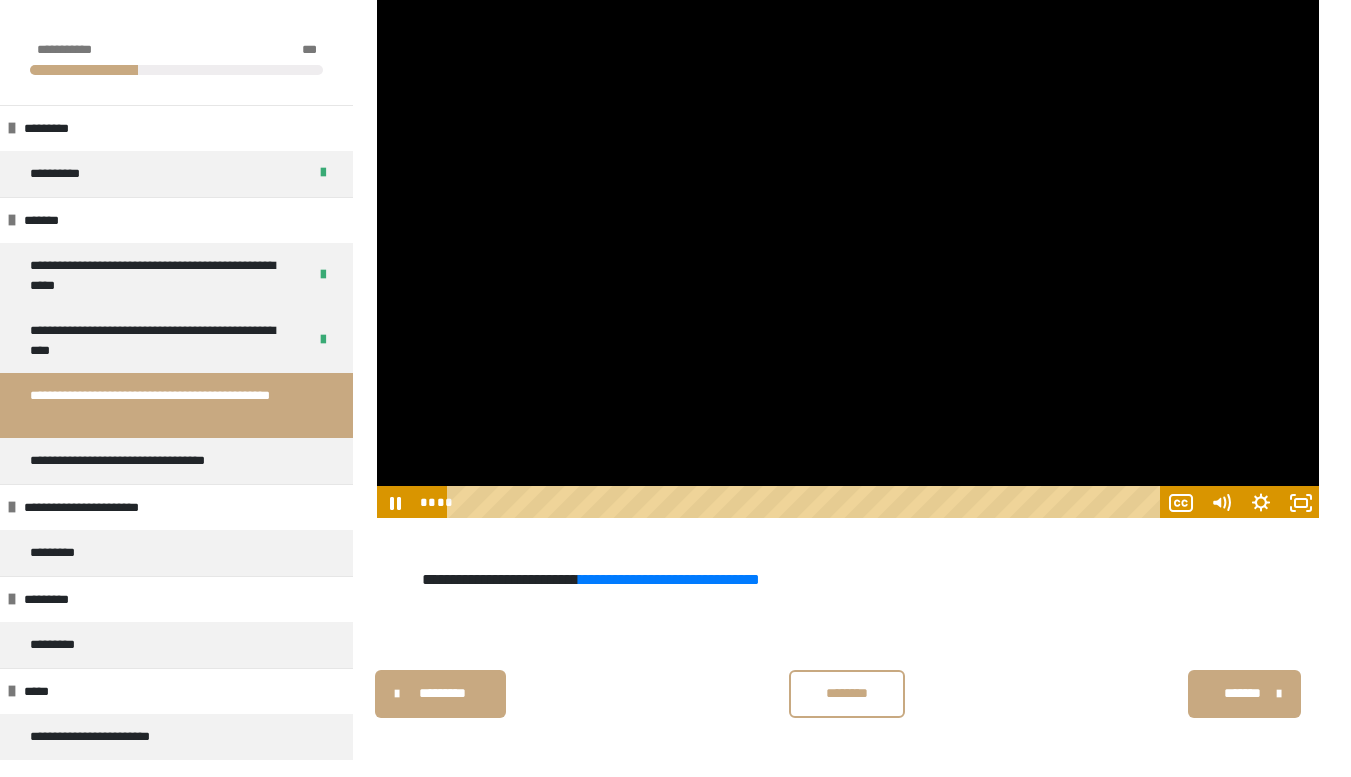 click at bounding box center [806, 503] 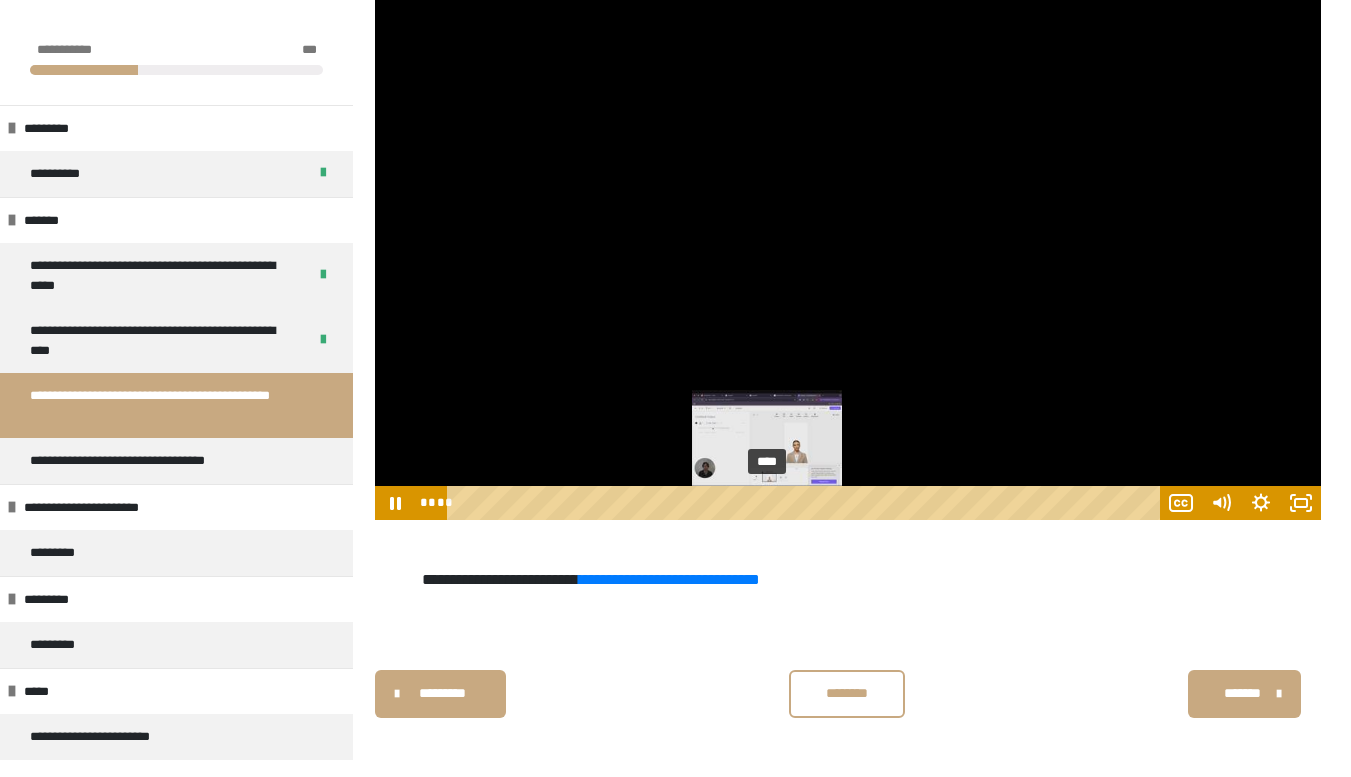 click on "****" at bounding box center (806, 503) 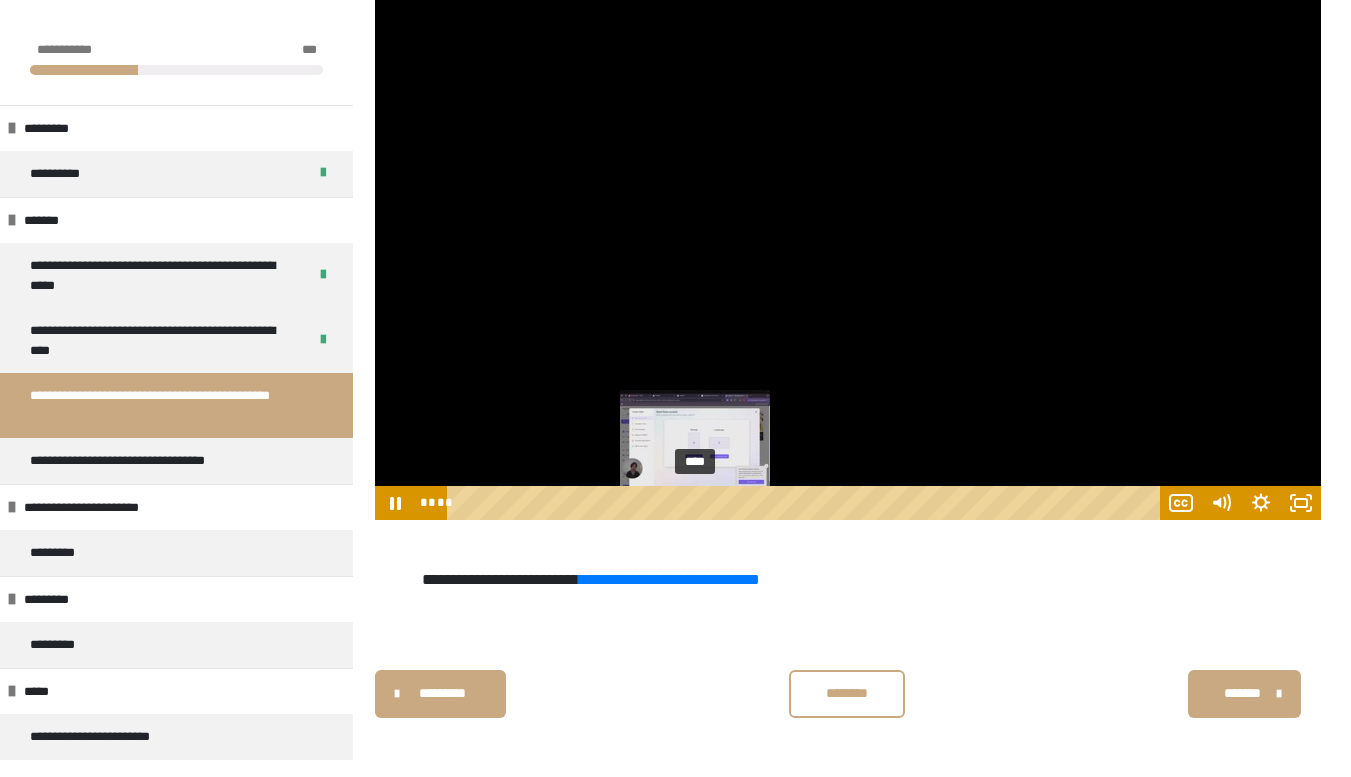 click on "****" at bounding box center [806, 503] 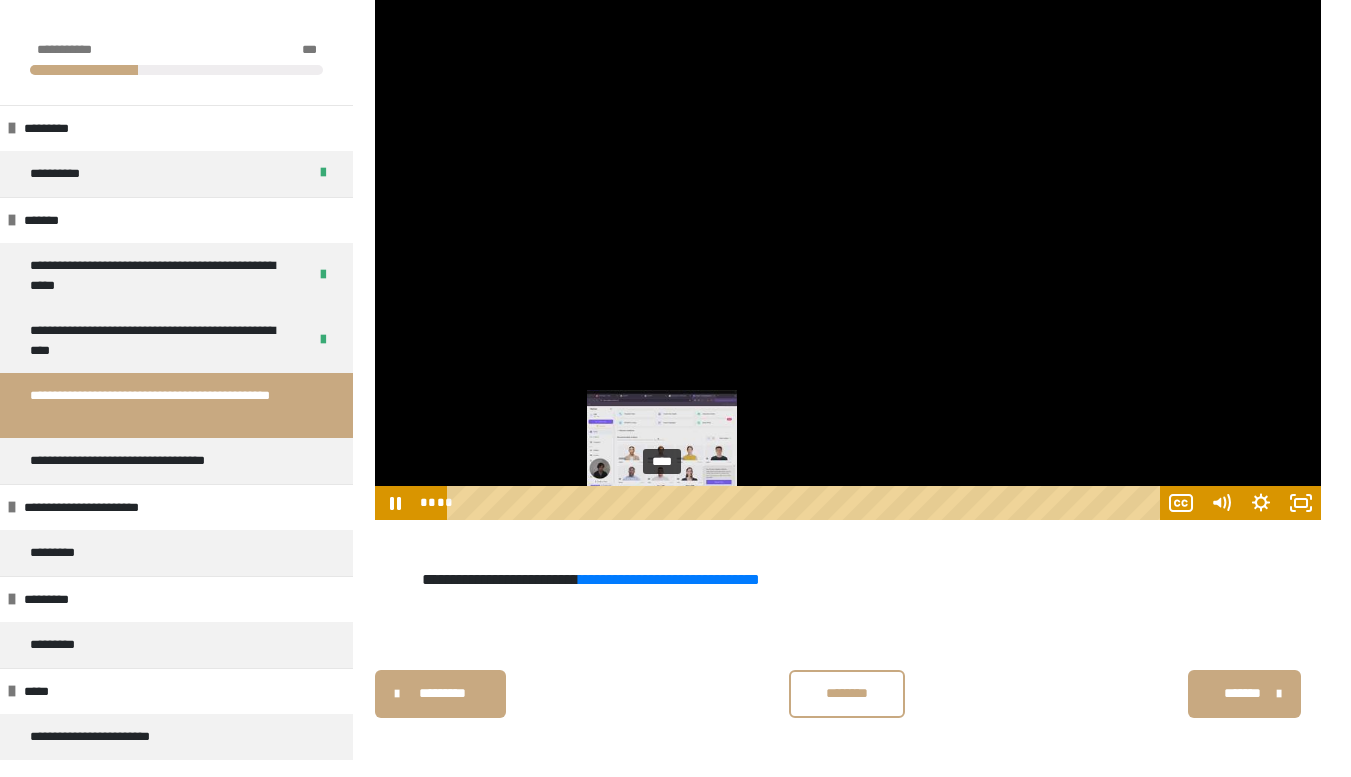 click on "****" at bounding box center [806, 503] 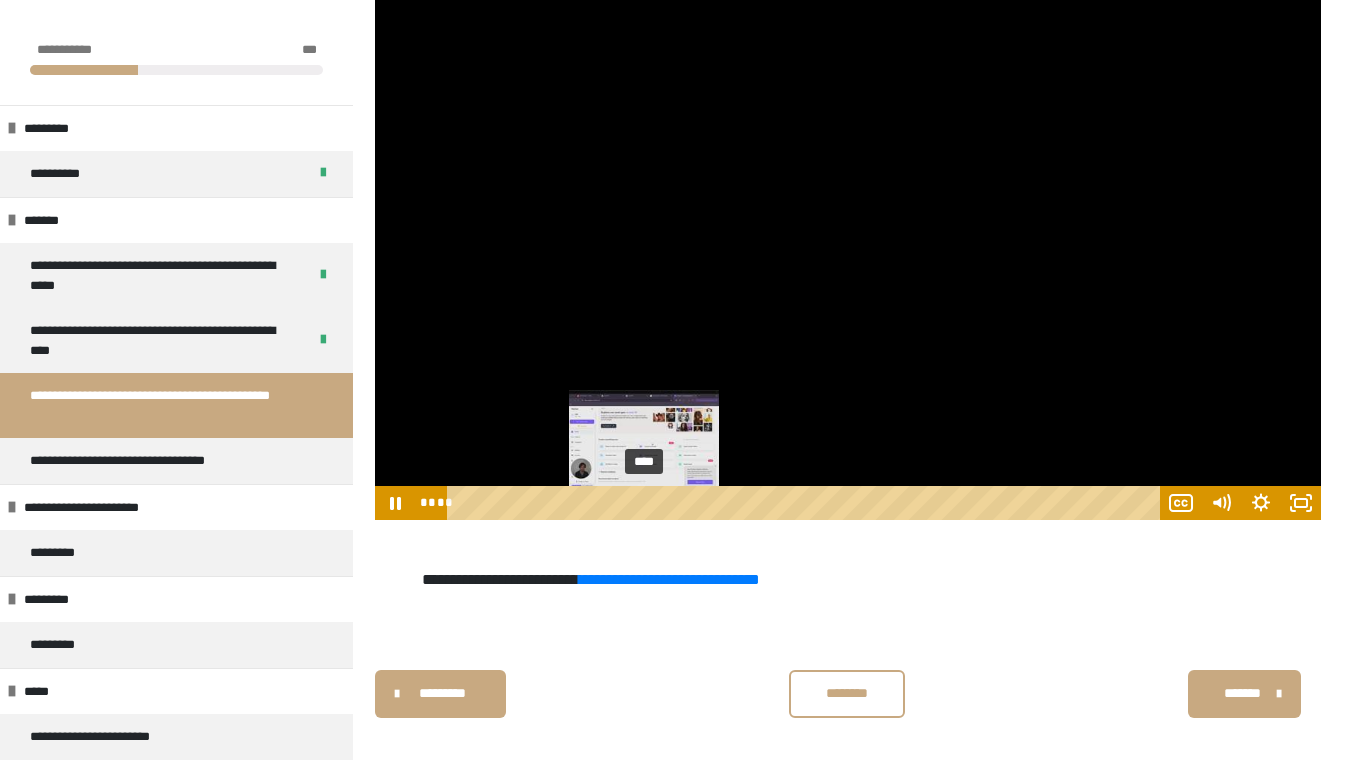click on "****" at bounding box center [806, 503] 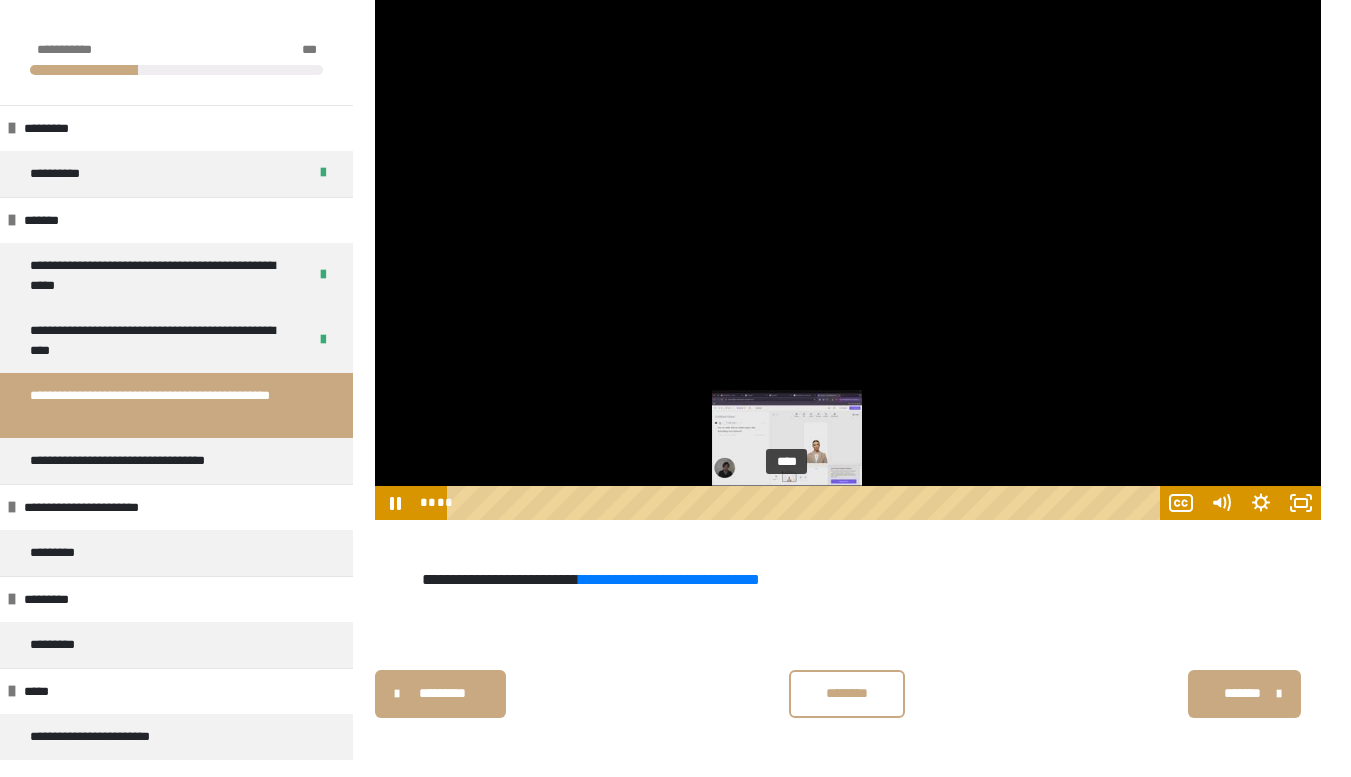 click on "****" at bounding box center [806, 503] 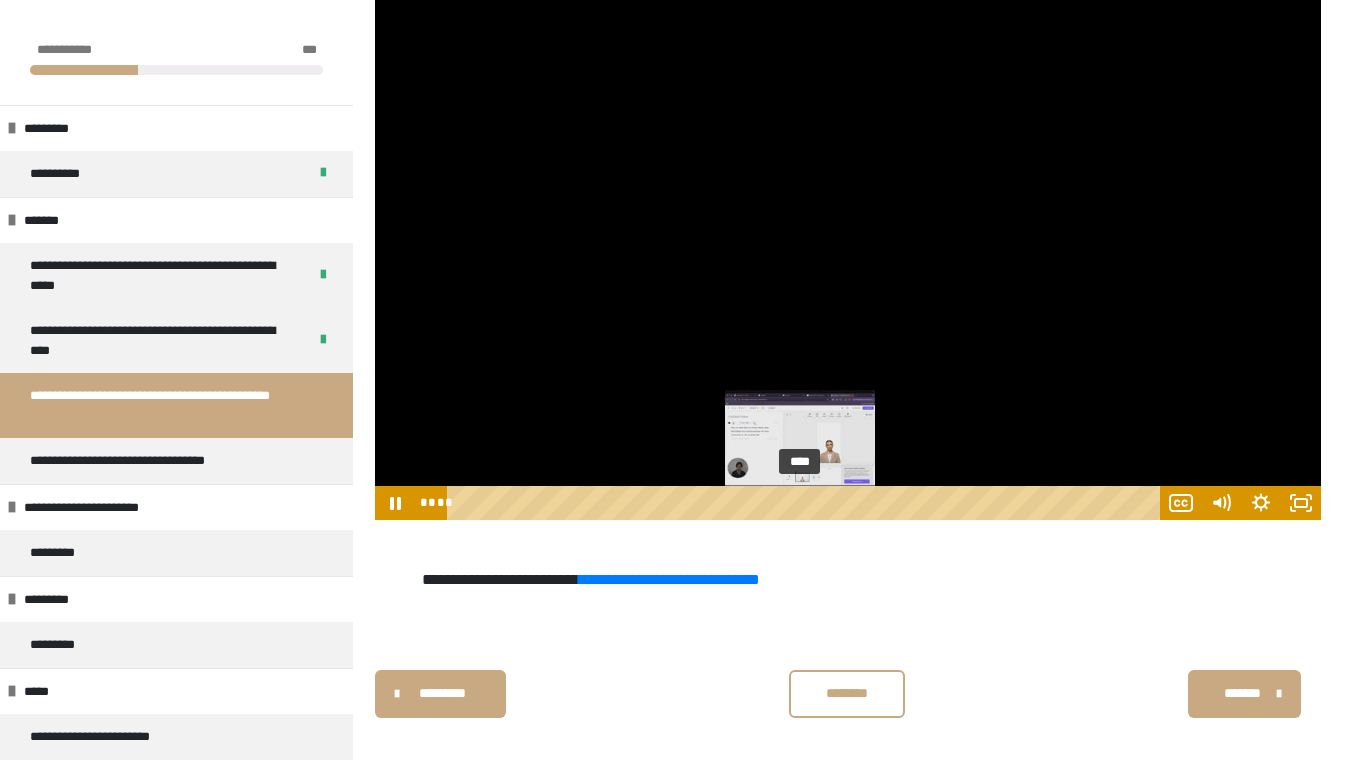 click on "****" at bounding box center [806, 503] 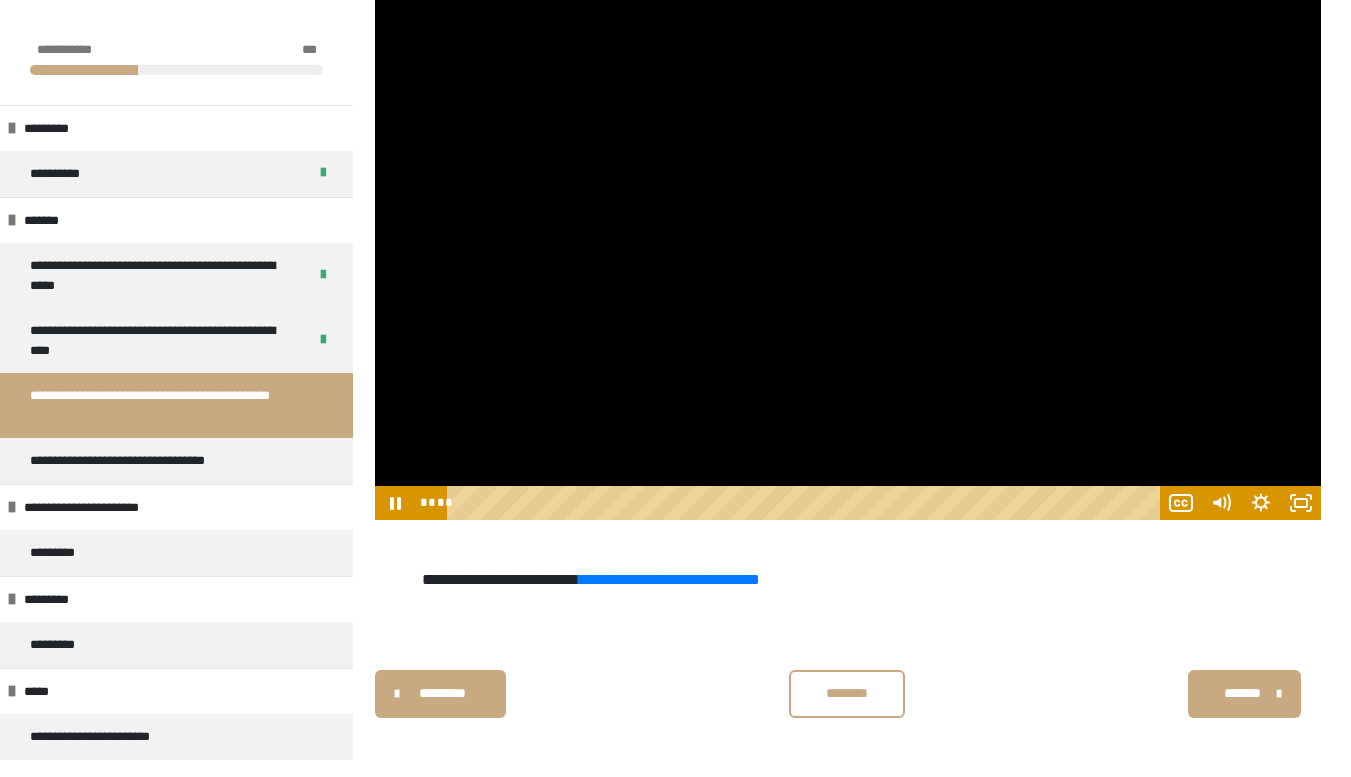 click at bounding box center [848, 214] 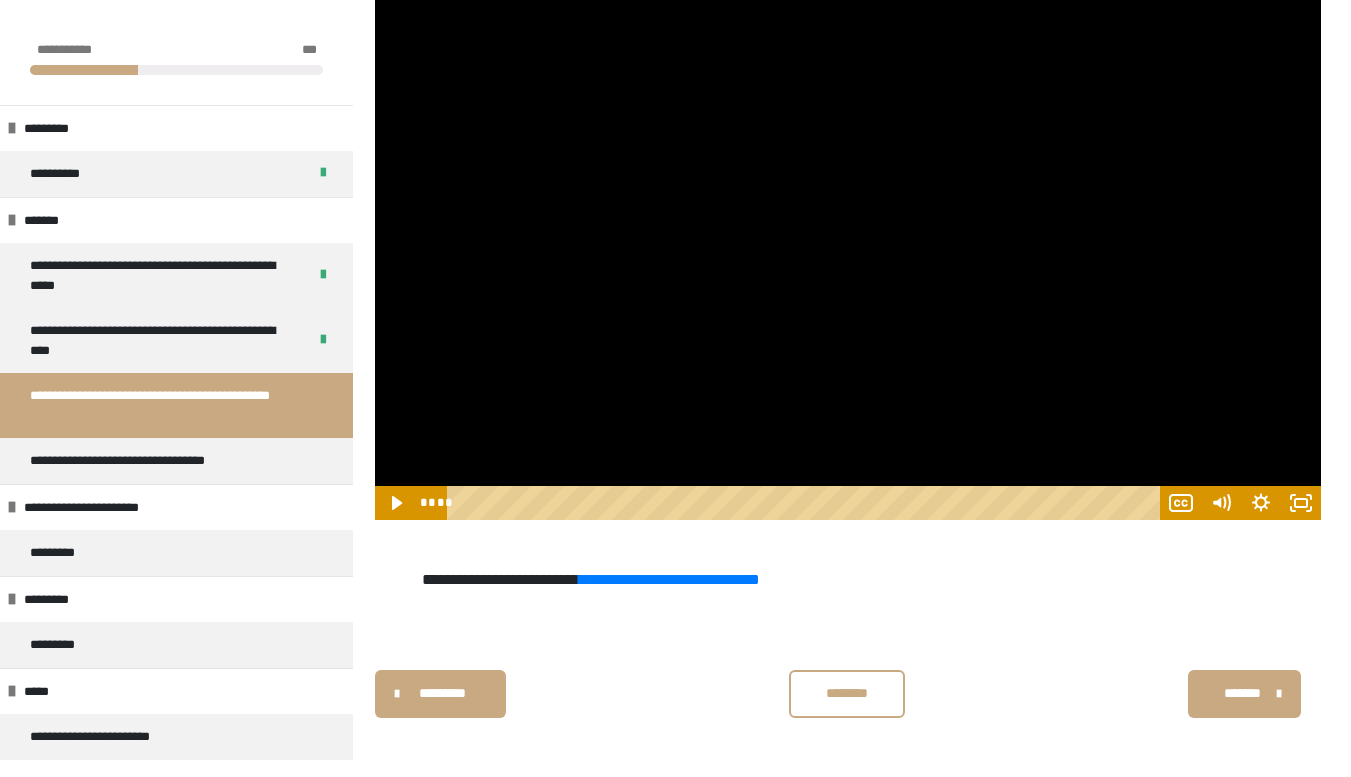click at bounding box center [848, 214] 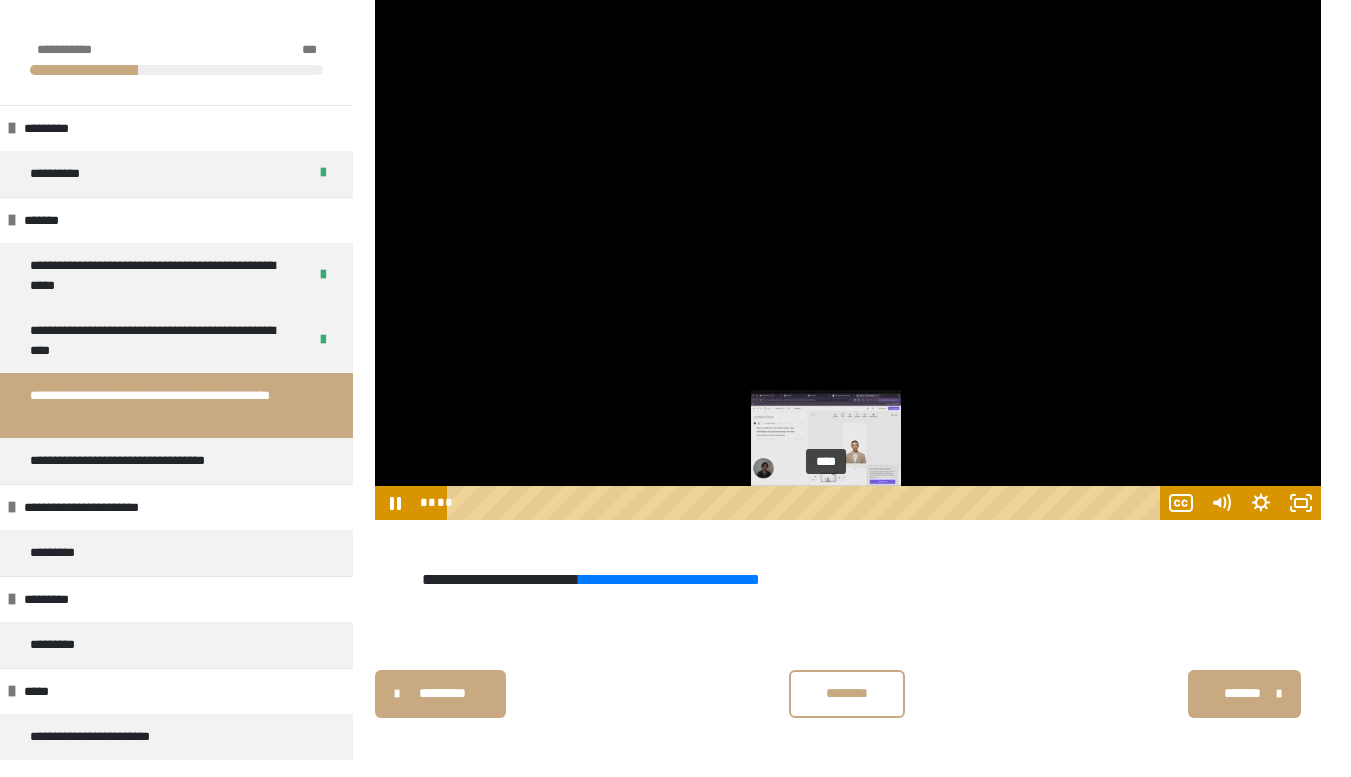 click on "****" at bounding box center [806, 503] 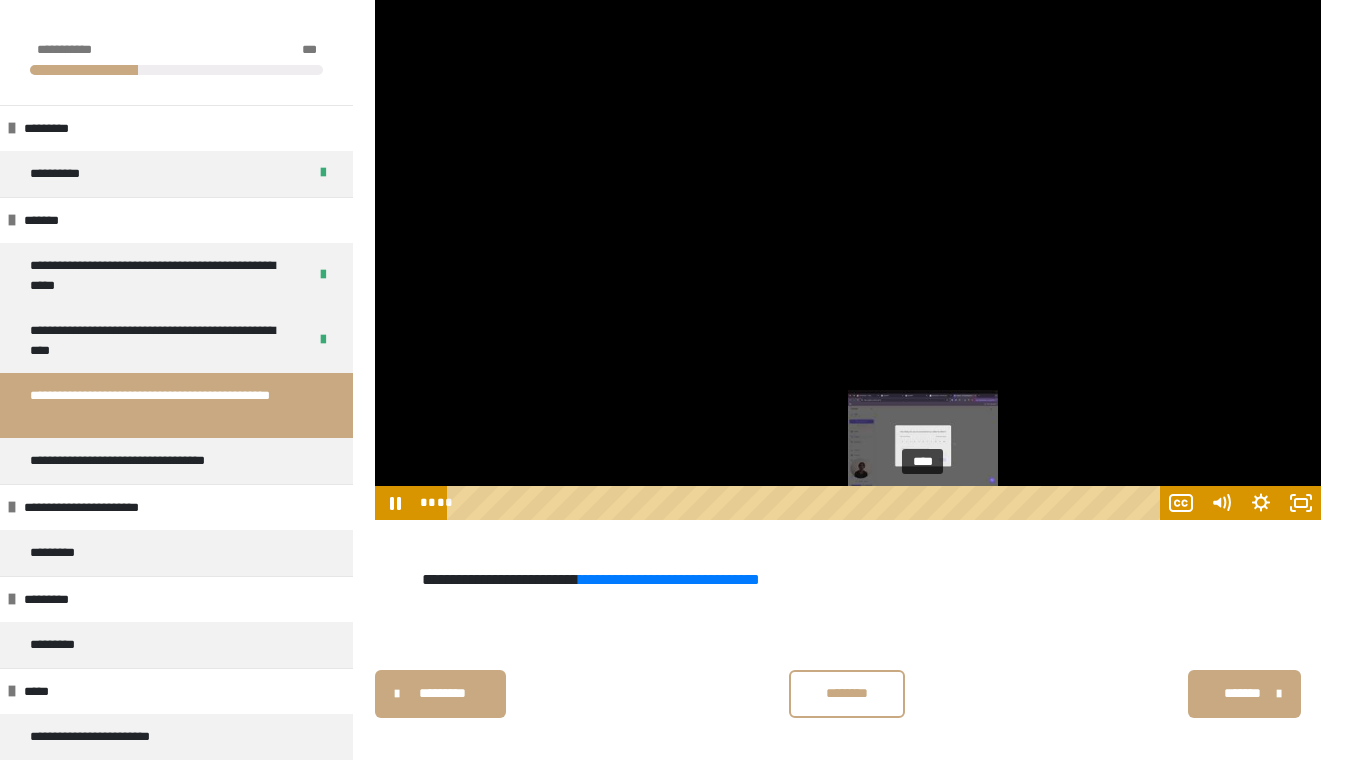 click on "****" at bounding box center [806, 503] 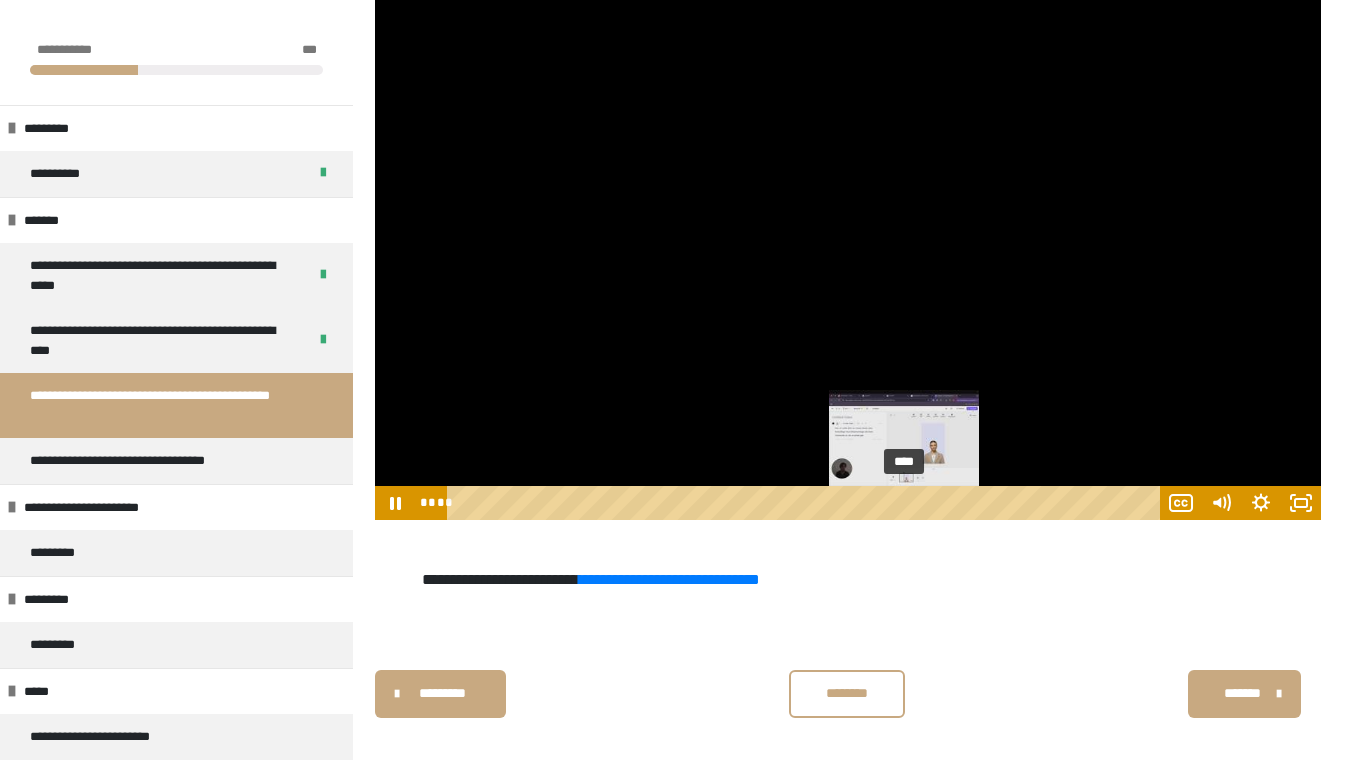 click on "****" at bounding box center [806, 503] 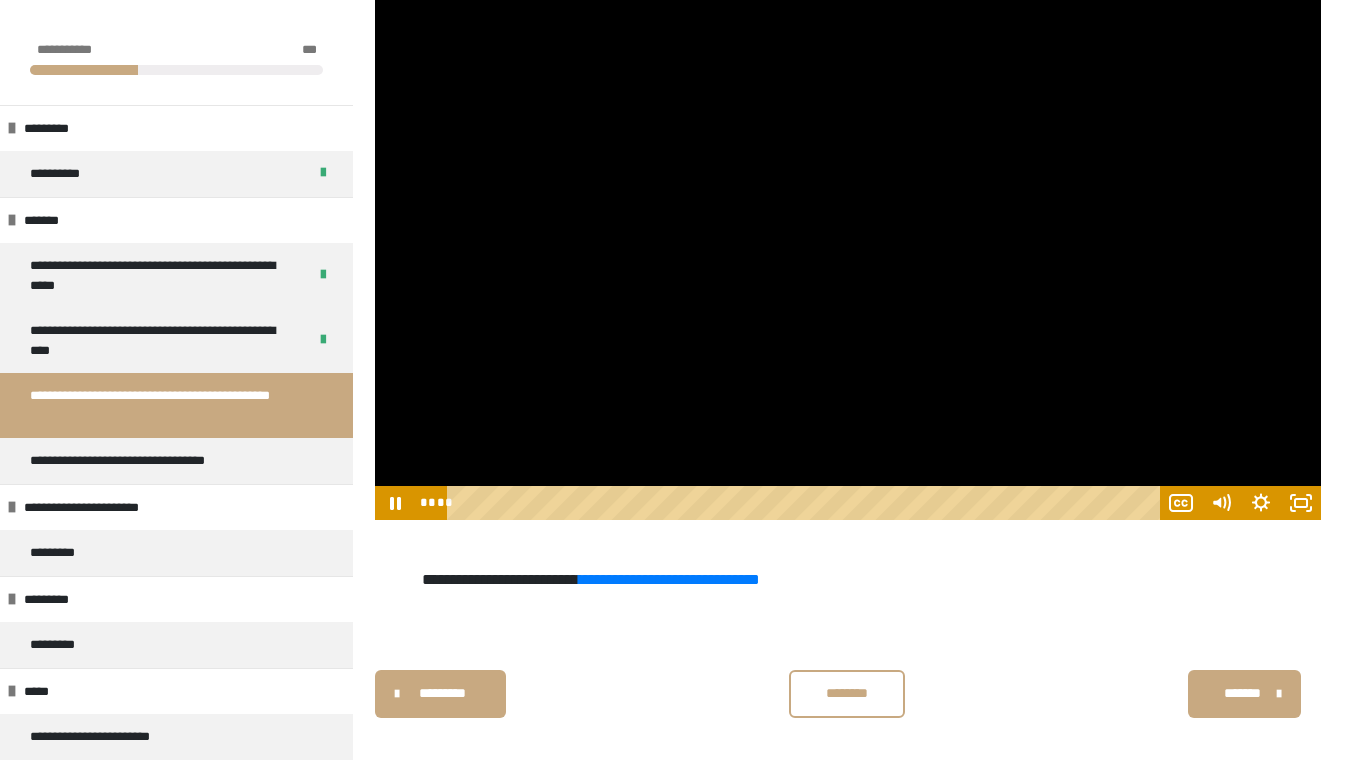 click at bounding box center (848, 214) 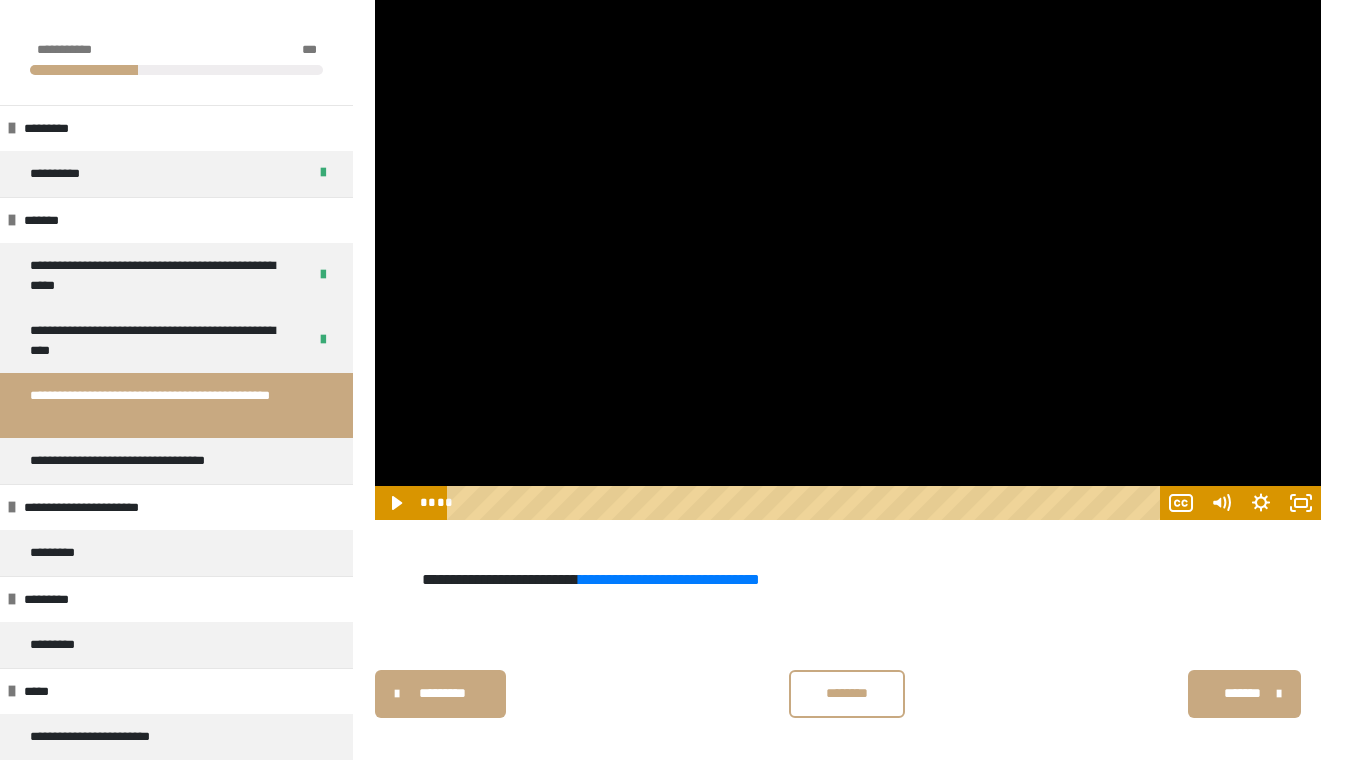 click at bounding box center (848, 214) 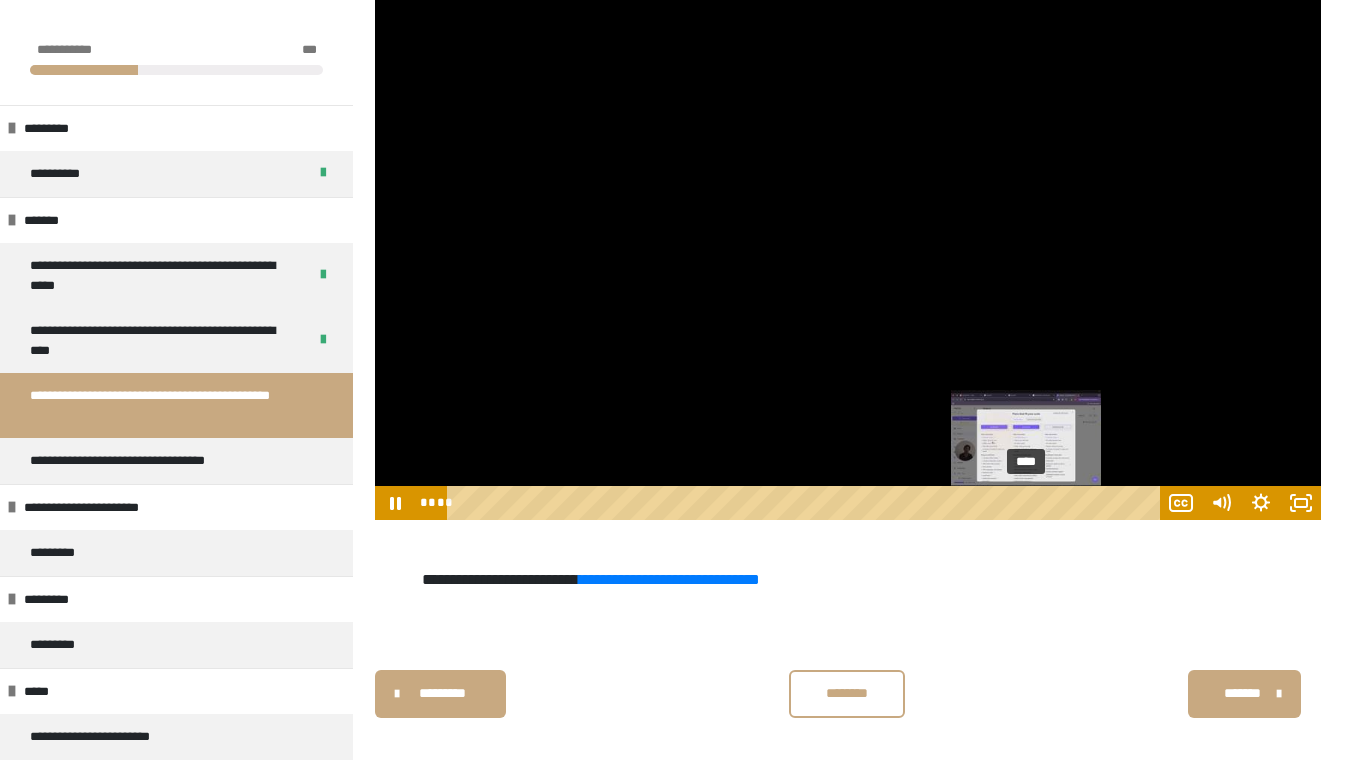 click on "****" at bounding box center (806, 503) 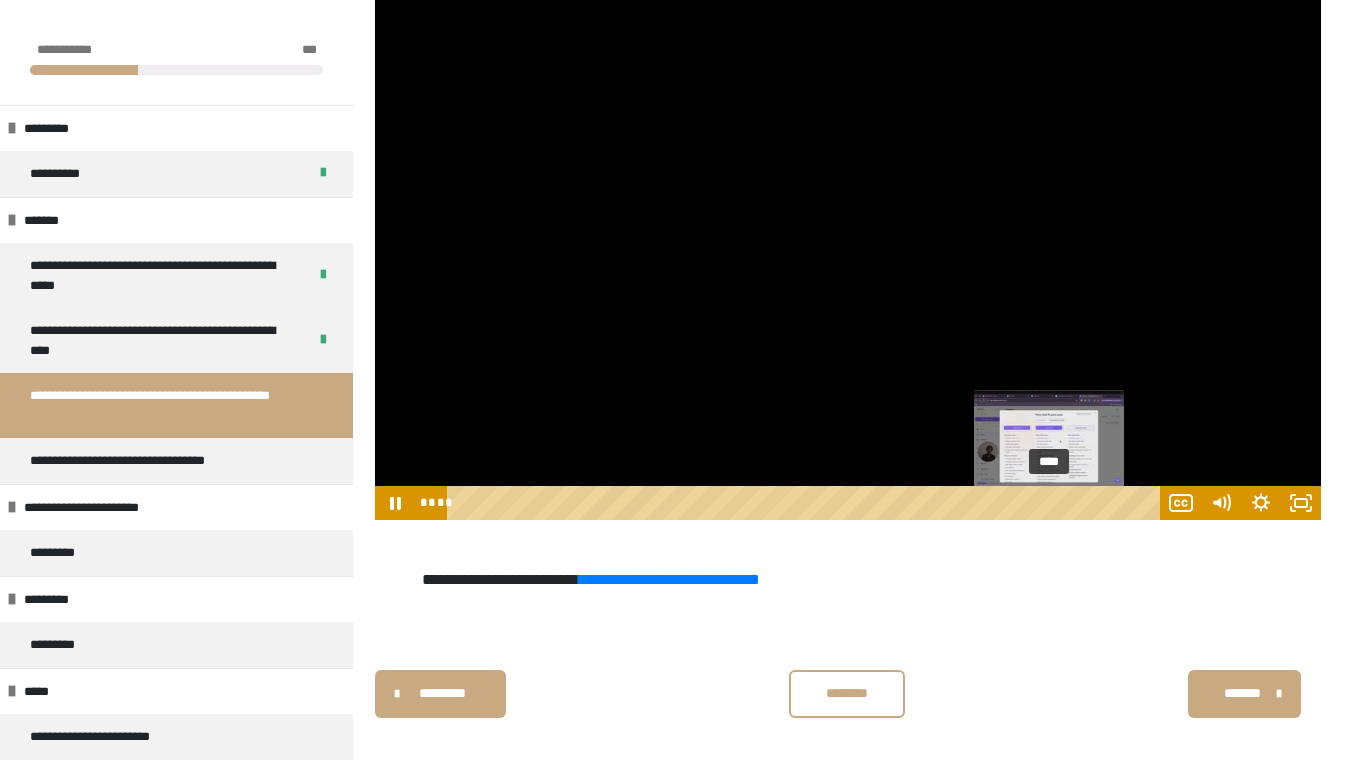 click on "****" at bounding box center [806, 503] 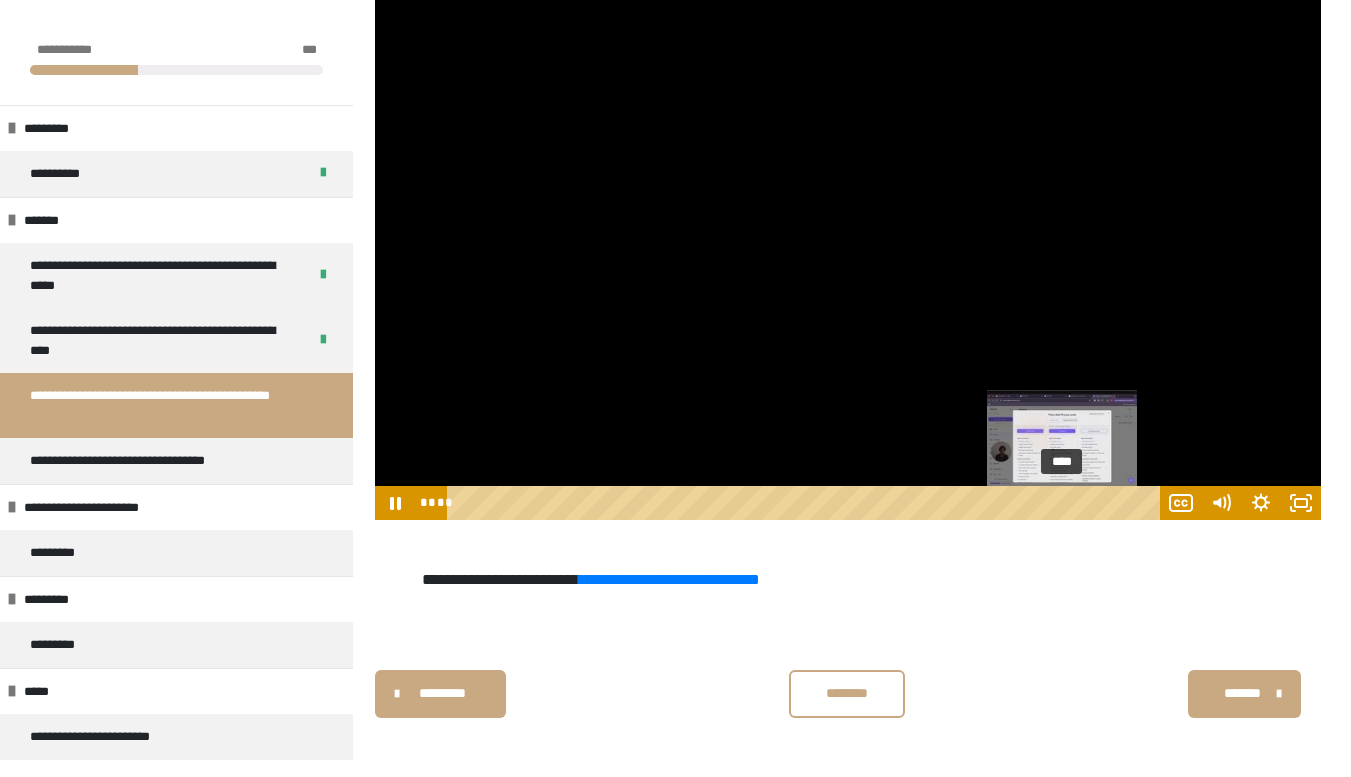 click on "****" at bounding box center [806, 503] 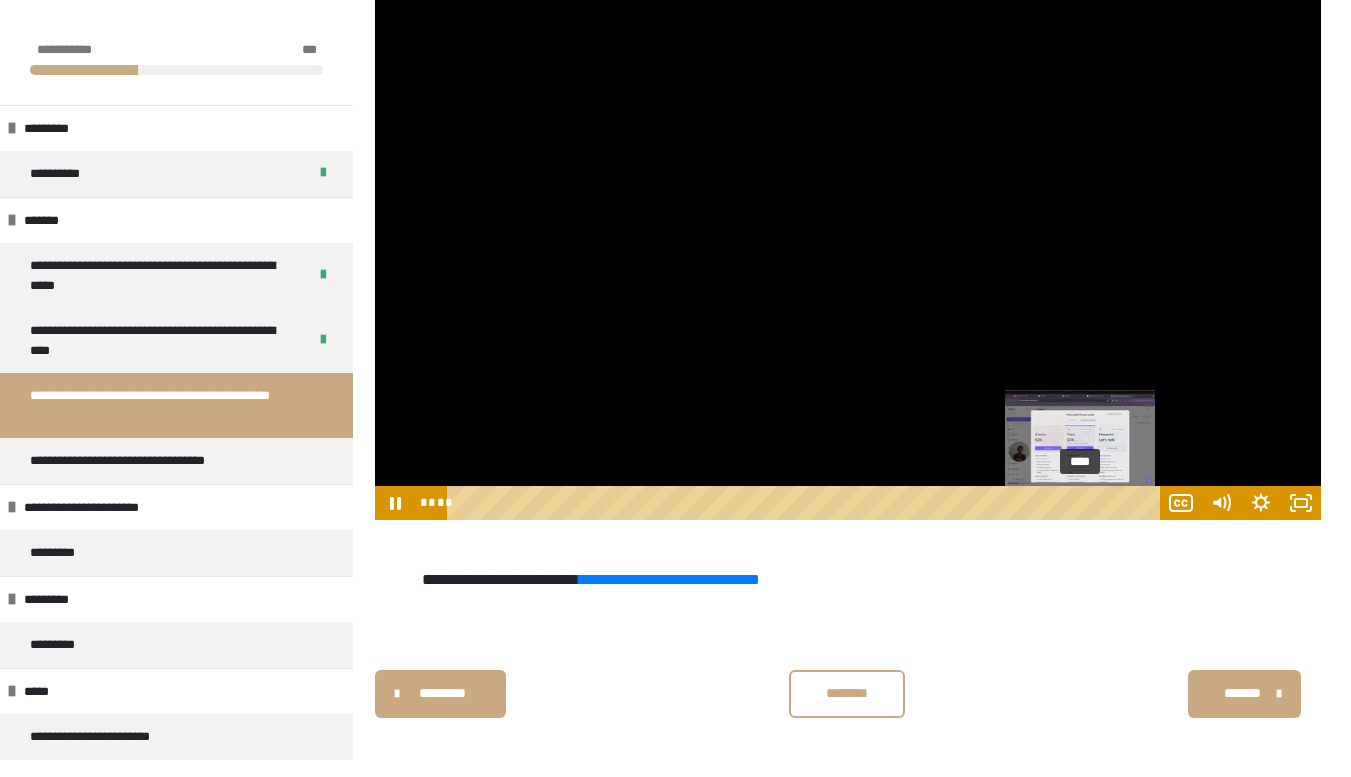 click on "****" at bounding box center [806, 503] 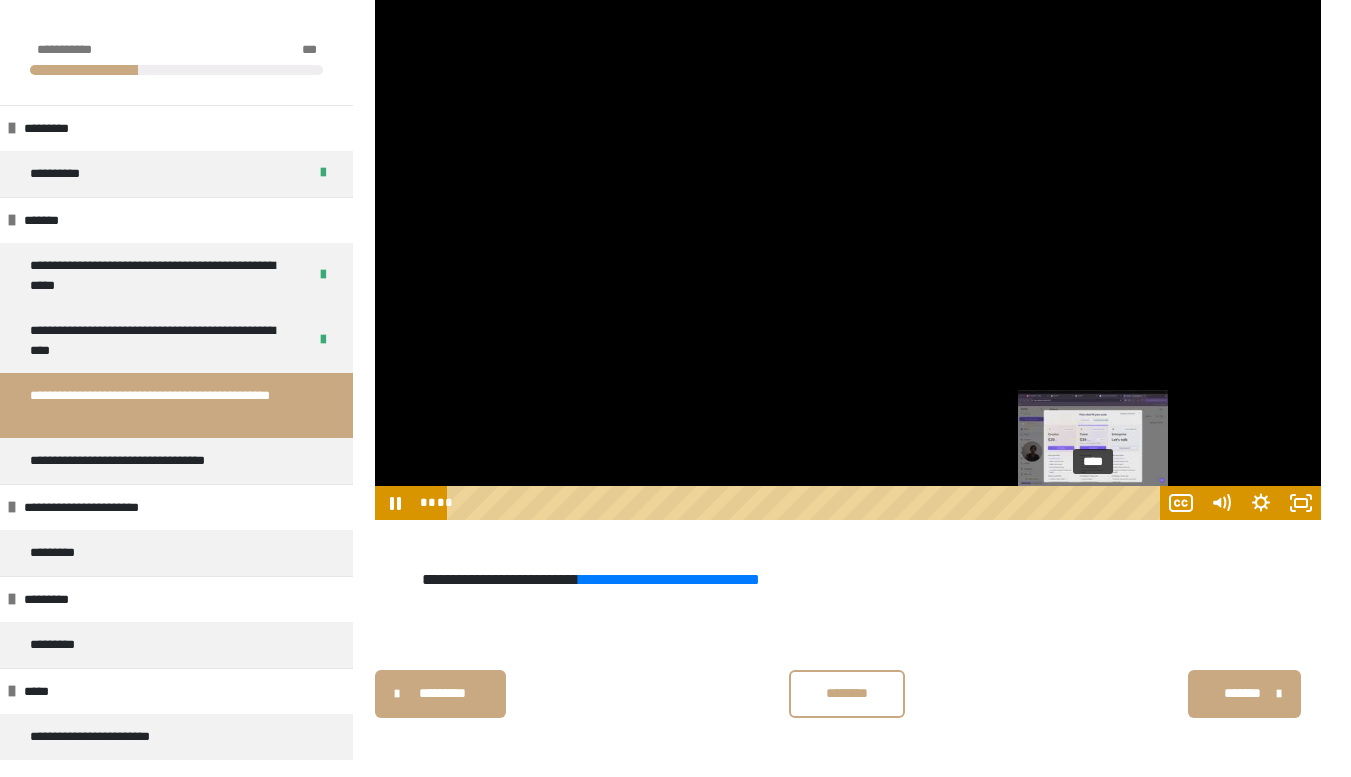 click on "****" at bounding box center (806, 503) 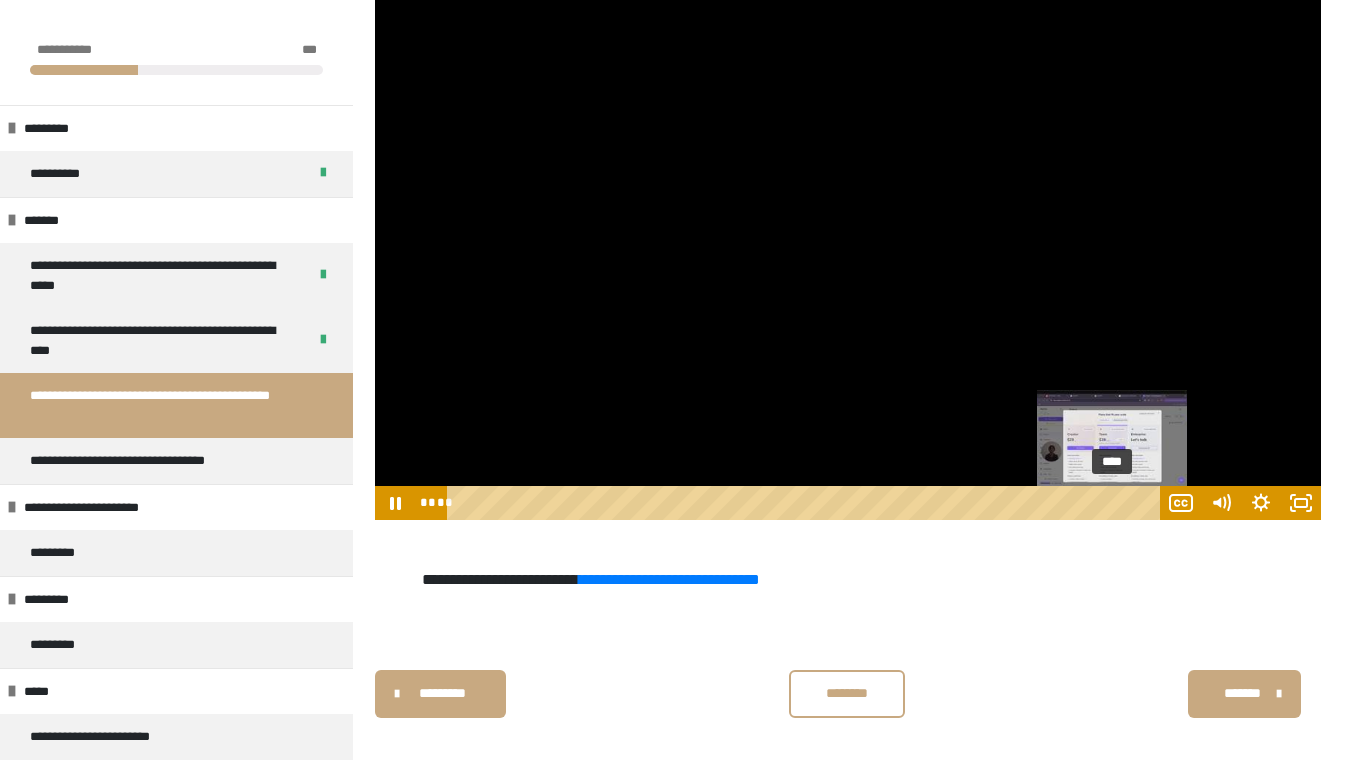 click on "****" at bounding box center [806, 503] 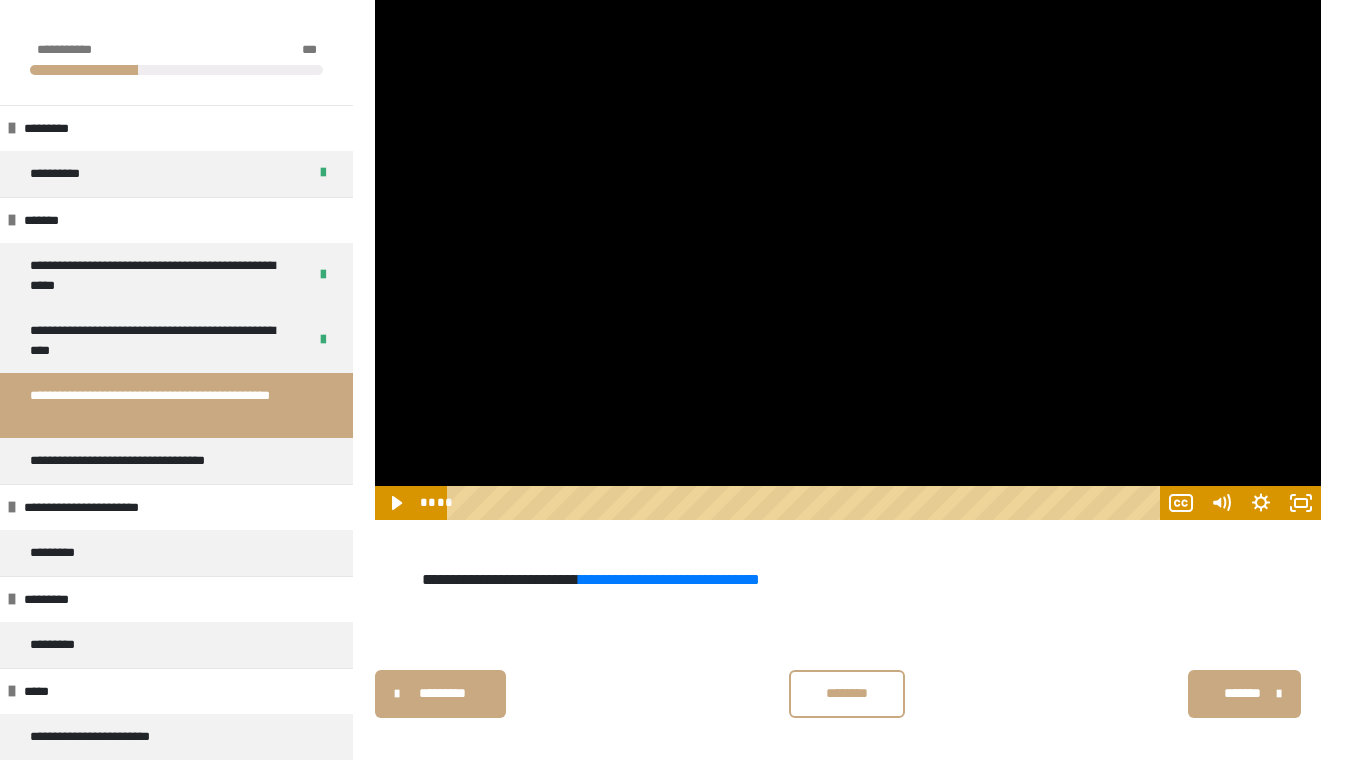 click at bounding box center (848, 214) 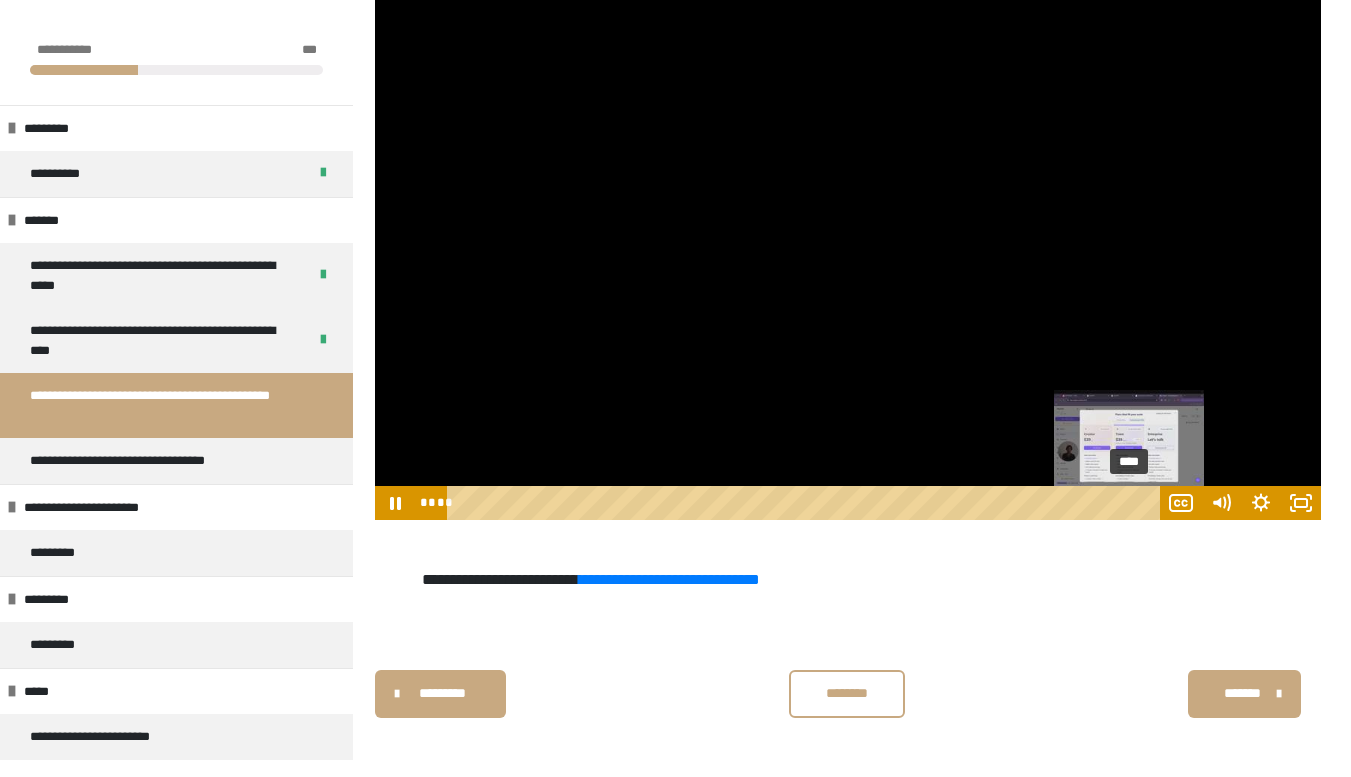 click on "****" at bounding box center (806, 503) 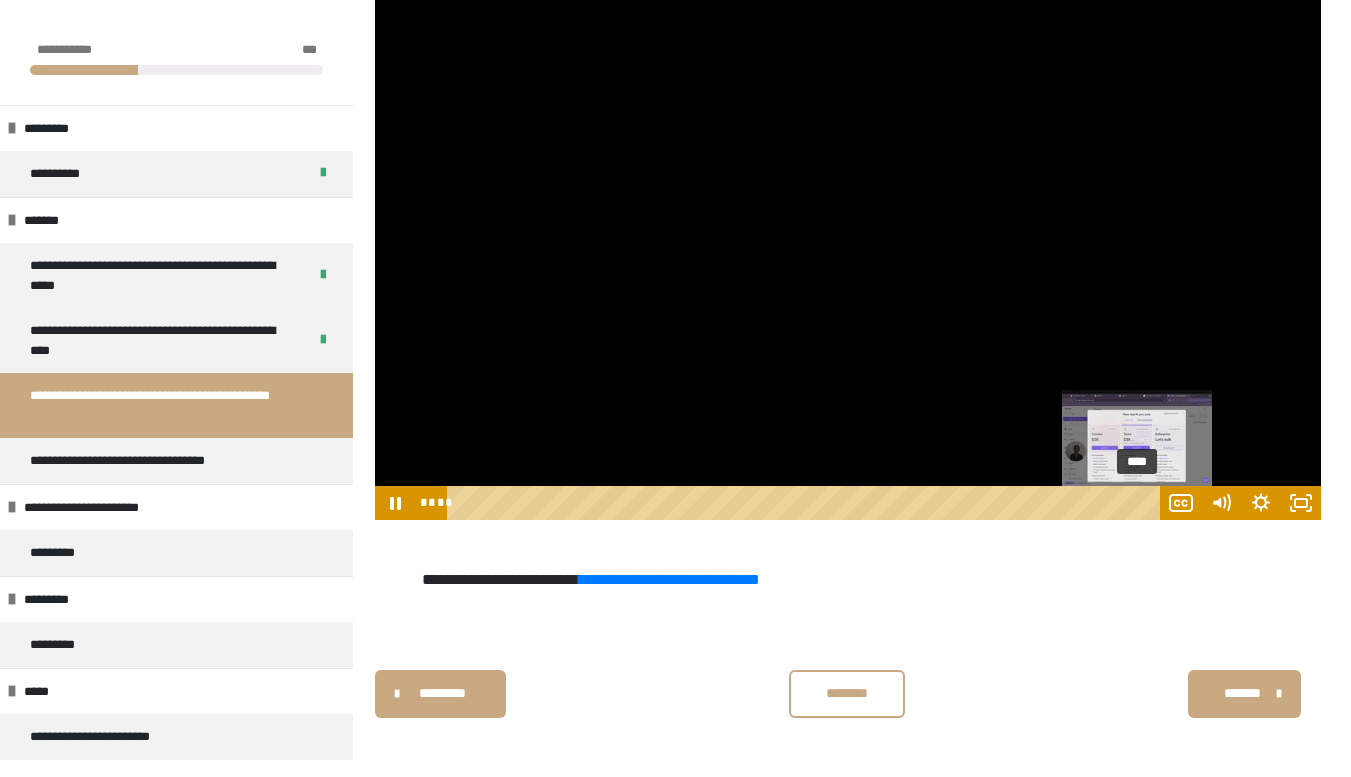 click on "****" at bounding box center [806, 503] 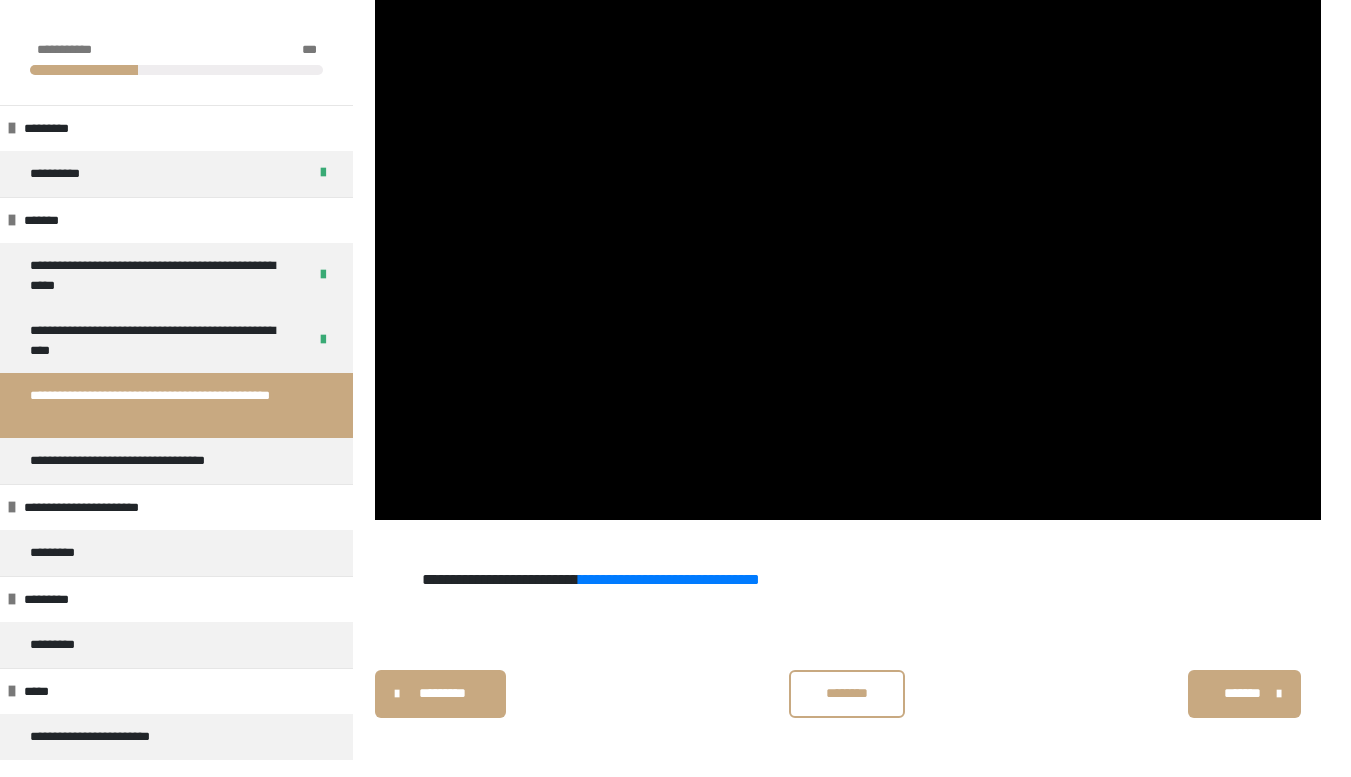 click on "********" at bounding box center (847, 693) 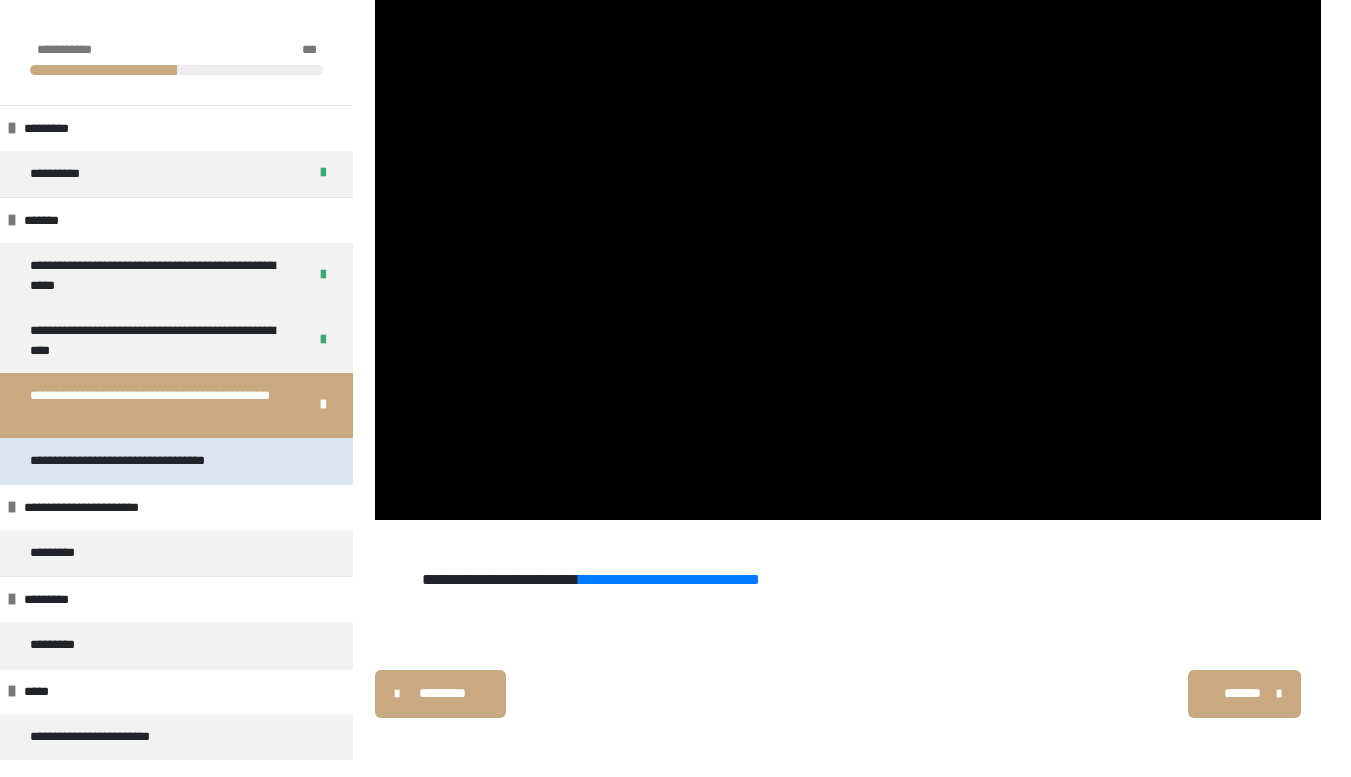 click on "**********" at bounding box center (140, 461) 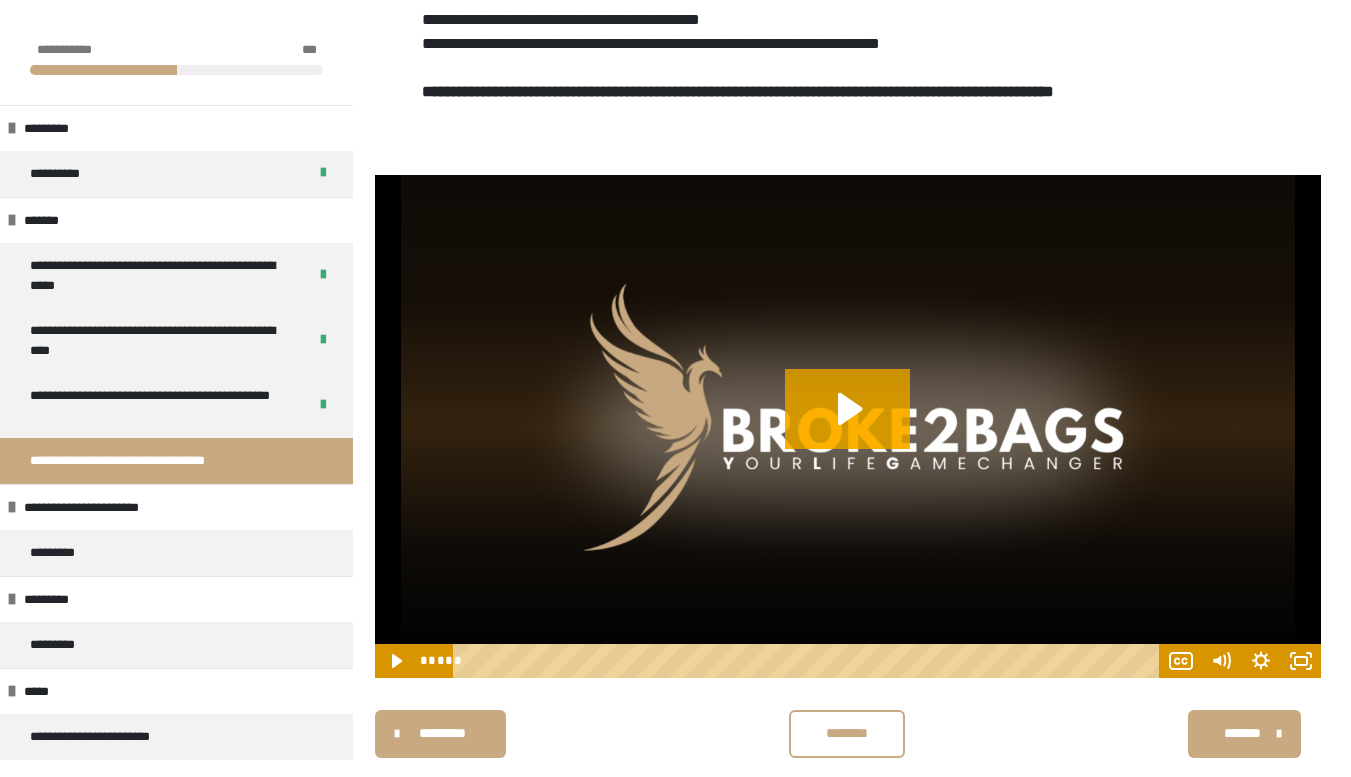 scroll, scrollTop: 1374, scrollLeft: 0, axis: vertical 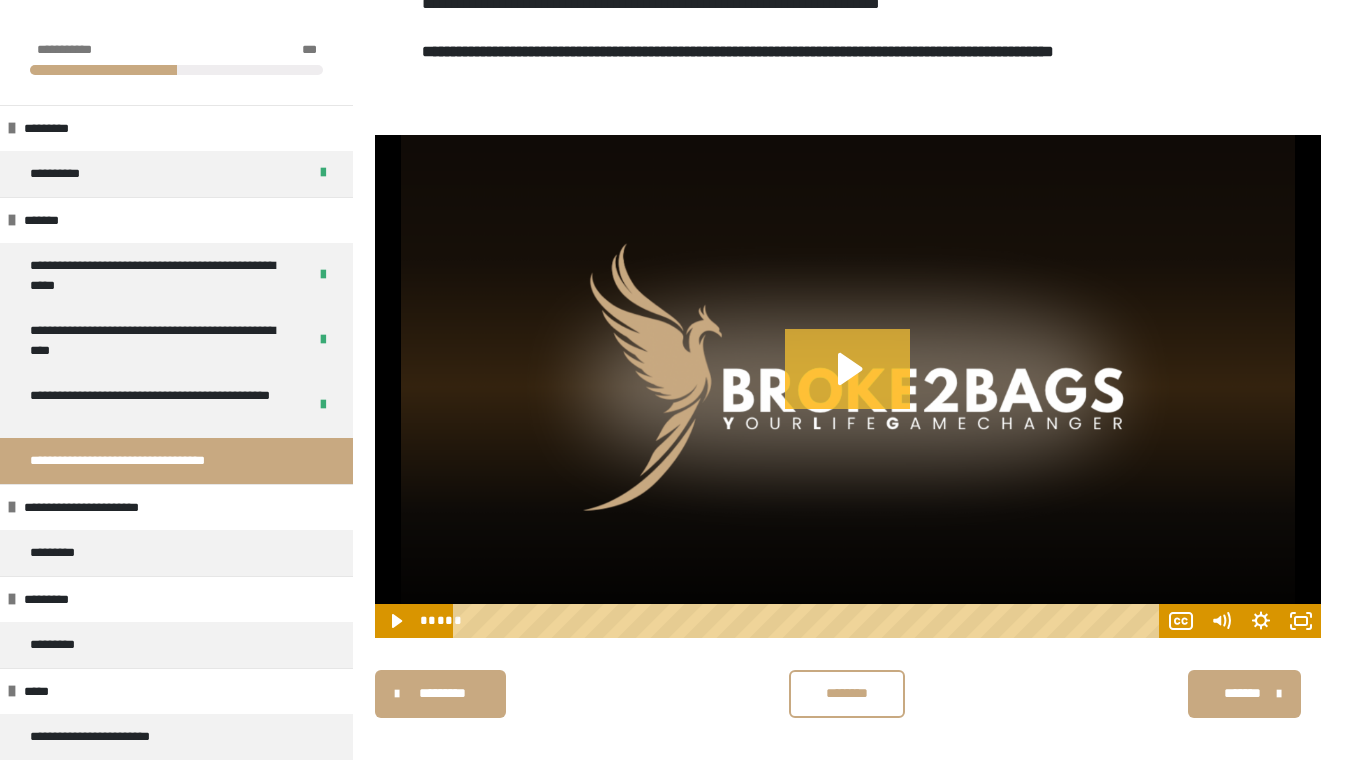 click 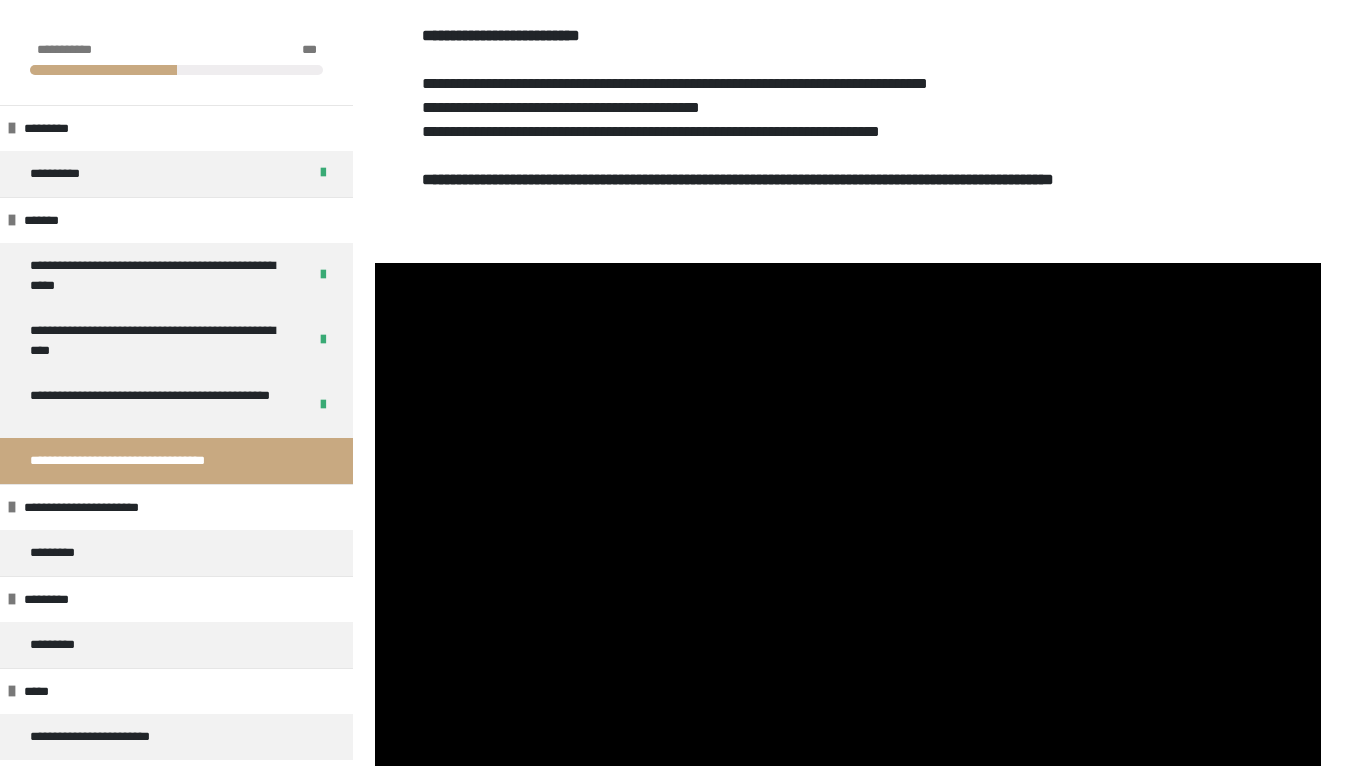 scroll, scrollTop: 1374, scrollLeft: 0, axis: vertical 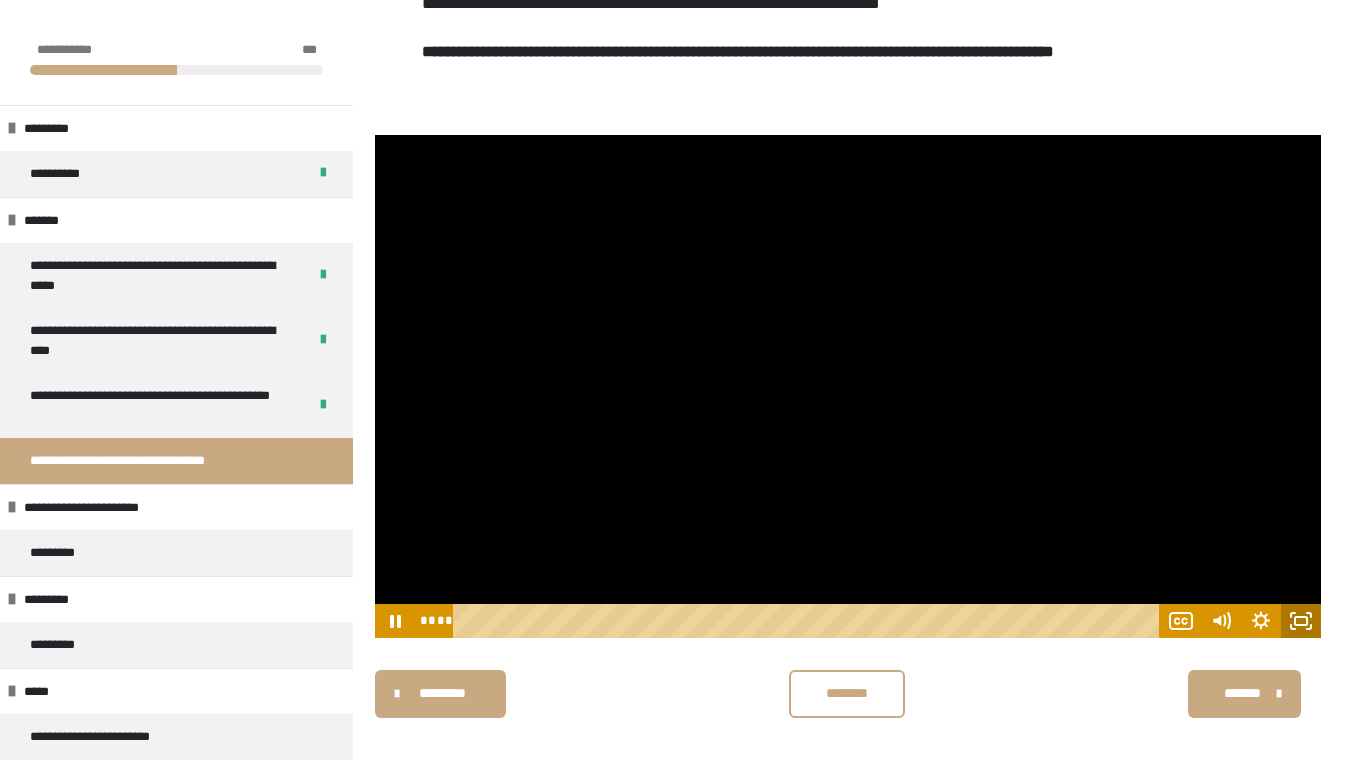 click 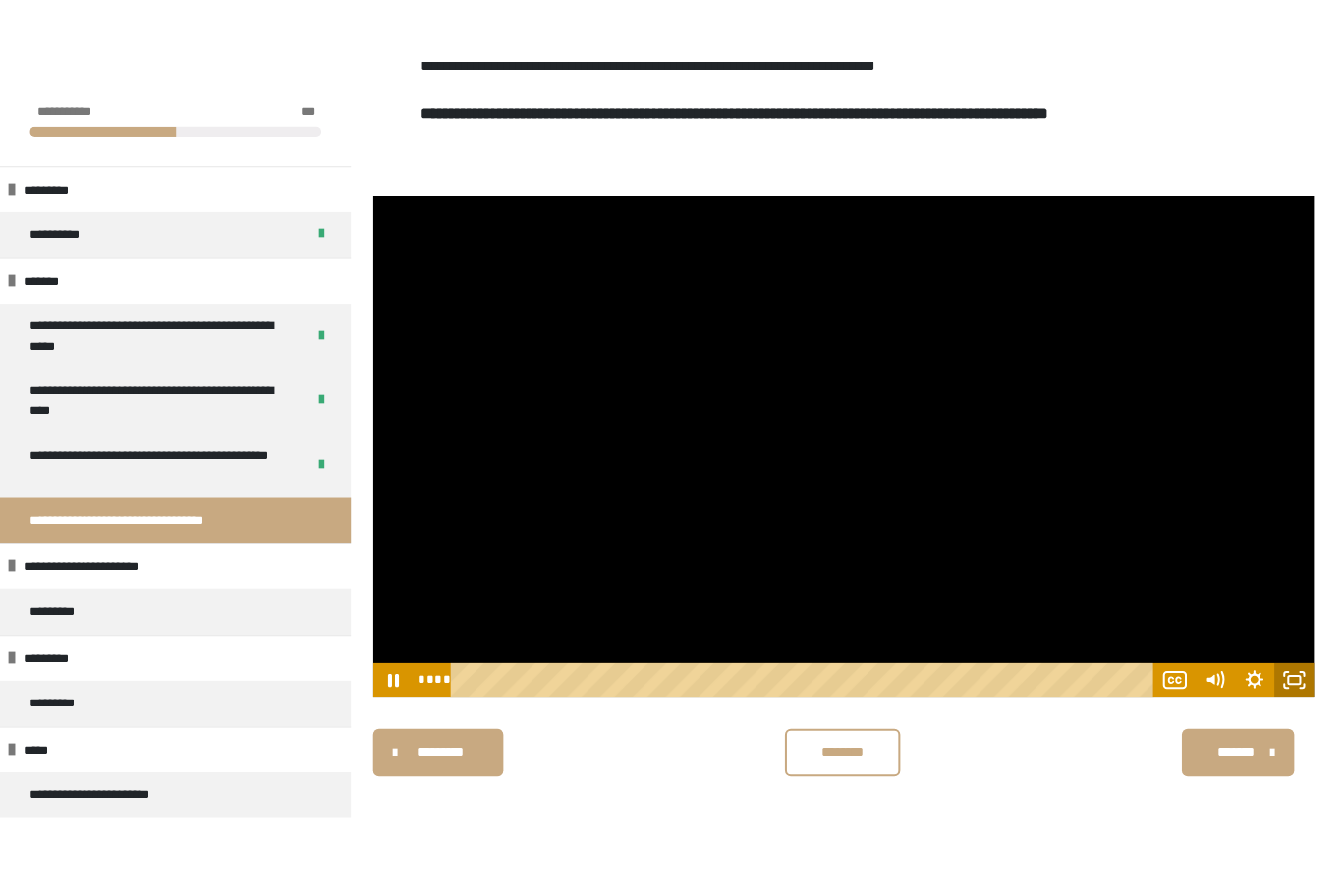 scroll, scrollTop: 1204, scrollLeft: 0, axis: vertical 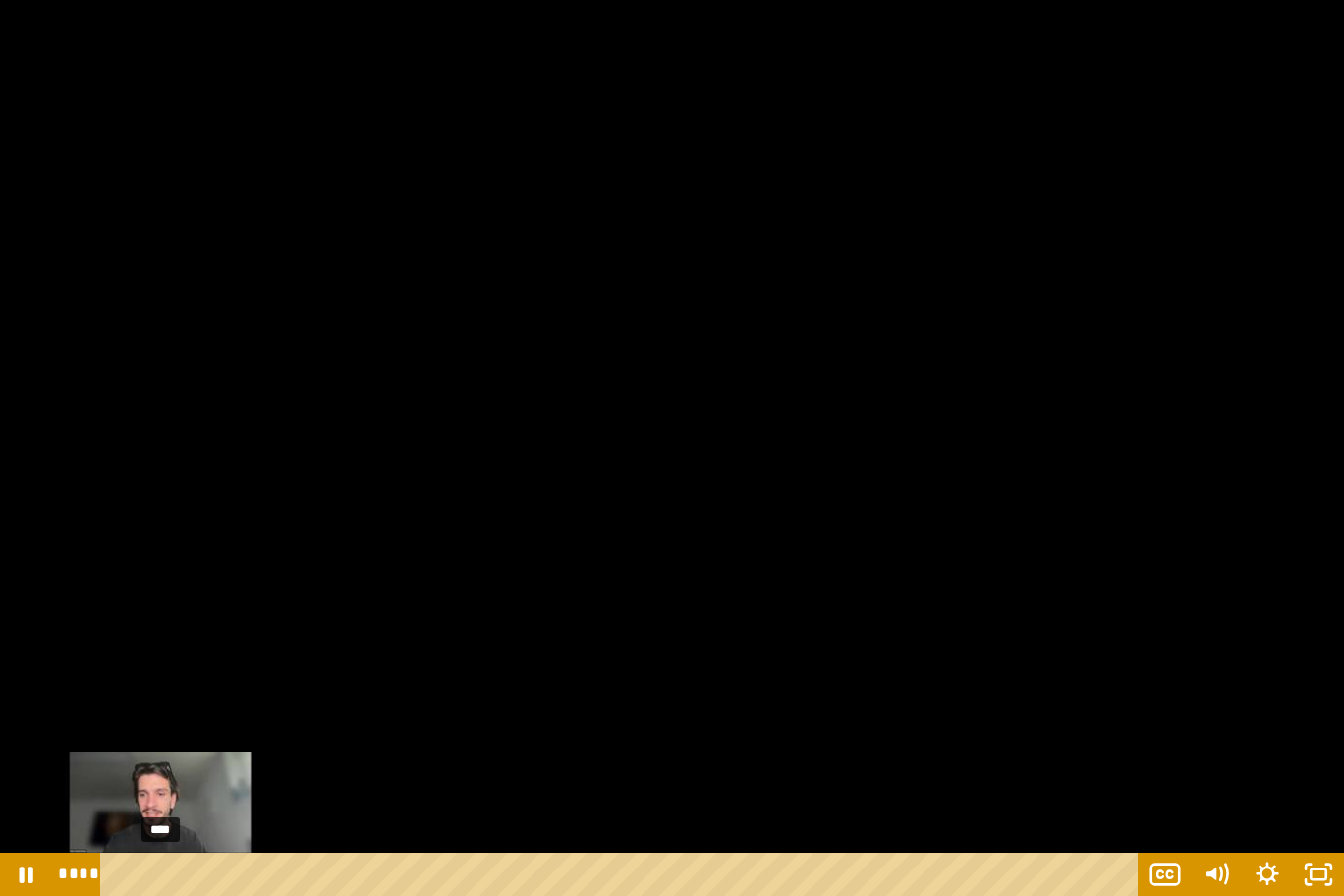 click at bounding box center [156, 874] 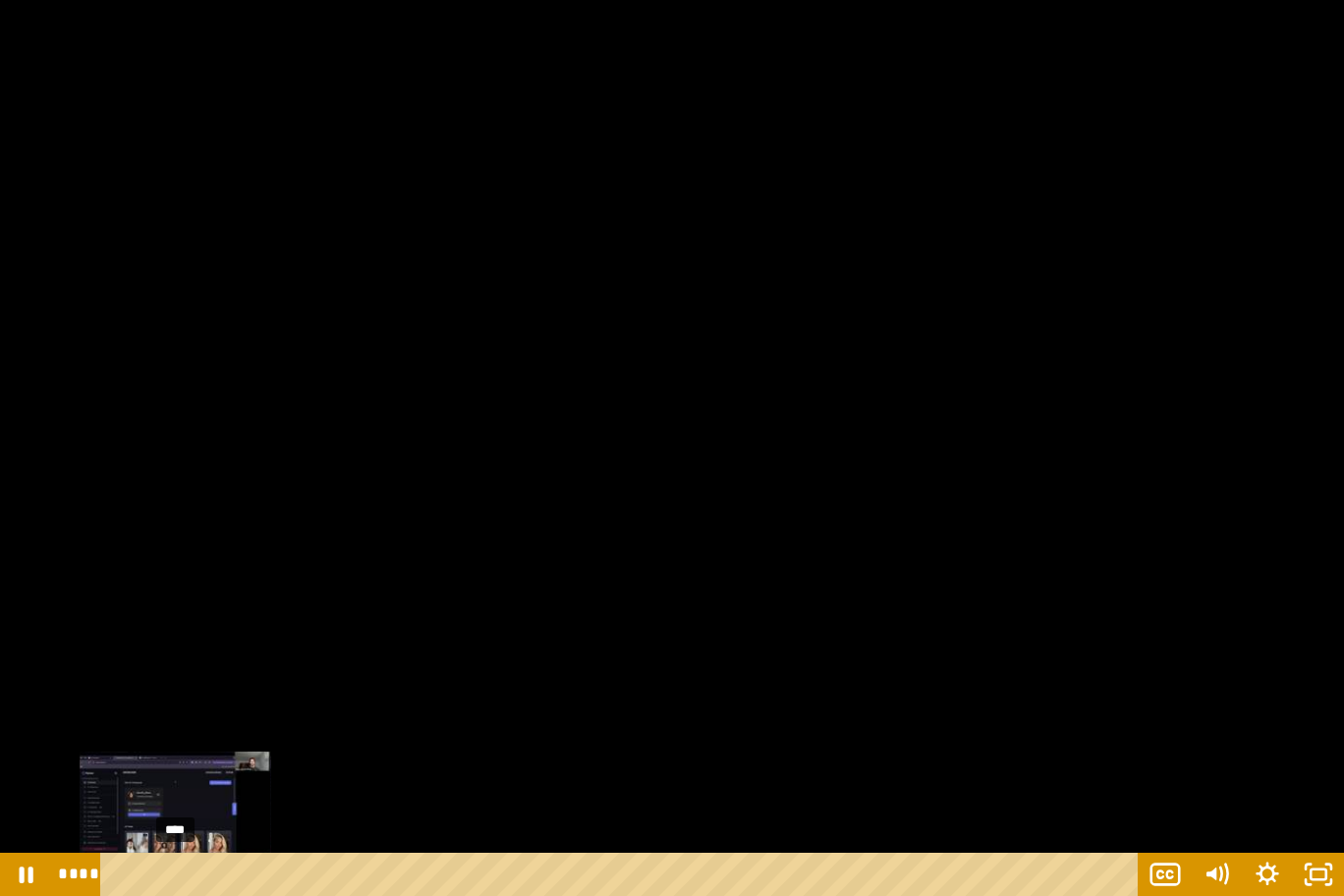 click on "****" at bounding box center [623, 874] 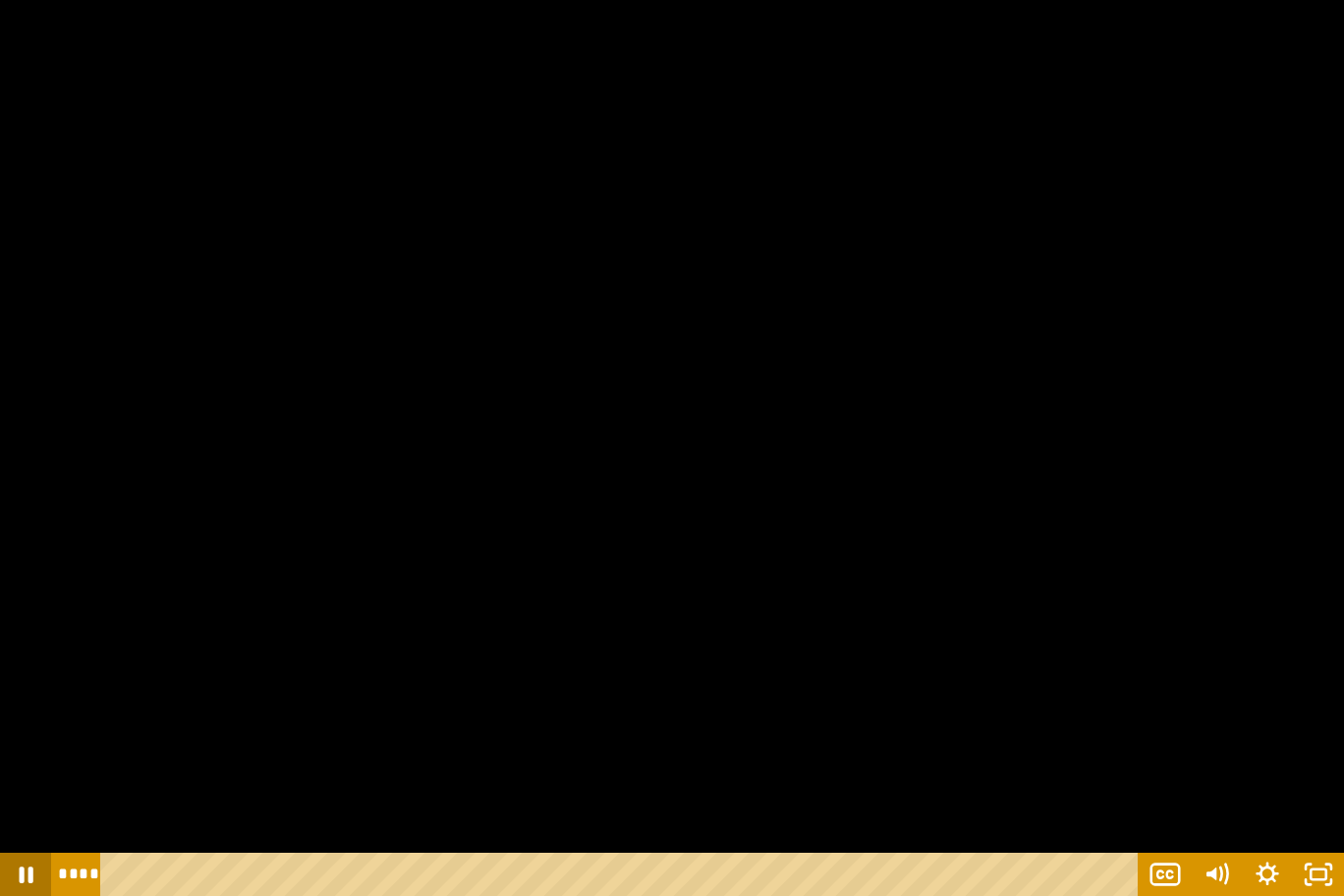 click 